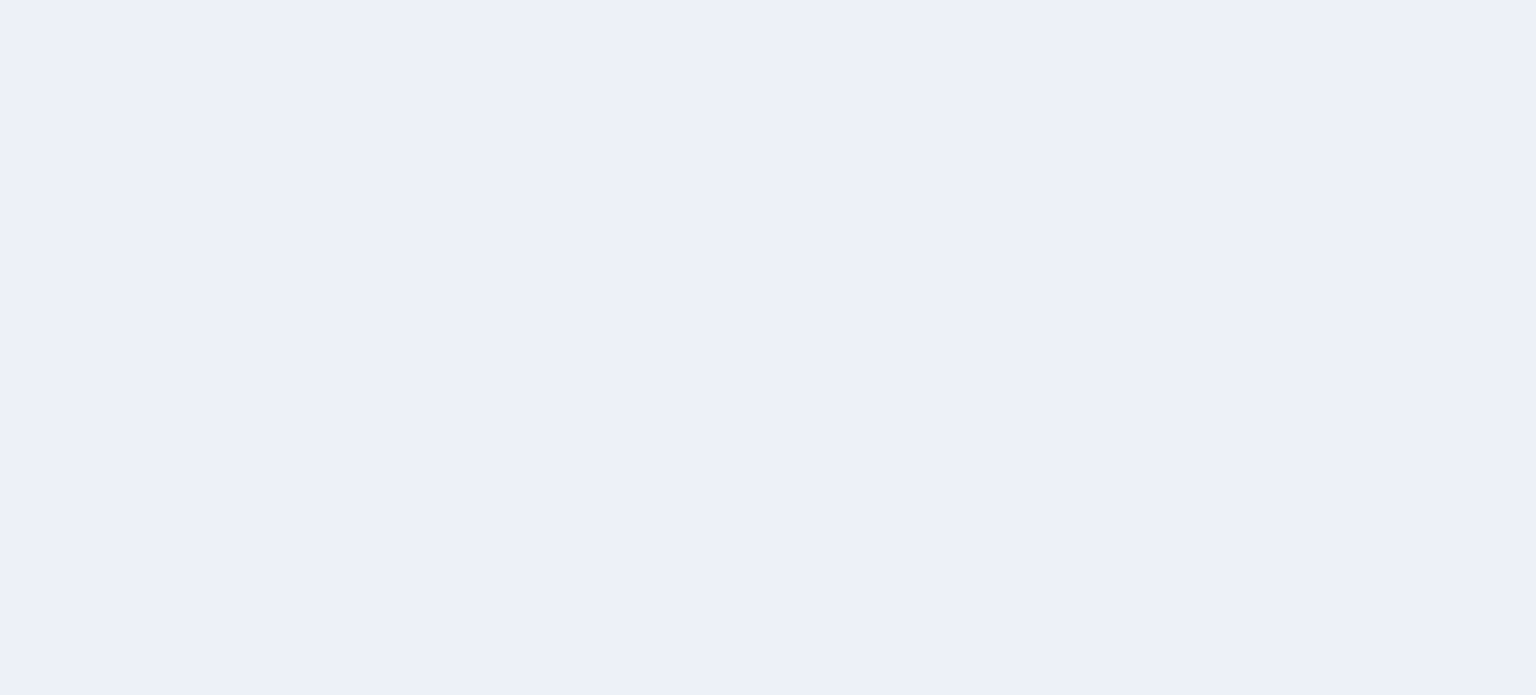 scroll, scrollTop: 0, scrollLeft: 0, axis: both 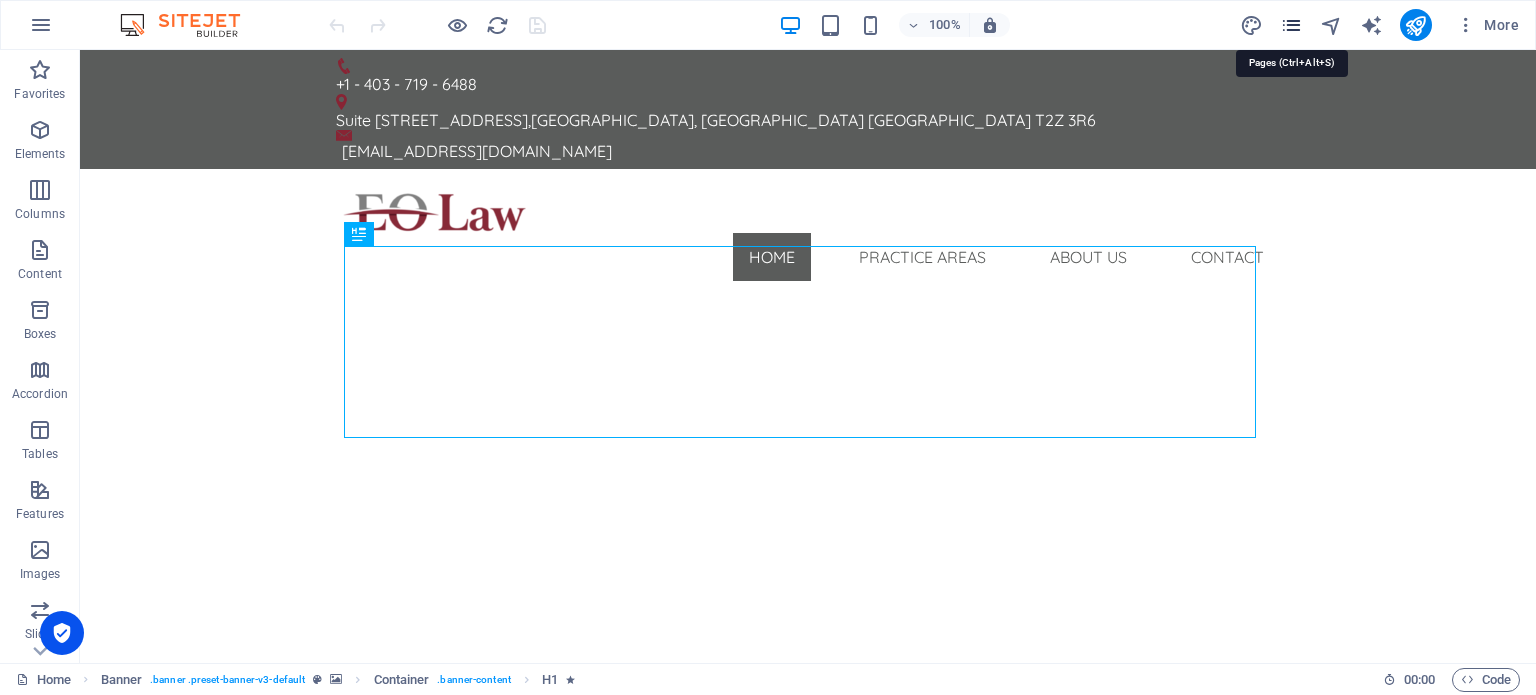 click at bounding box center [1291, 25] 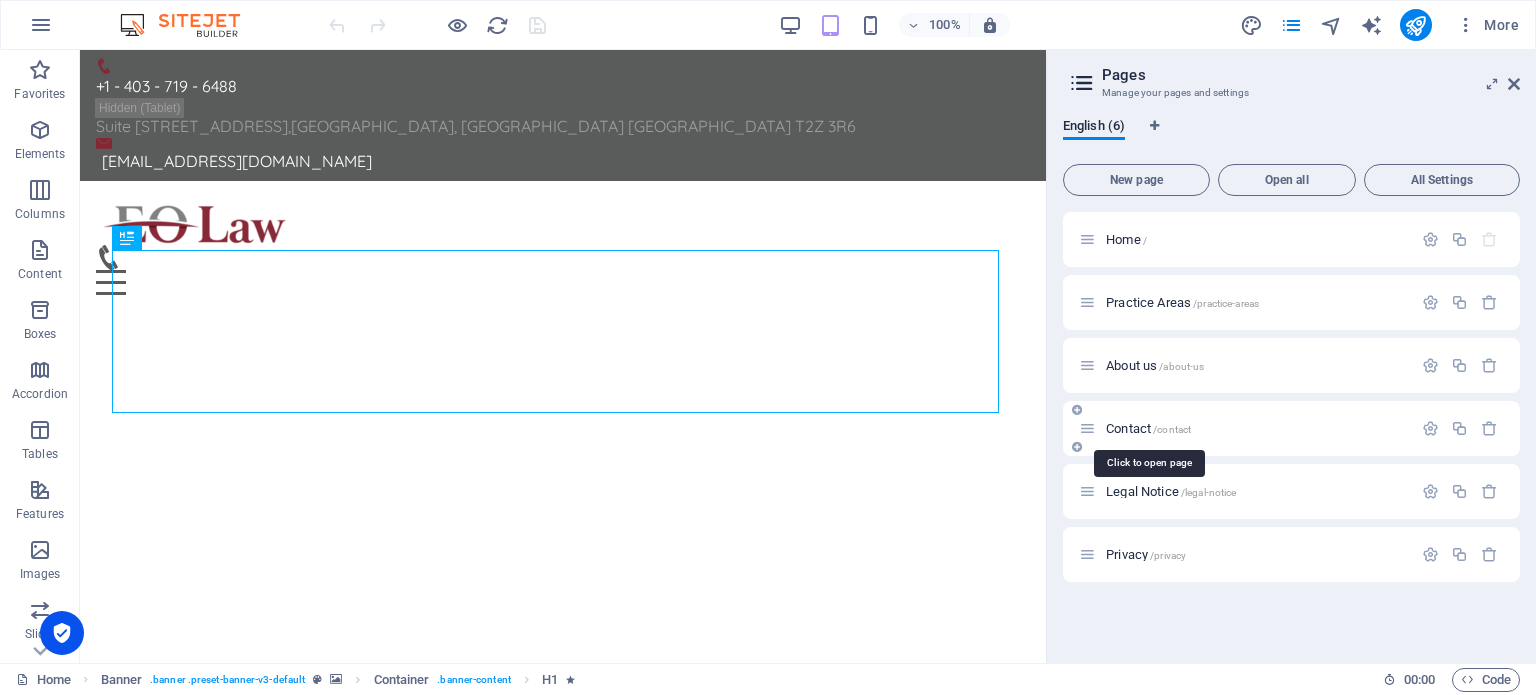click on "Contact /contact" at bounding box center (1148, 428) 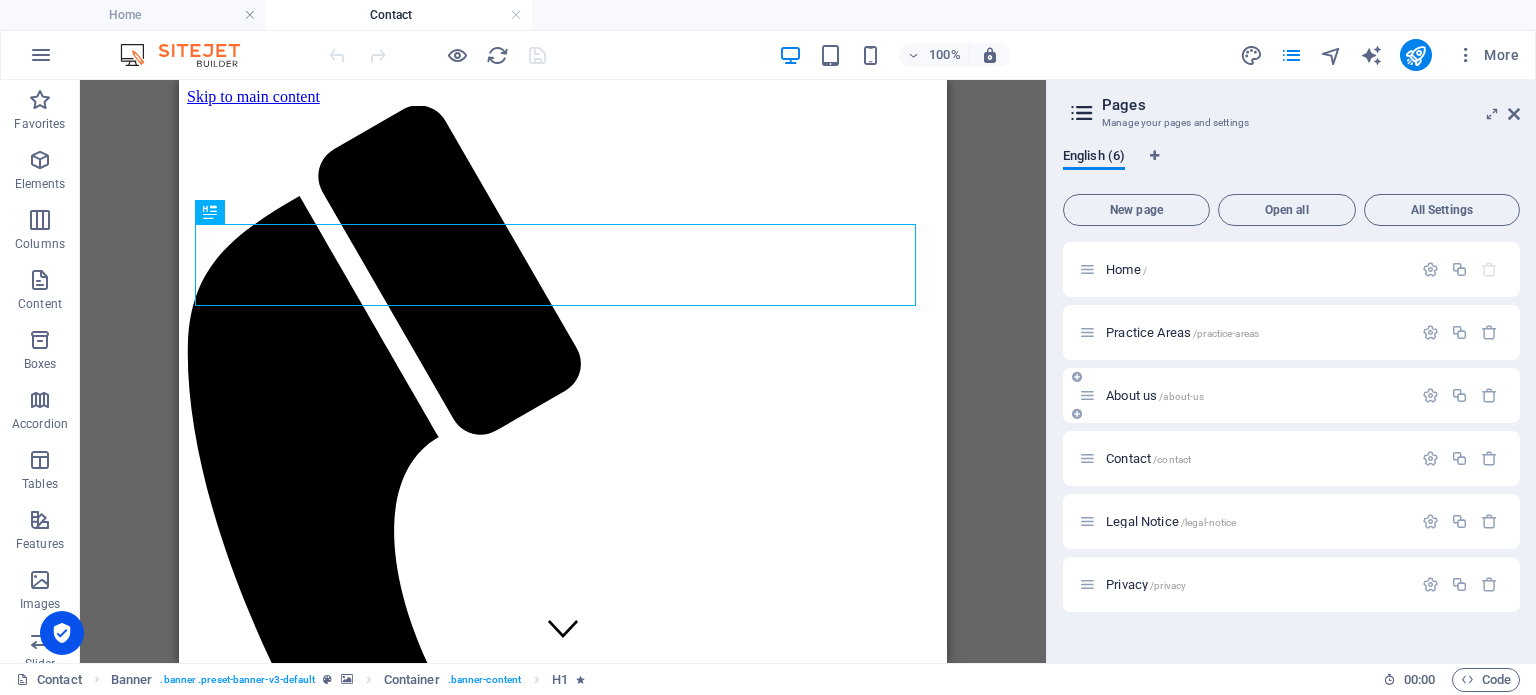 scroll, scrollTop: 0, scrollLeft: 0, axis: both 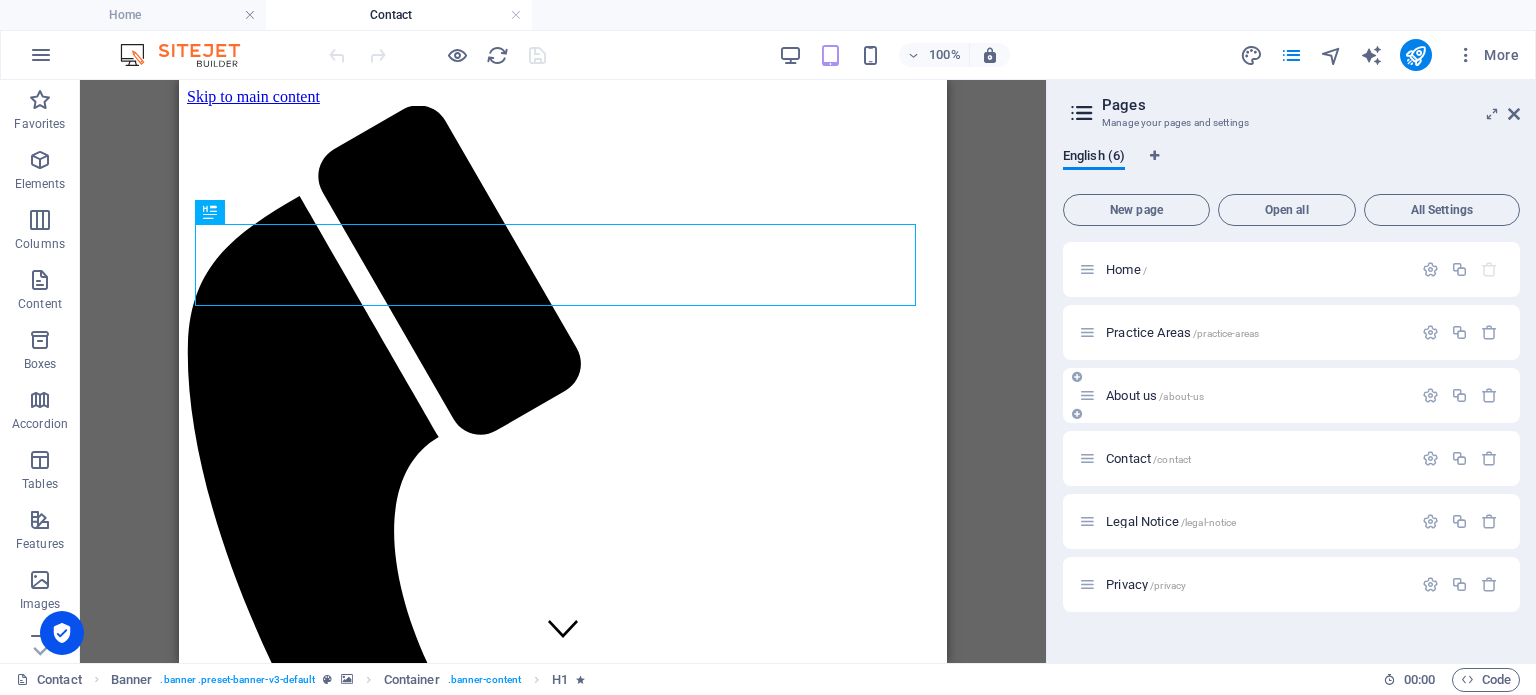 click on "About us /about-us" at bounding box center (1155, 395) 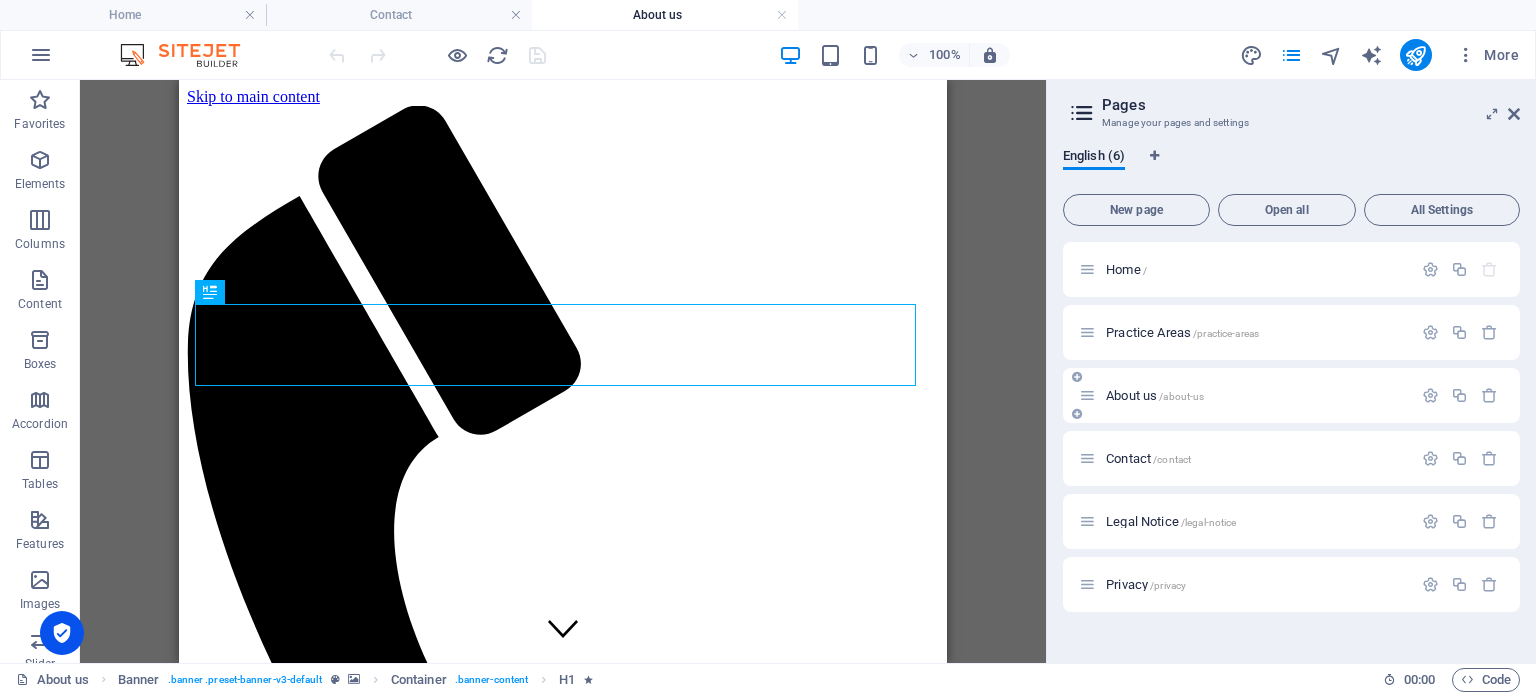 scroll, scrollTop: 0, scrollLeft: 0, axis: both 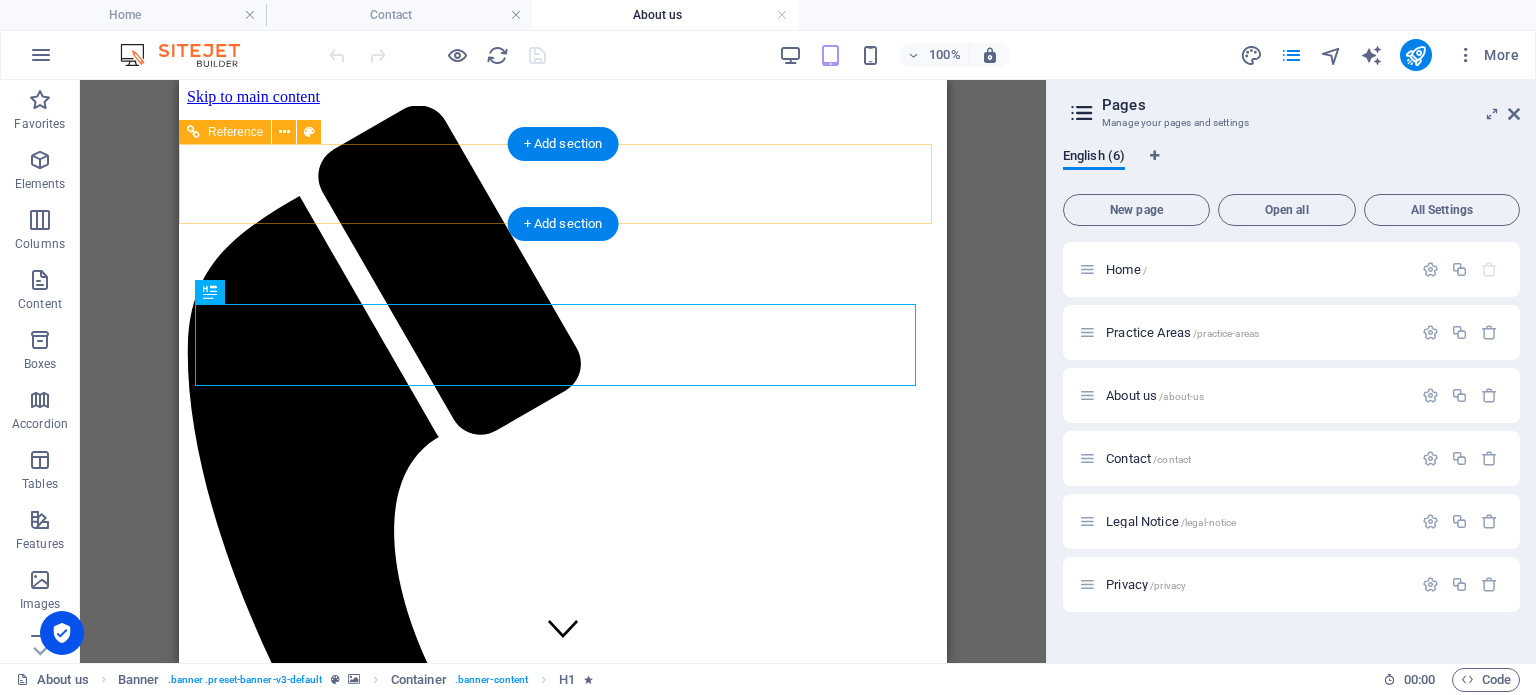 click at bounding box center [563, 2918] 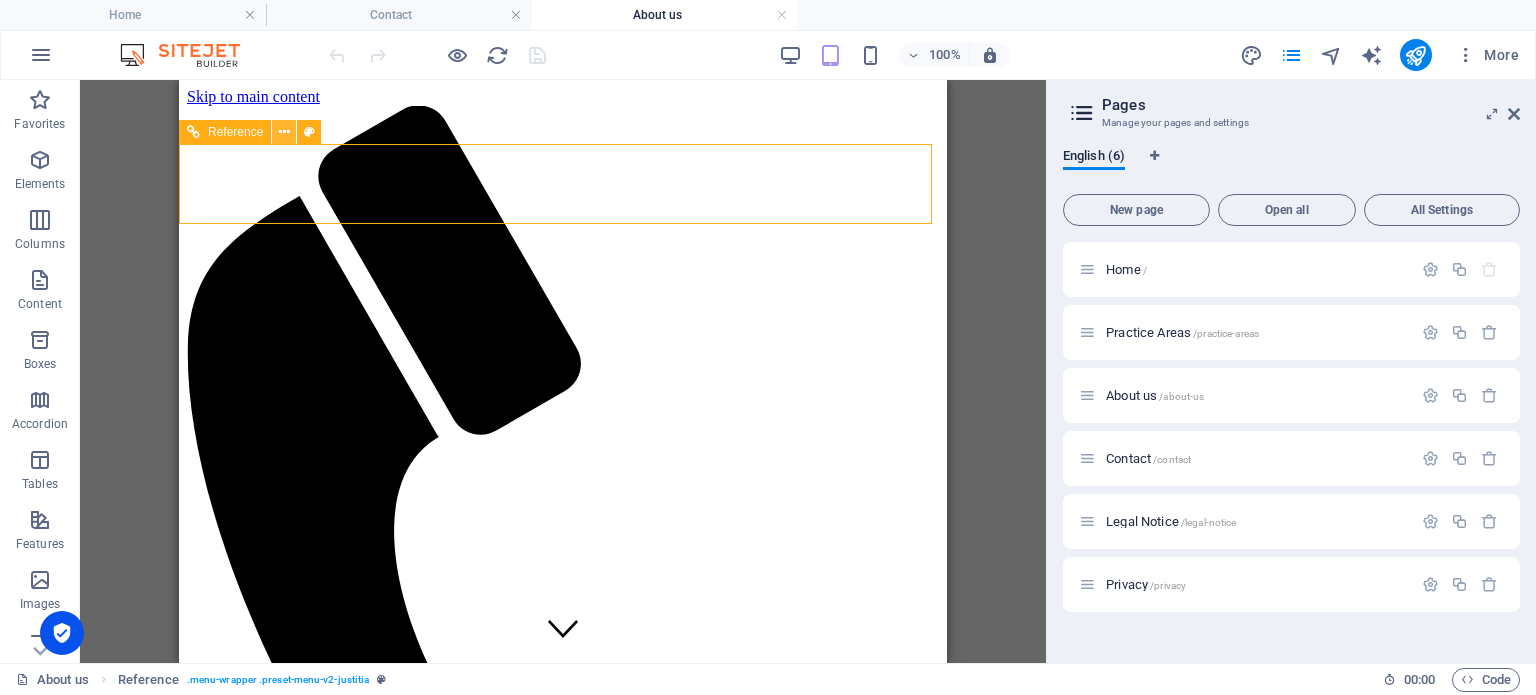 click at bounding box center [284, 132] 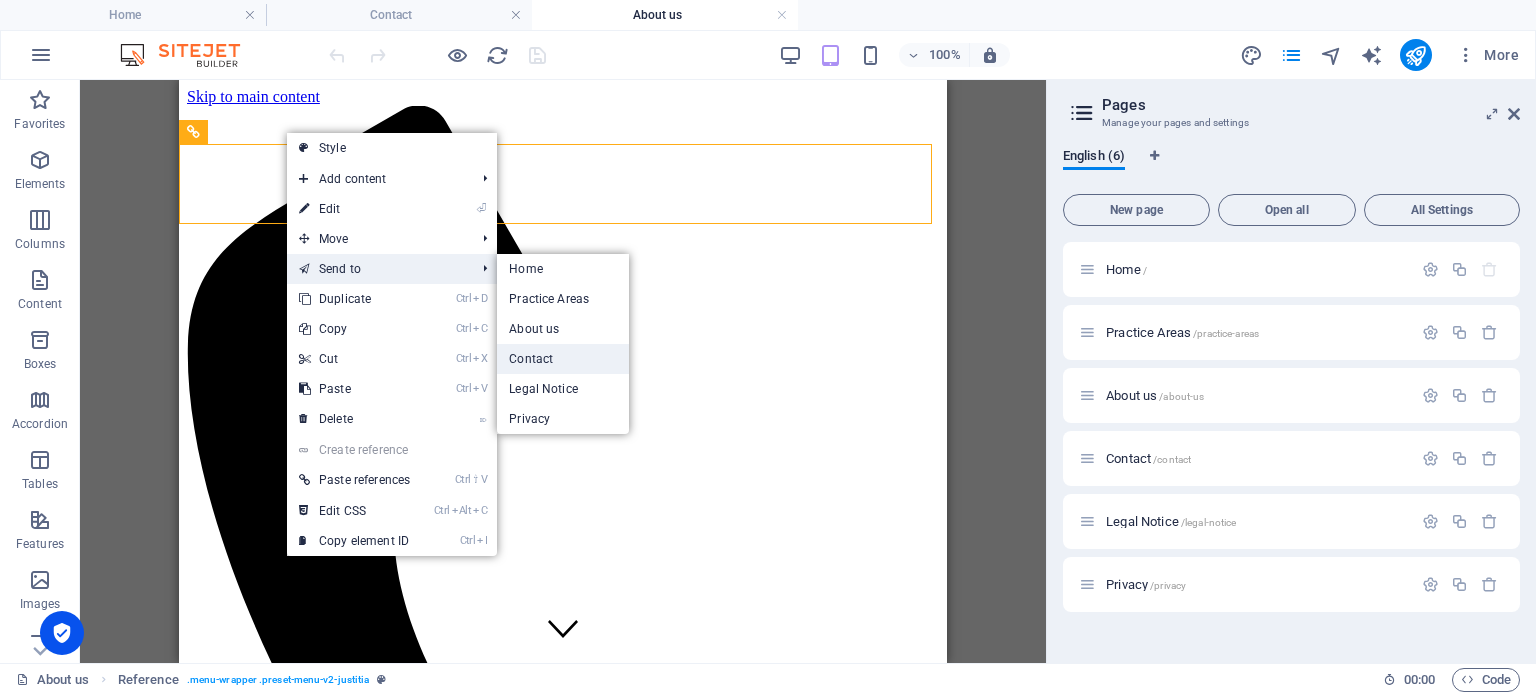 click on "Contact" at bounding box center [563, 359] 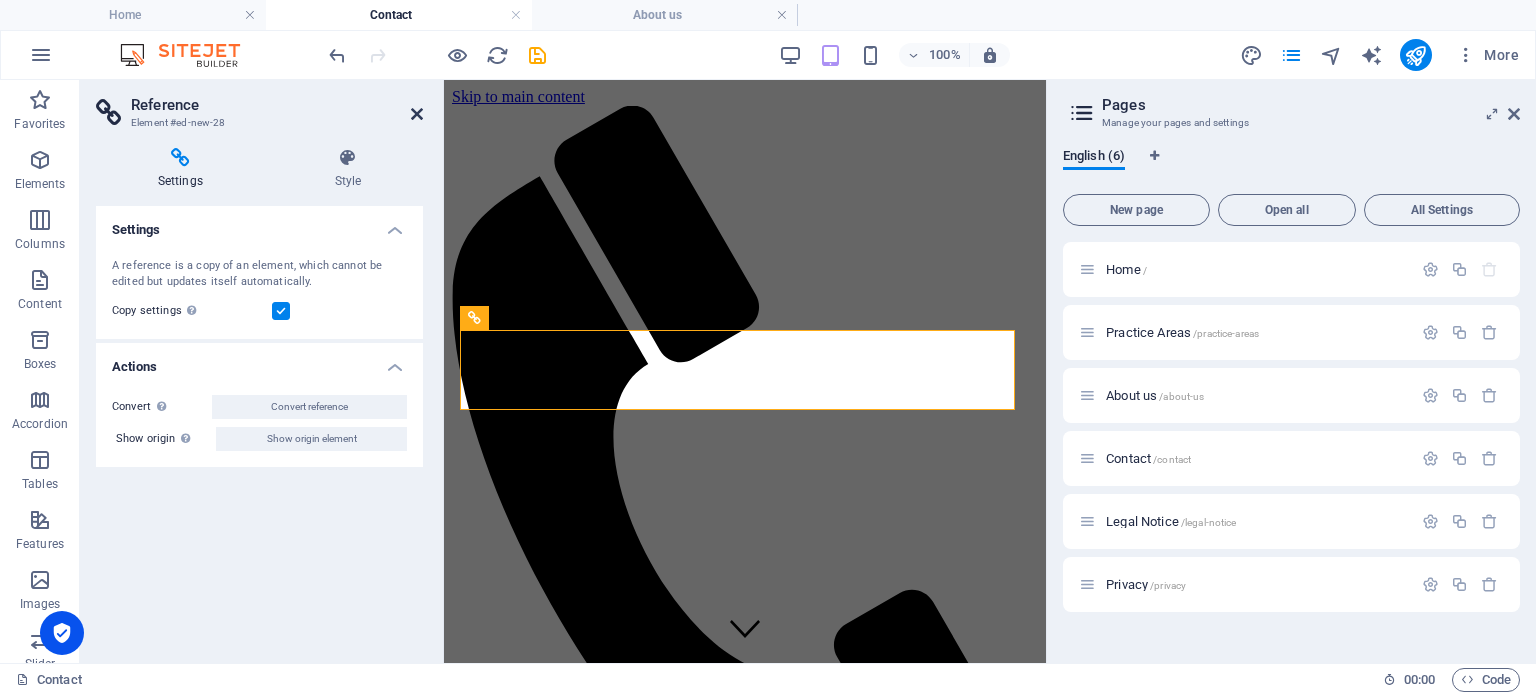 click at bounding box center [417, 114] 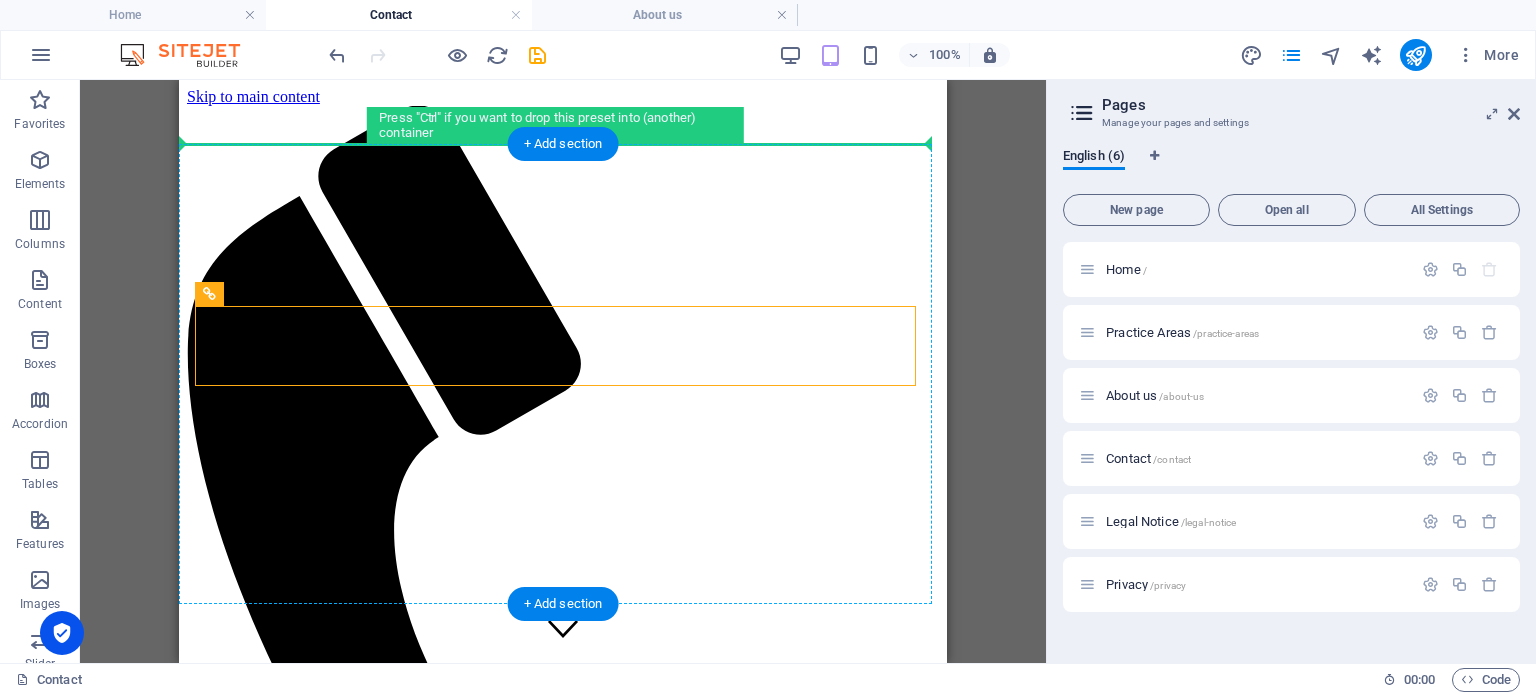 drag, startPoint x: 391, startPoint y: 374, endPoint x: 206, endPoint y: 151, distance: 289.74817 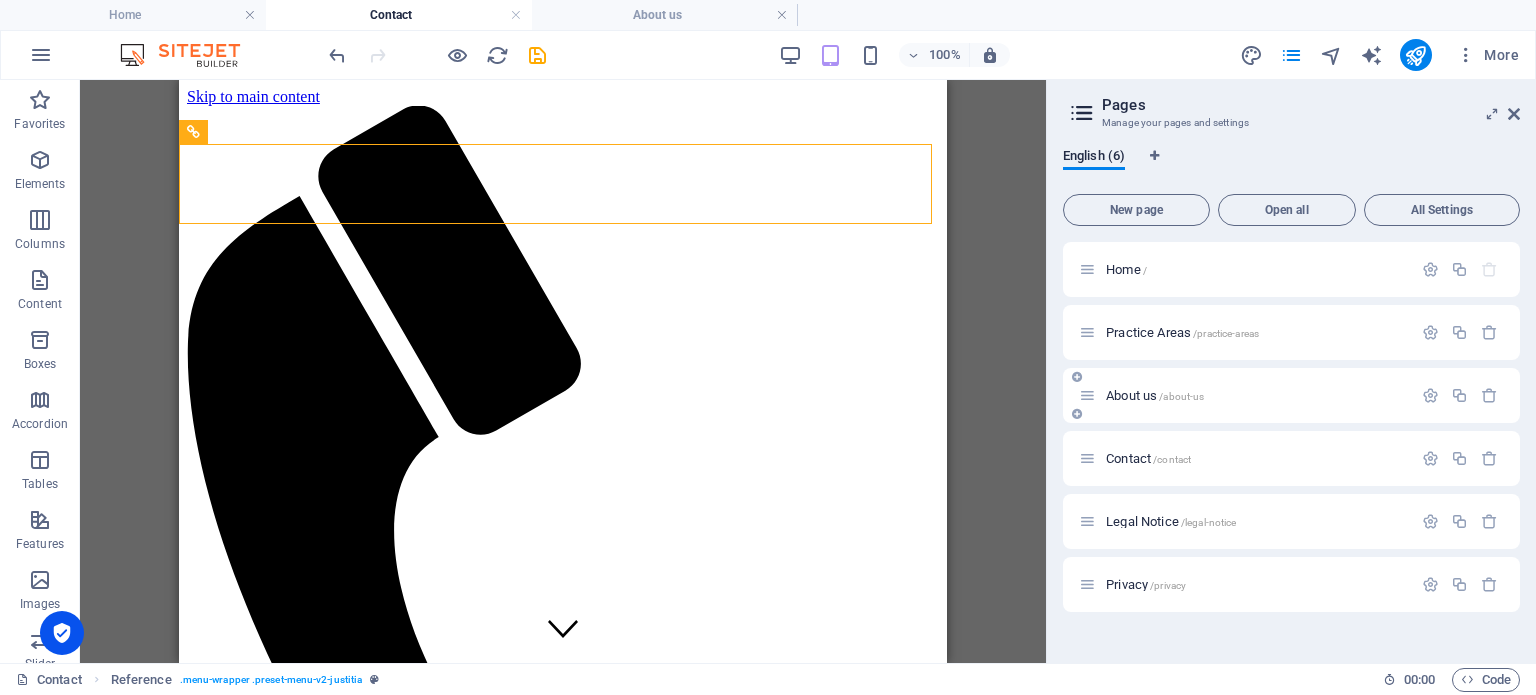 click on "About us /about-us" at bounding box center [1155, 395] 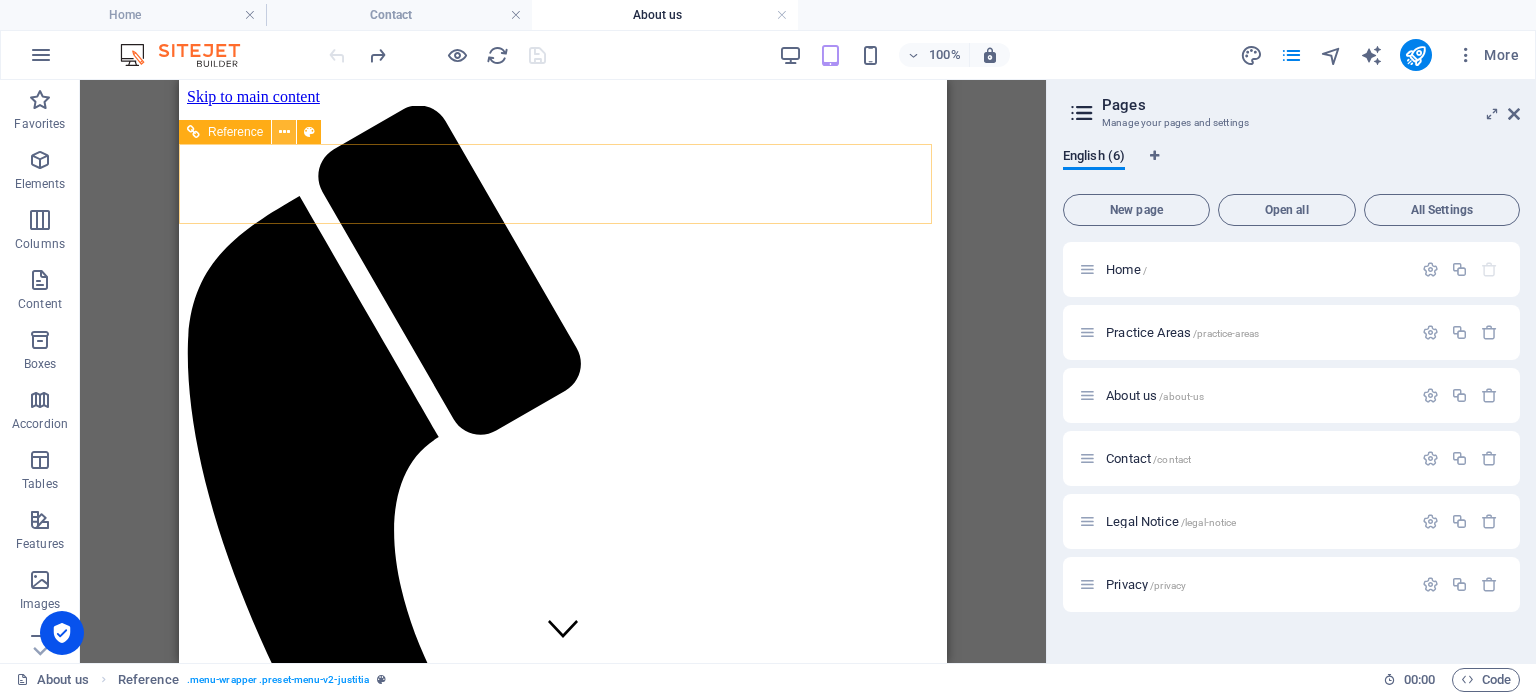 click at bounding box center [284, 132] 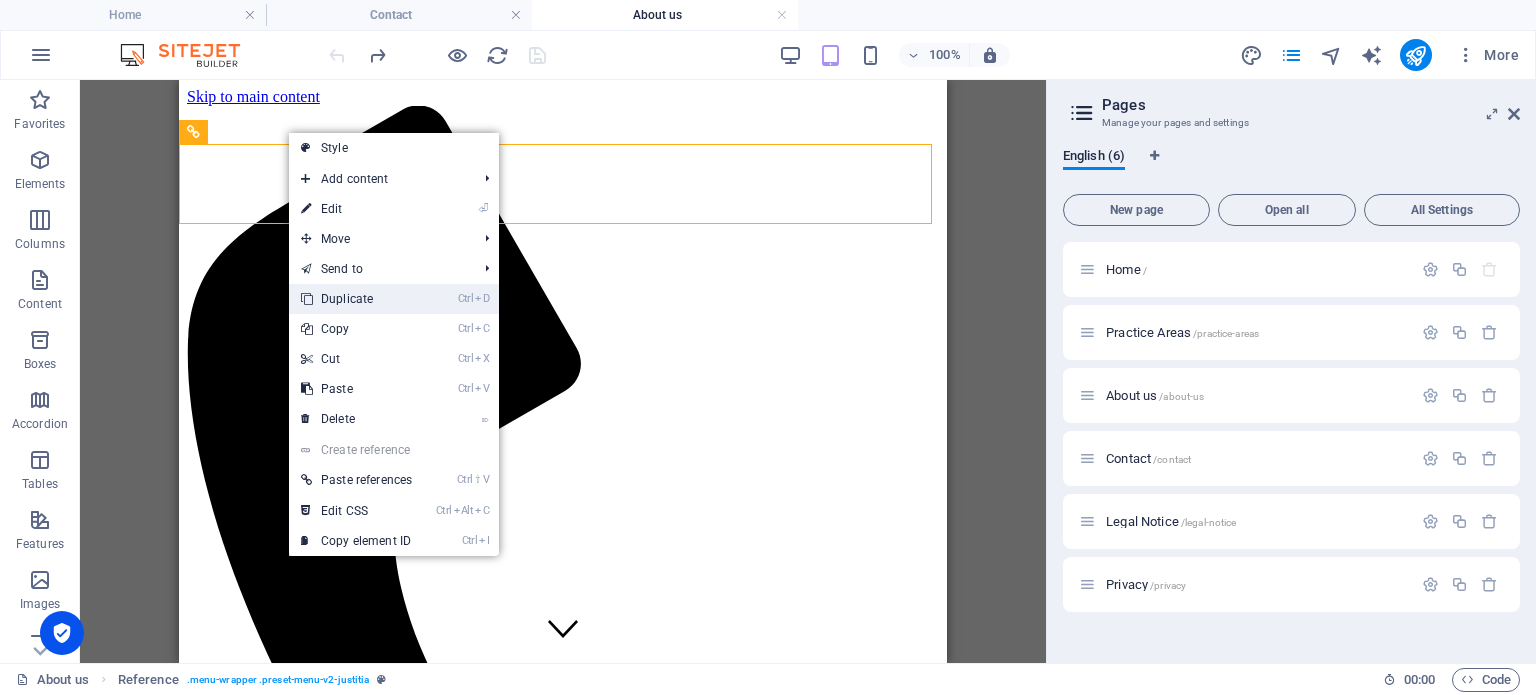click on "Ctrl D  Duplicate" at bounding box center [356, 299] 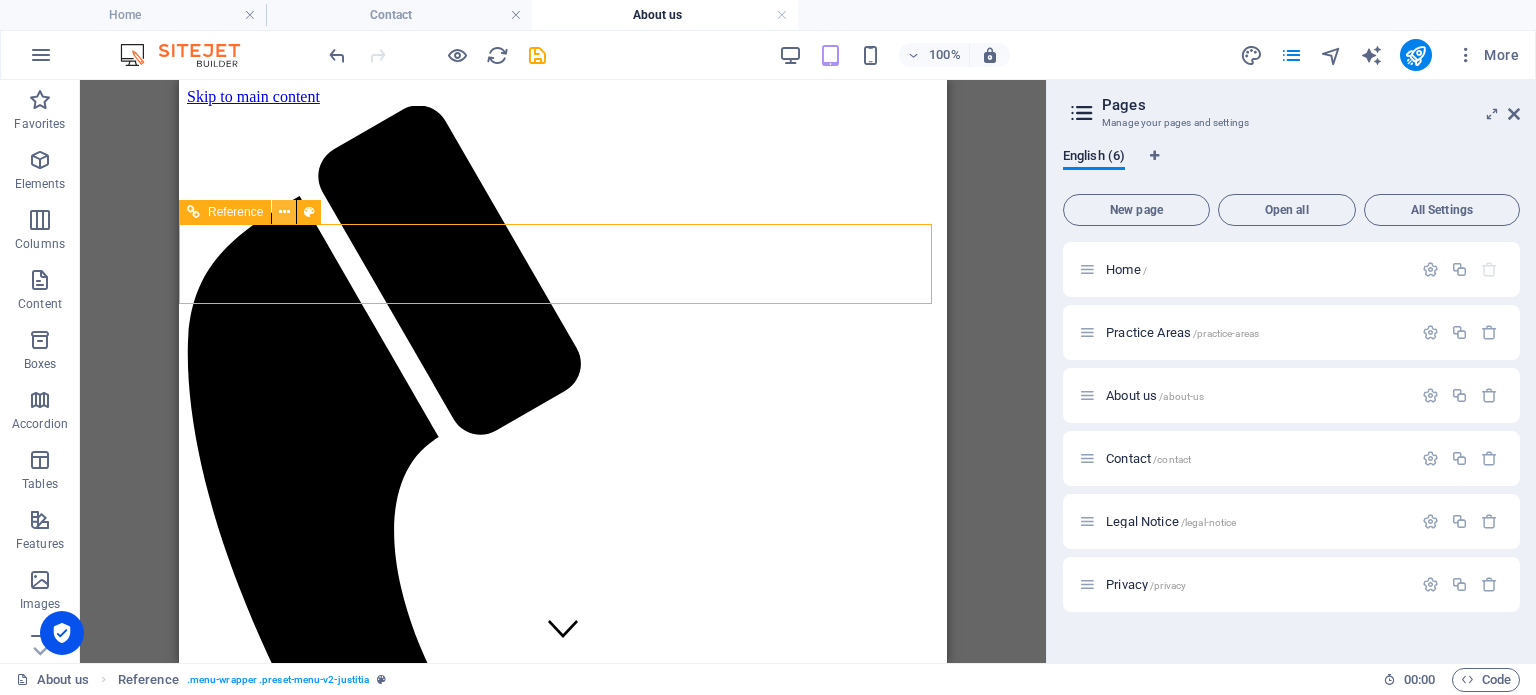 click at bounding box center (284, 212) 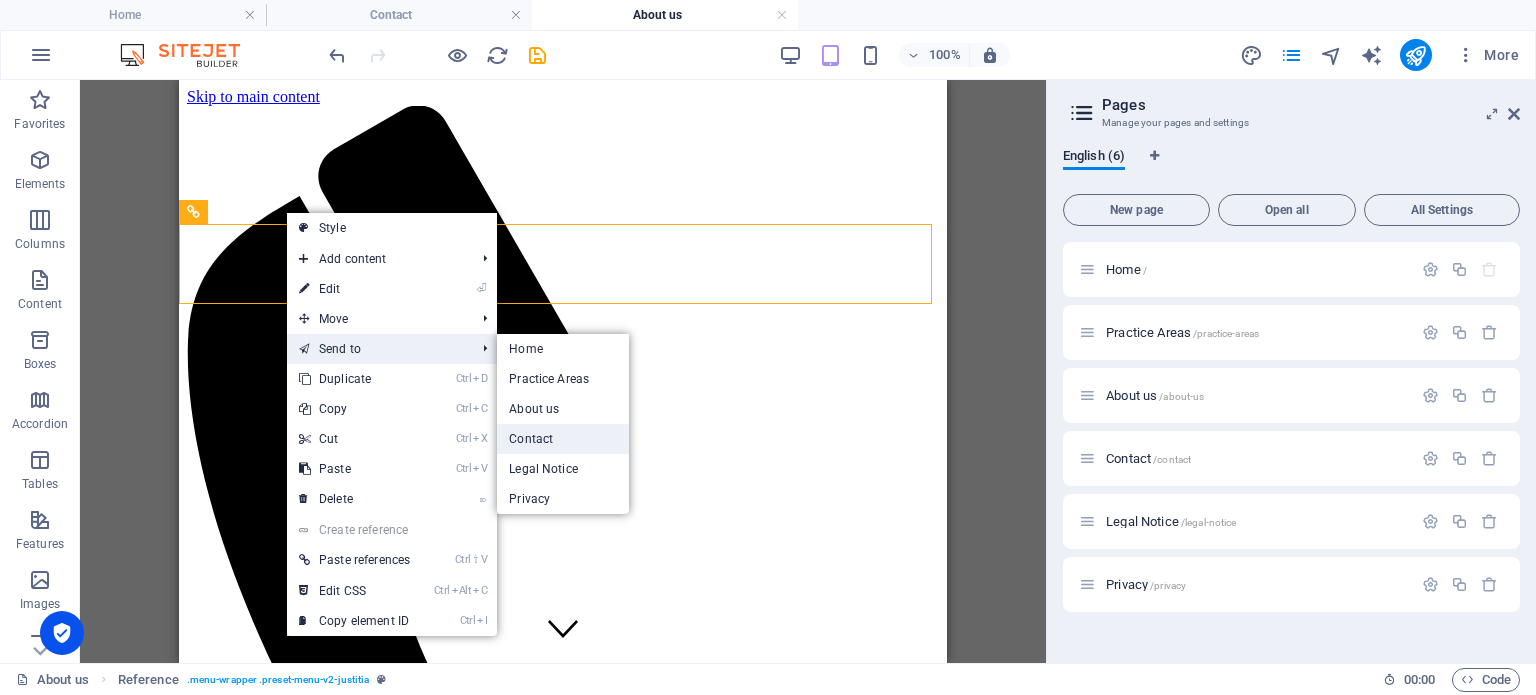 drag, startPoint x: 565, startPoint y: 439, endPoint x: 165, endPoint y: 328, distance: 415.11566 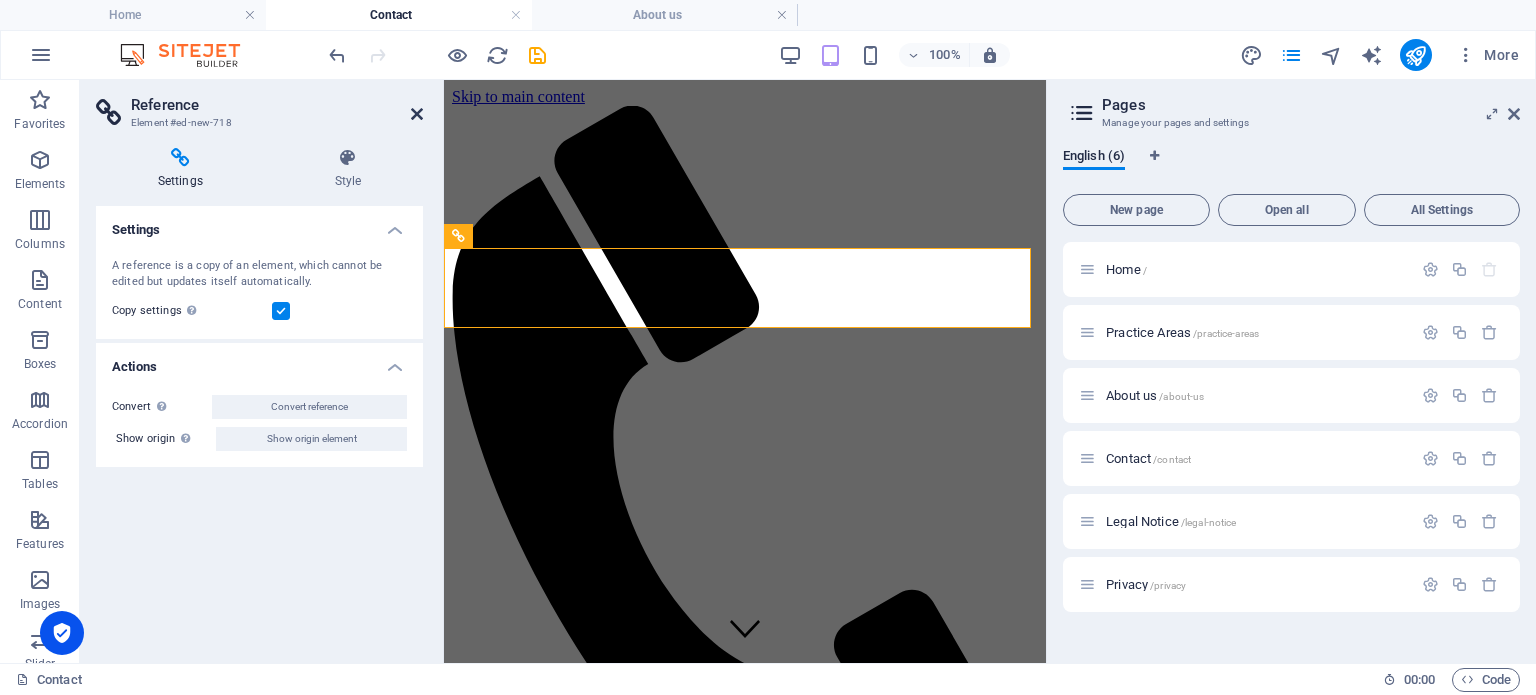 click at bounding box center [417, 114] 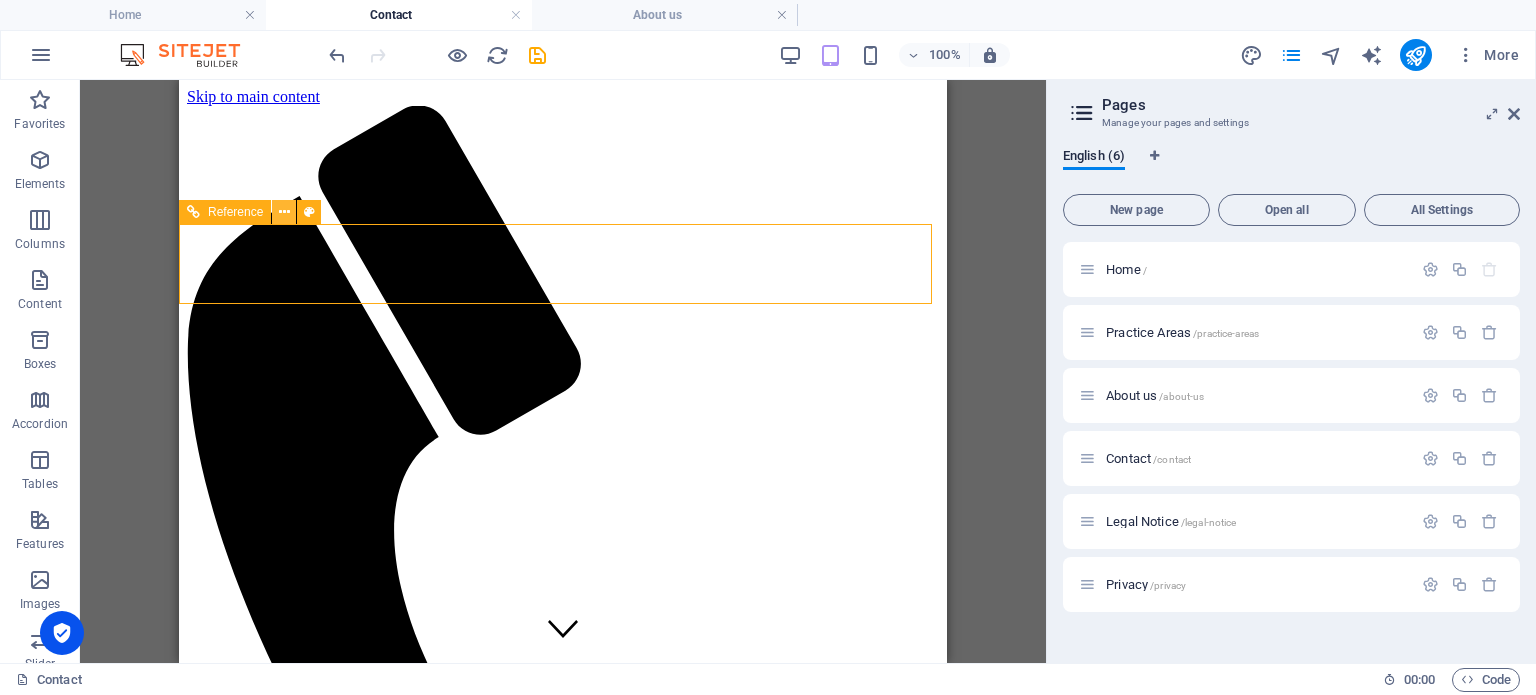 click at bounding box center [284, 212] 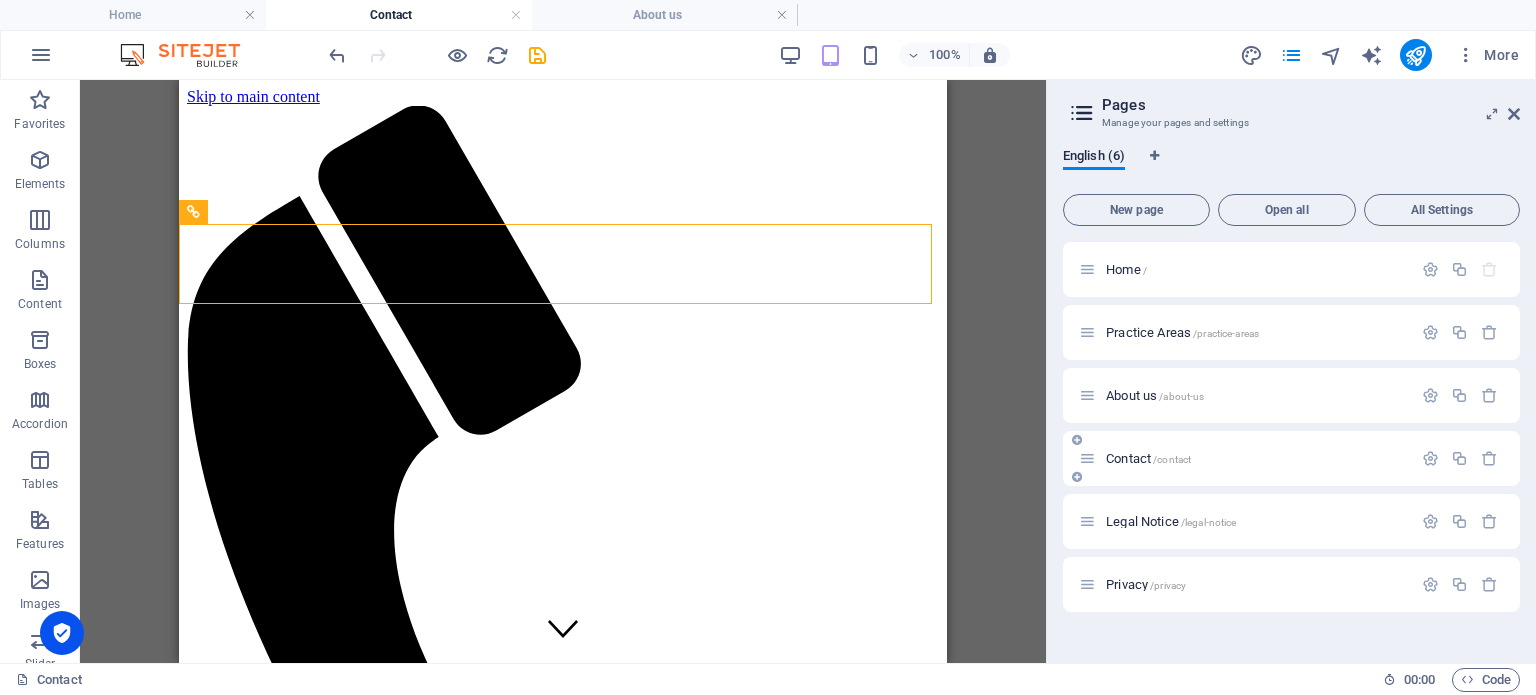 click on "Contact /contact" at bounding box center [1148, 458] 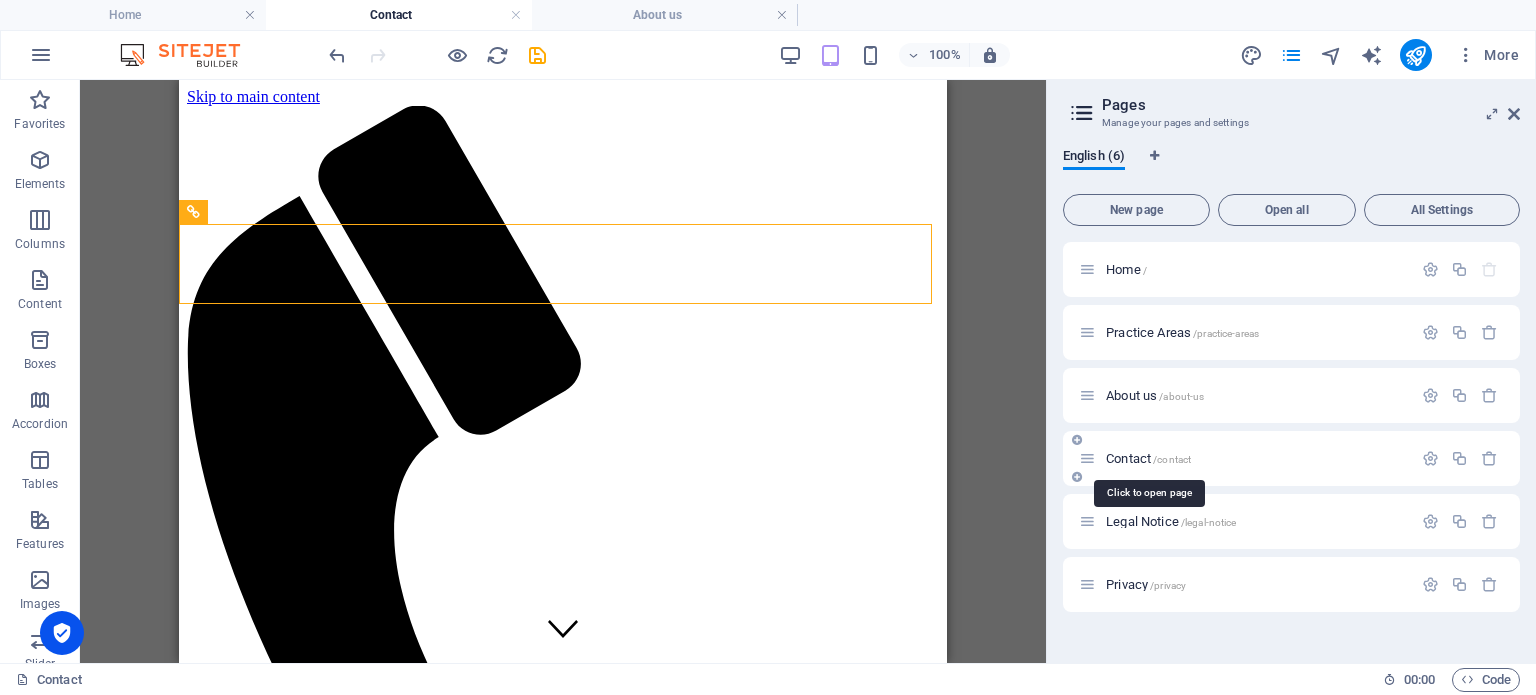 click on "Contact /contact" at bounding box center [1148, 458] 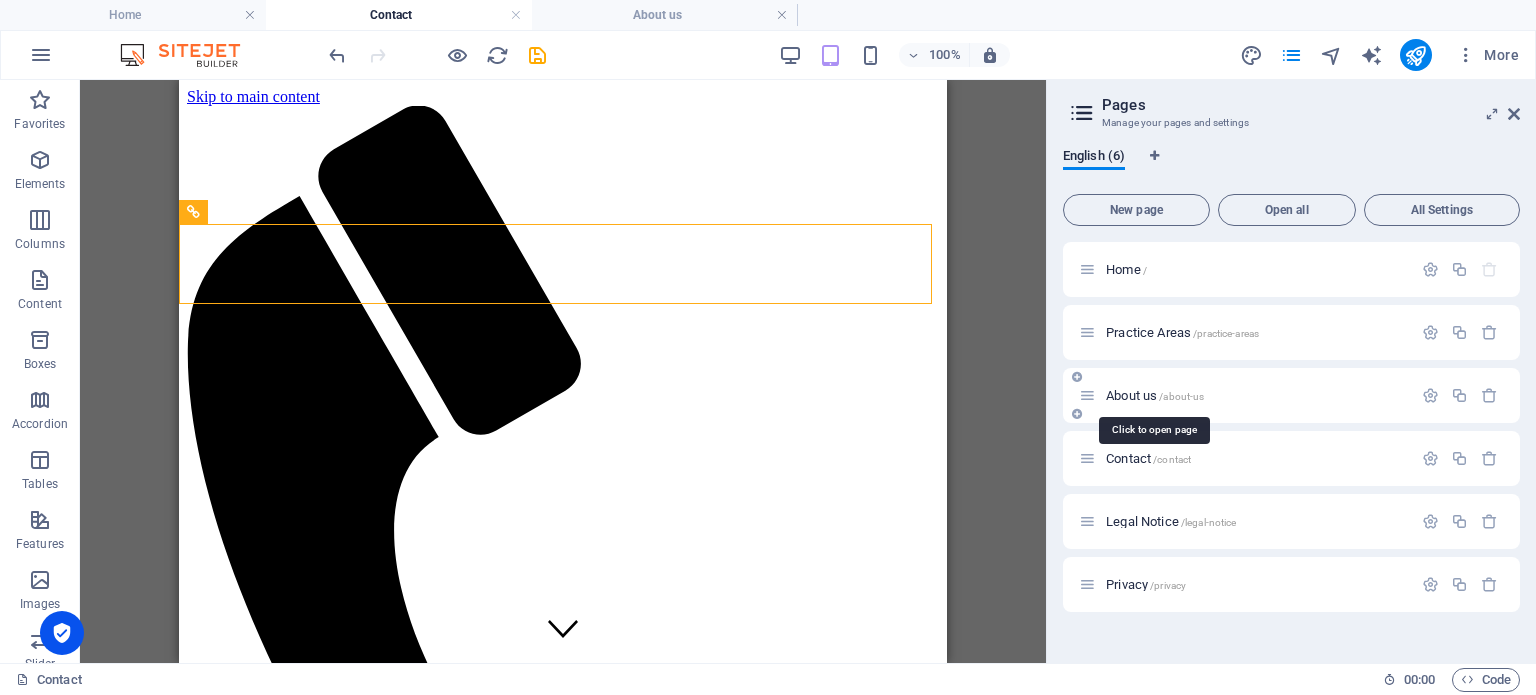 click on "About us /about-us" at bounding box center (1155, 395) 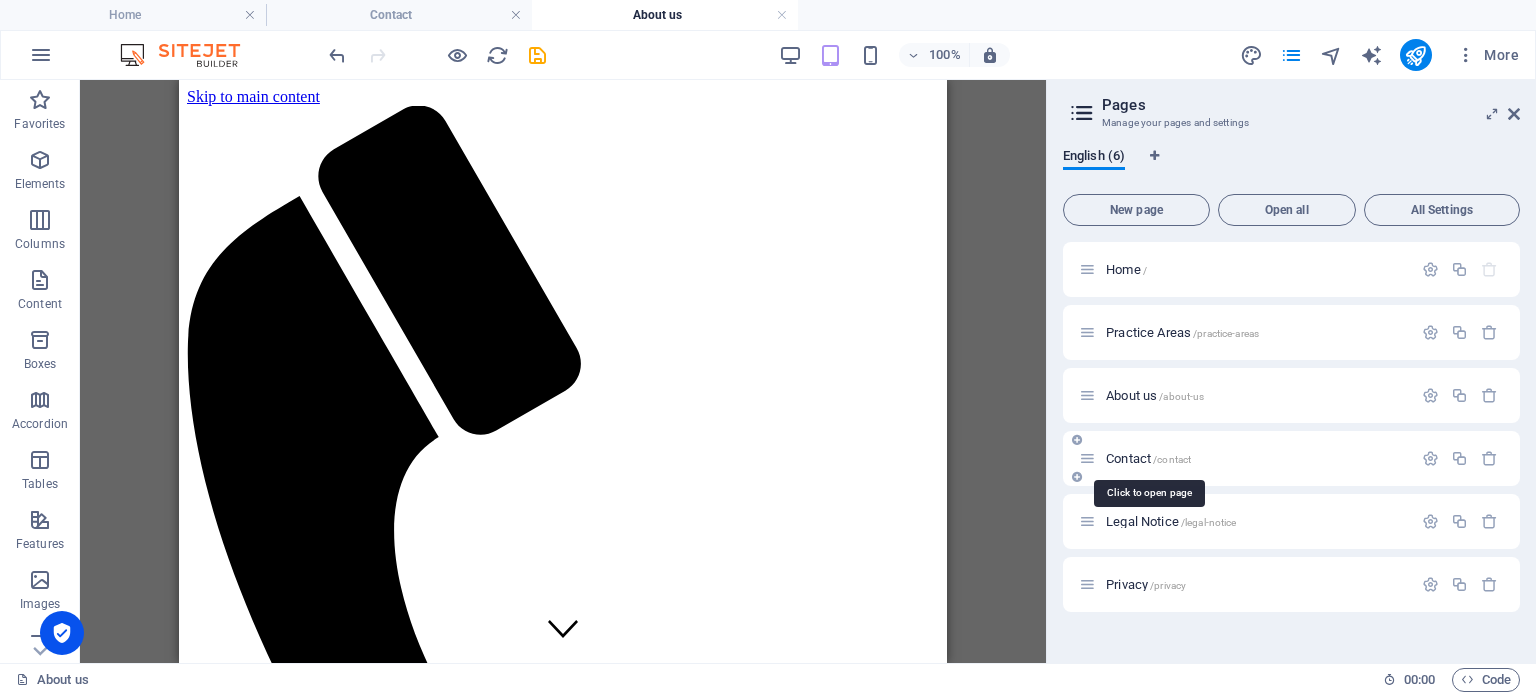 click on "Contact /contact" at bounding box center (1148, 458) 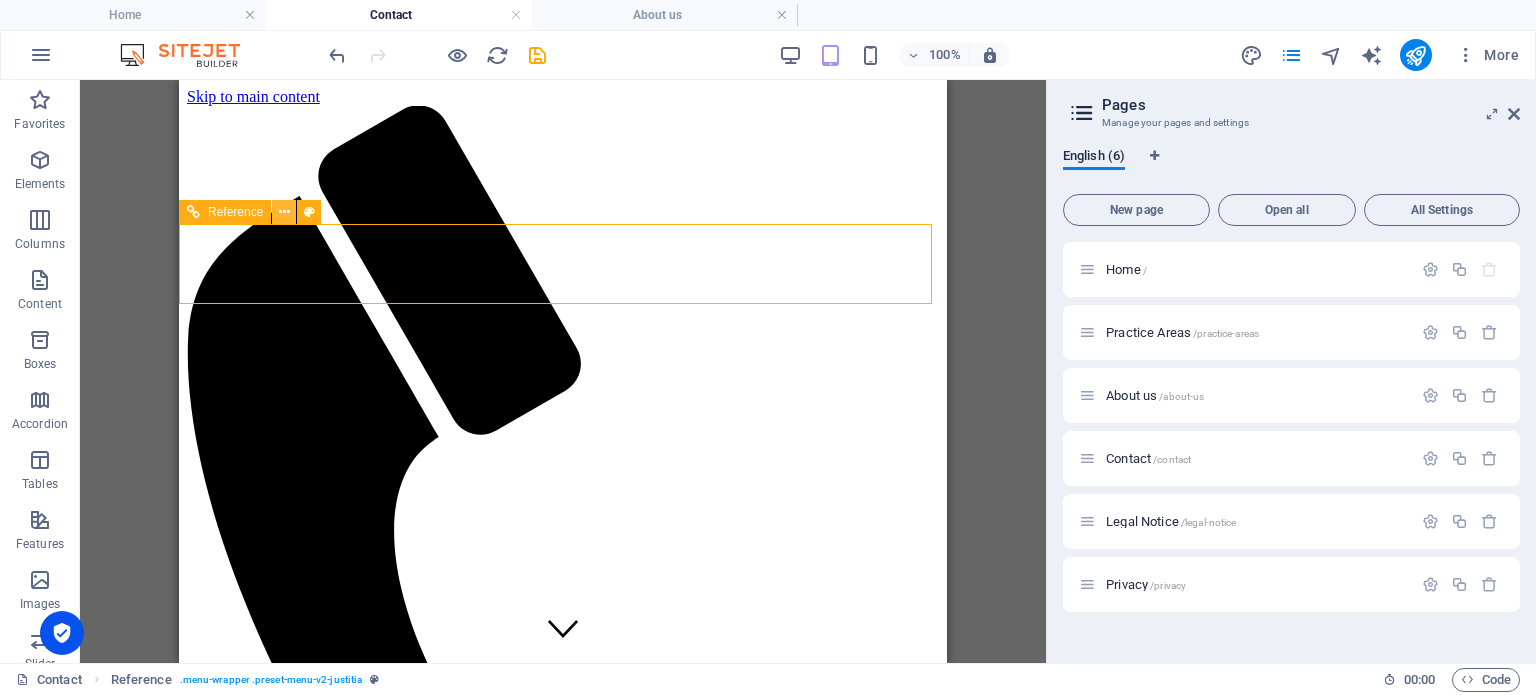 click at bounding box center (284, 212) 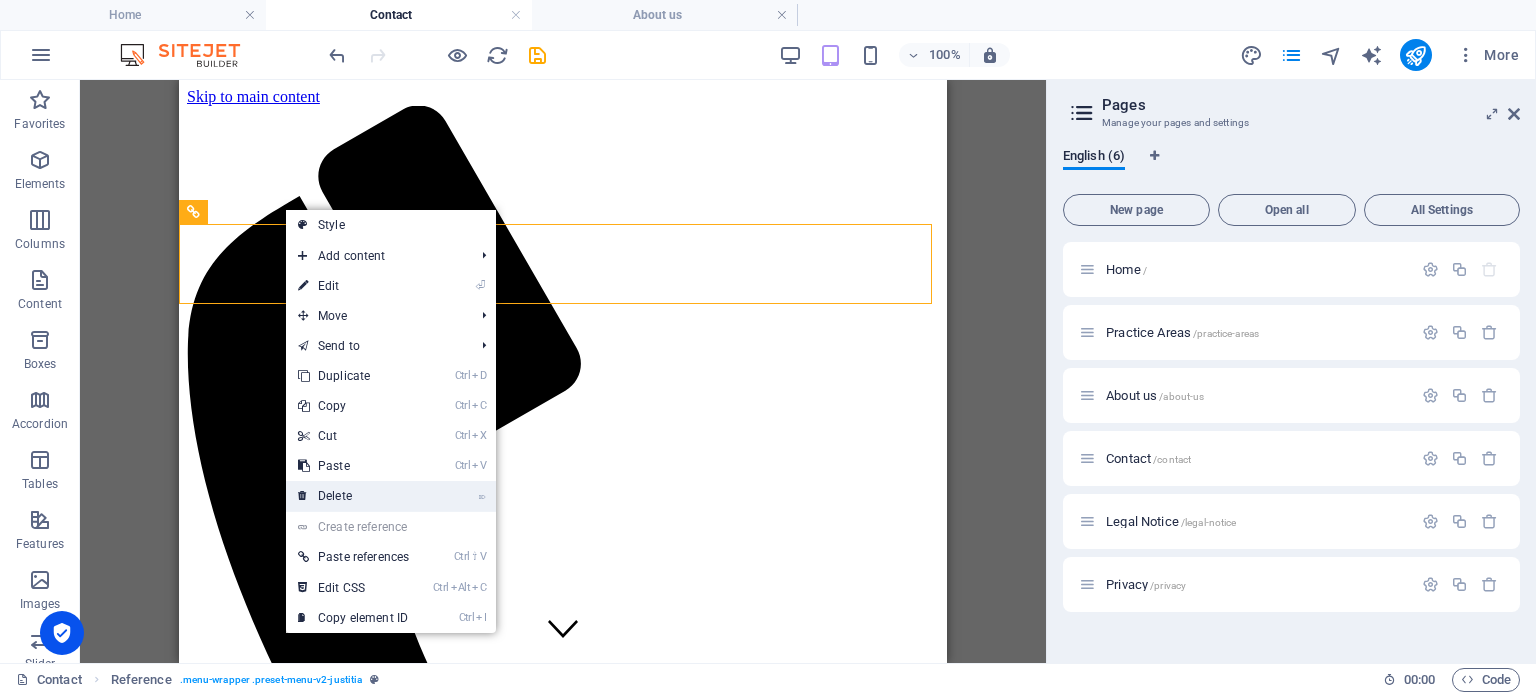 click on "⌦  Delete" at bounding box center (353, 496) 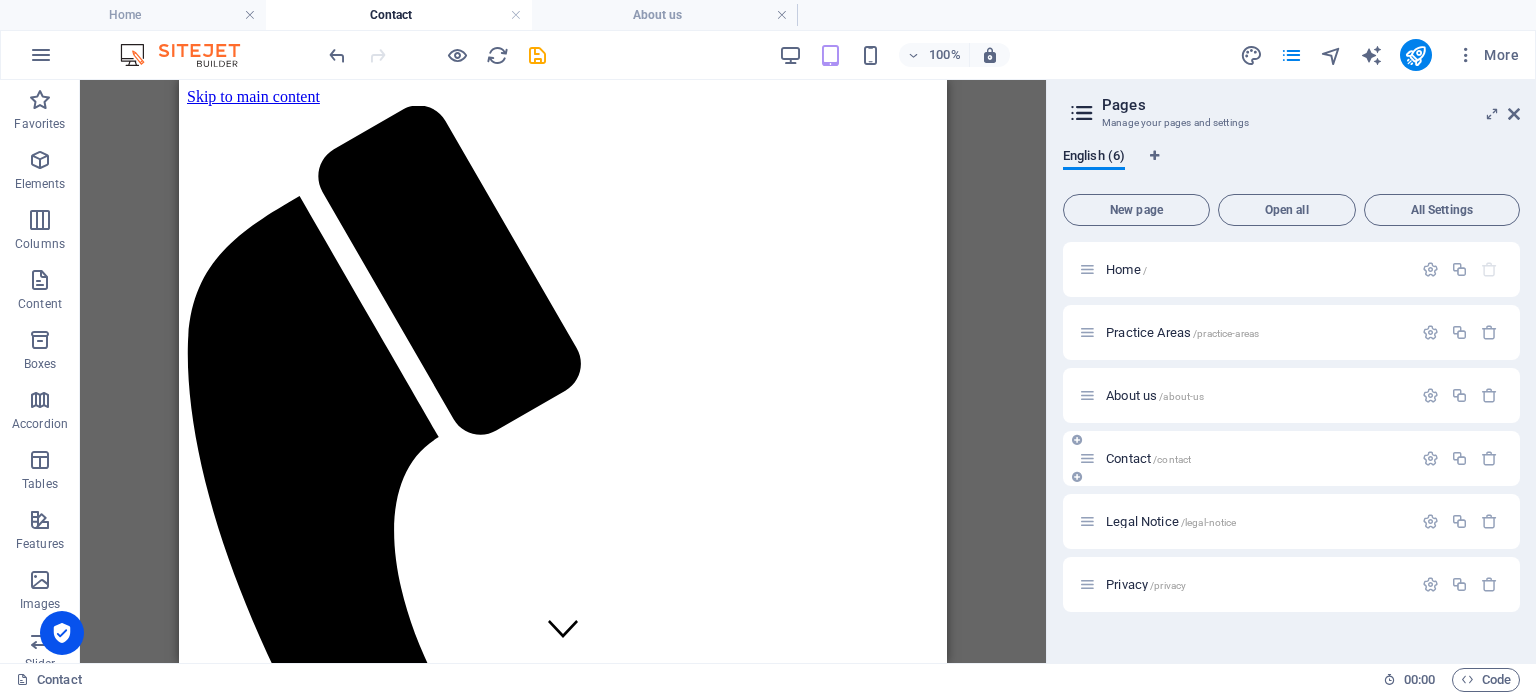 click on "Contact /contact" at bounding box center (1148, 458) 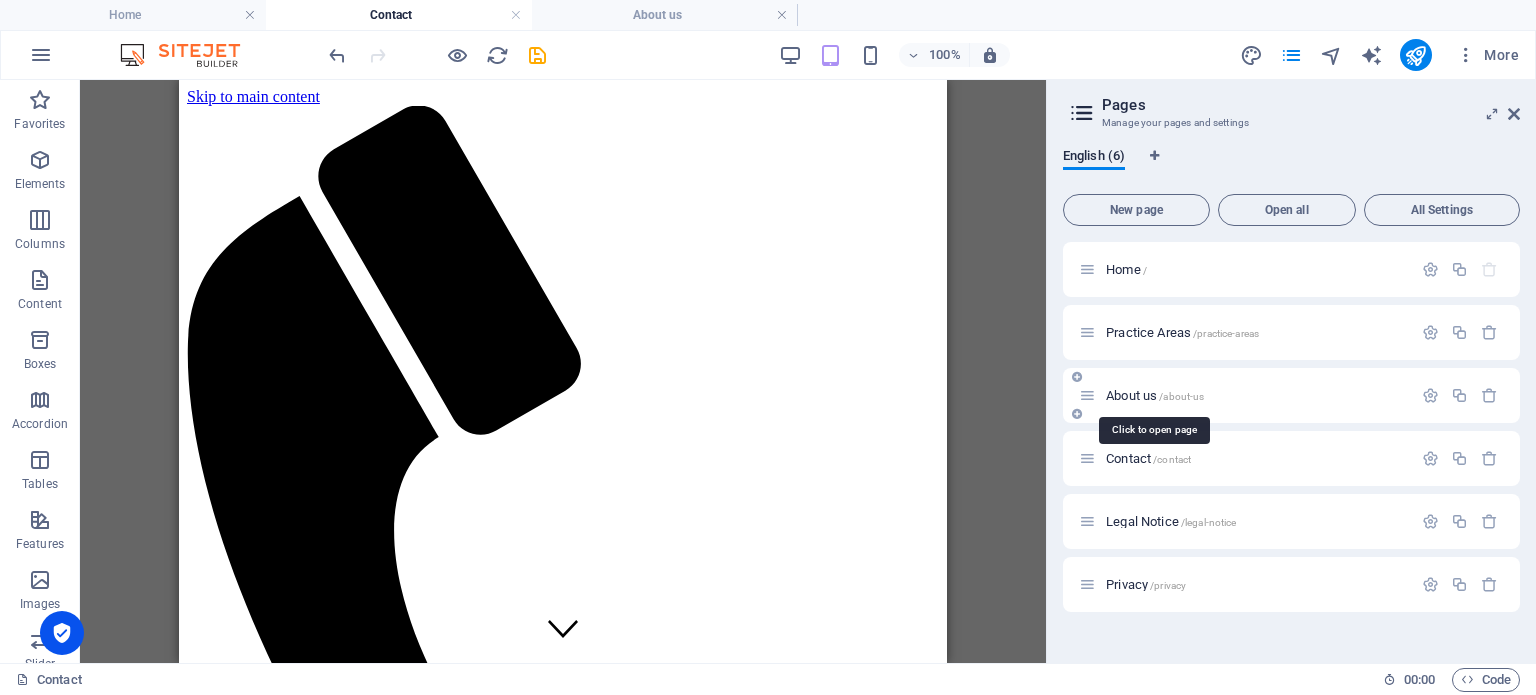 click on "About us /about-us" at bounding box center [1155, 395] 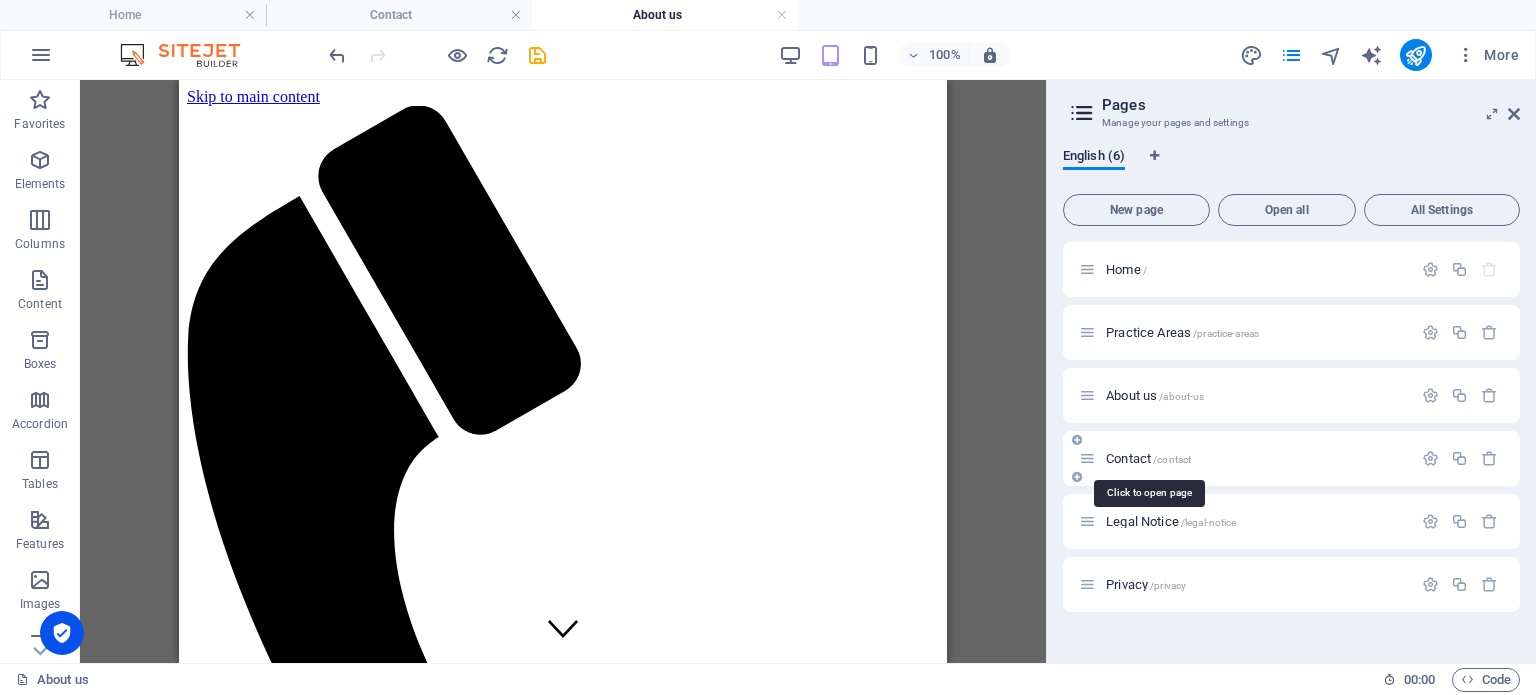 click on "Contact /contact" at bounding box center [1148, 458] 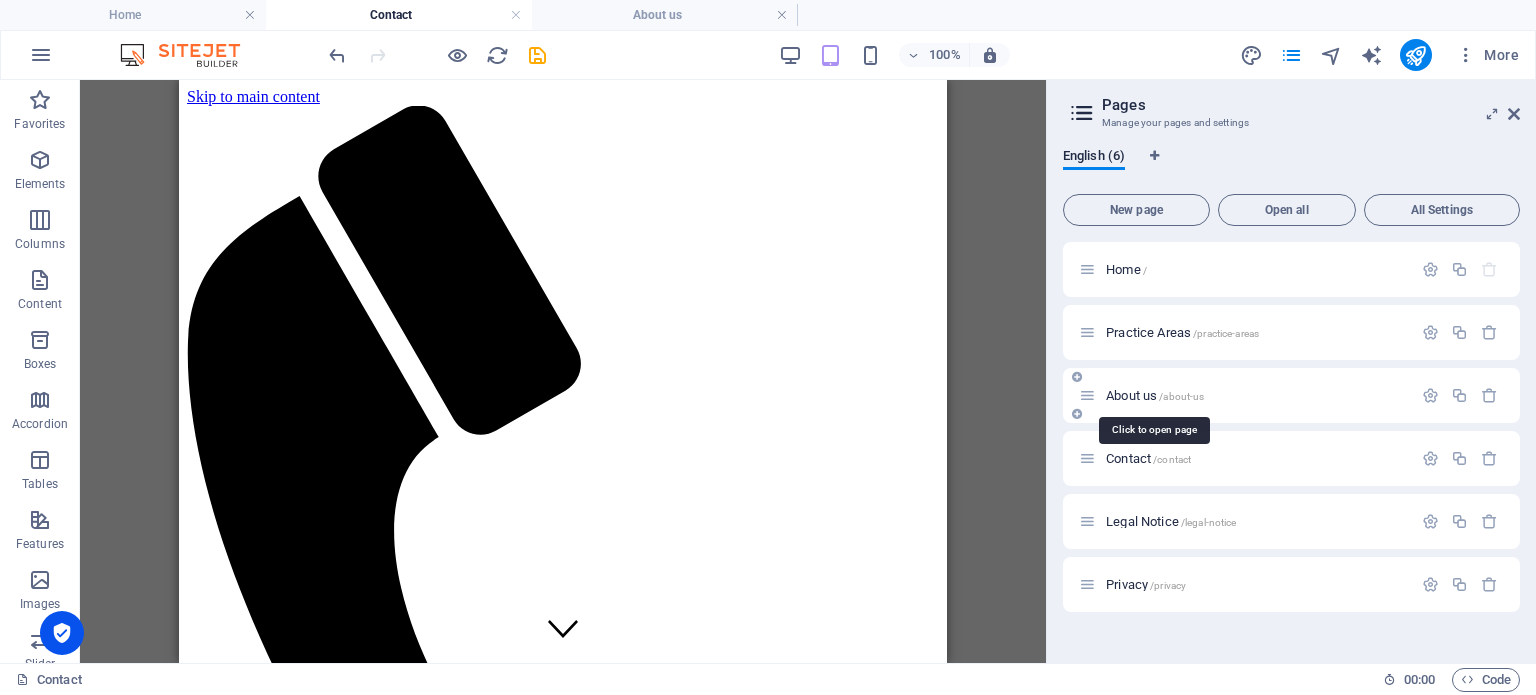 click on "About us /about-us" at bounding box center (1155, 395) 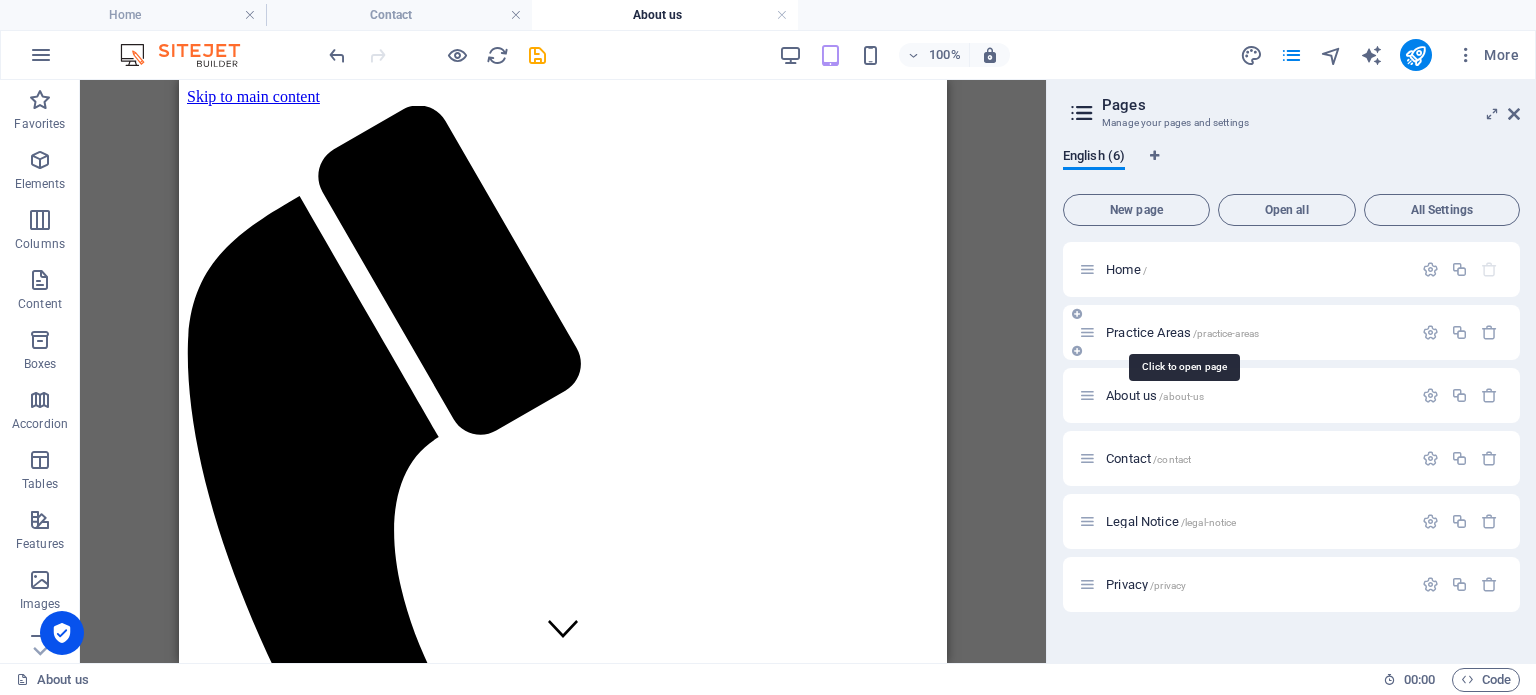 click on "Practice Areas /practice-areas" at bounding box center [1182, 332] 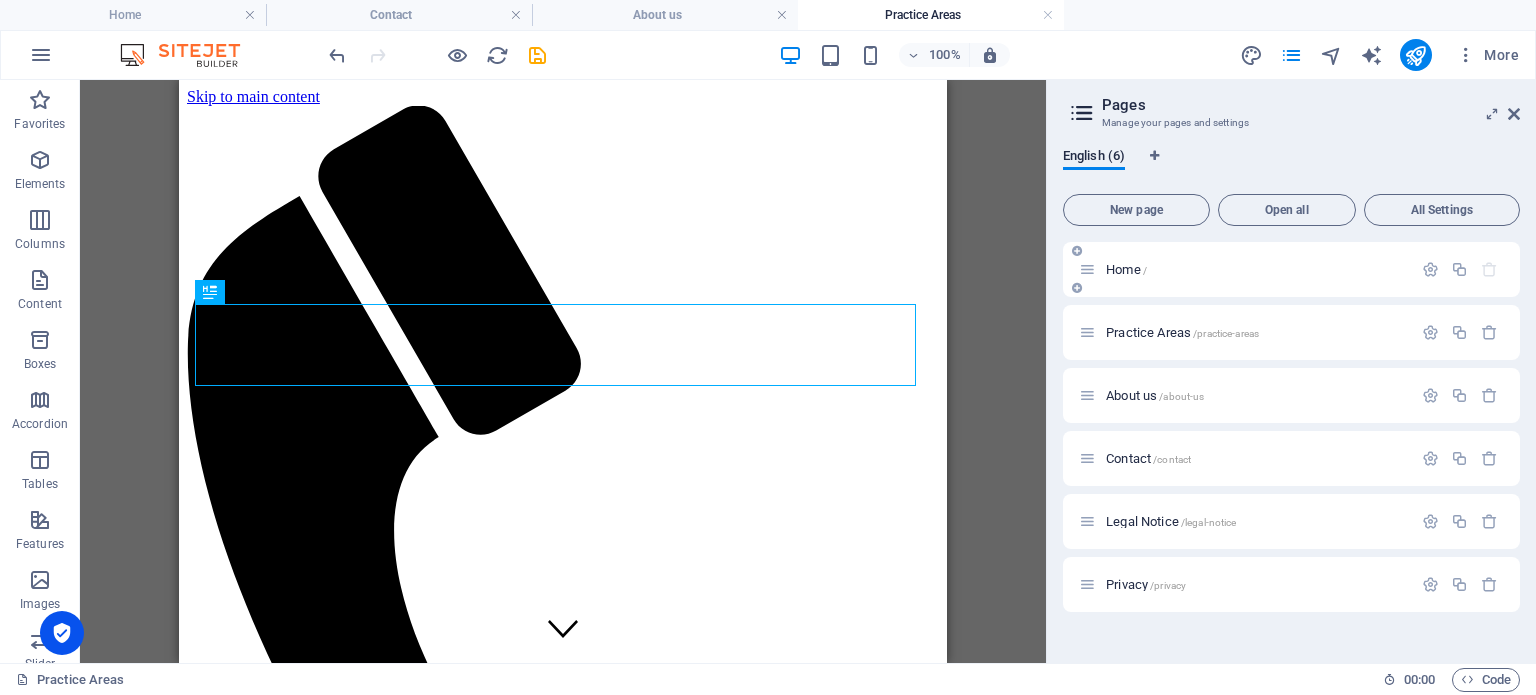 scroll, scrollTop: 0, scrollLeft: 0, axis: both 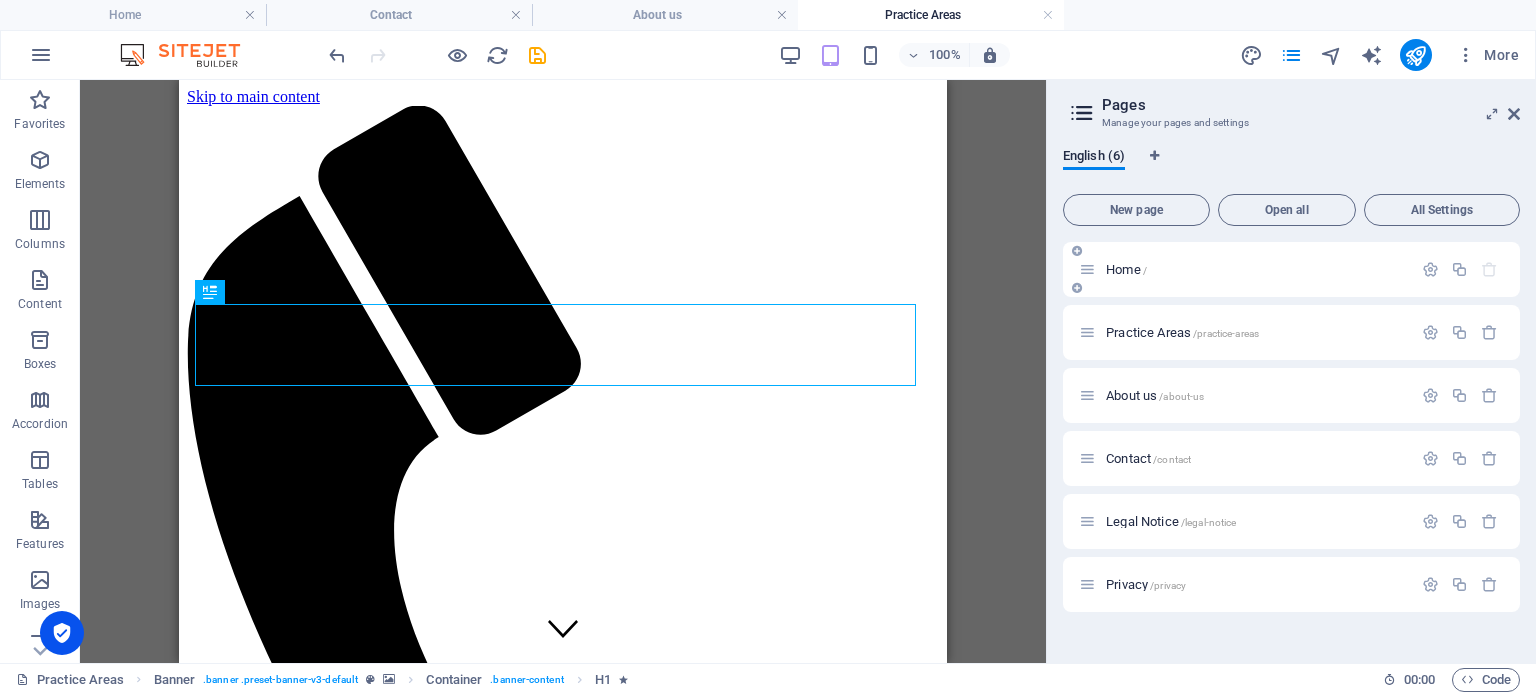 click on "Home /" at bounding box center (1126, 269) 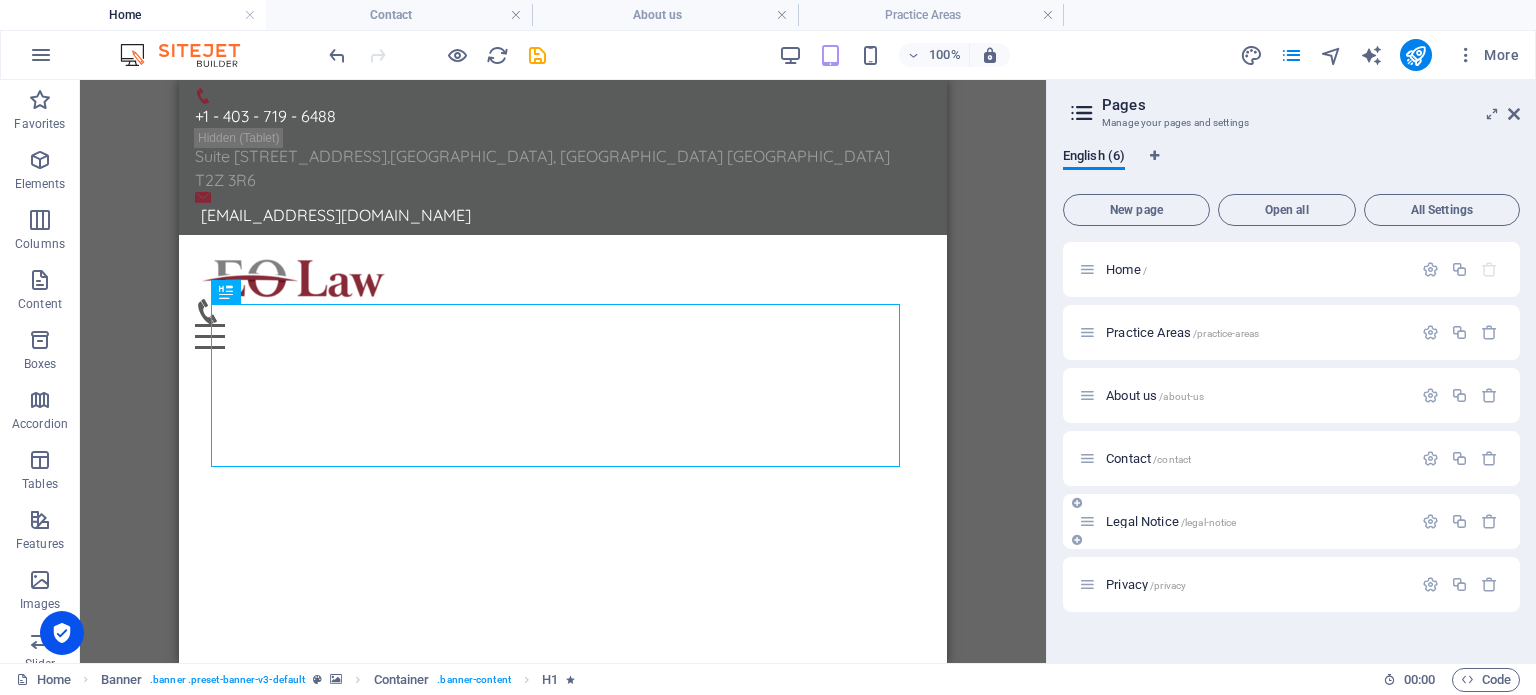 click on "Legal Notice /legal-notice" at bounding box center [1171, 521] 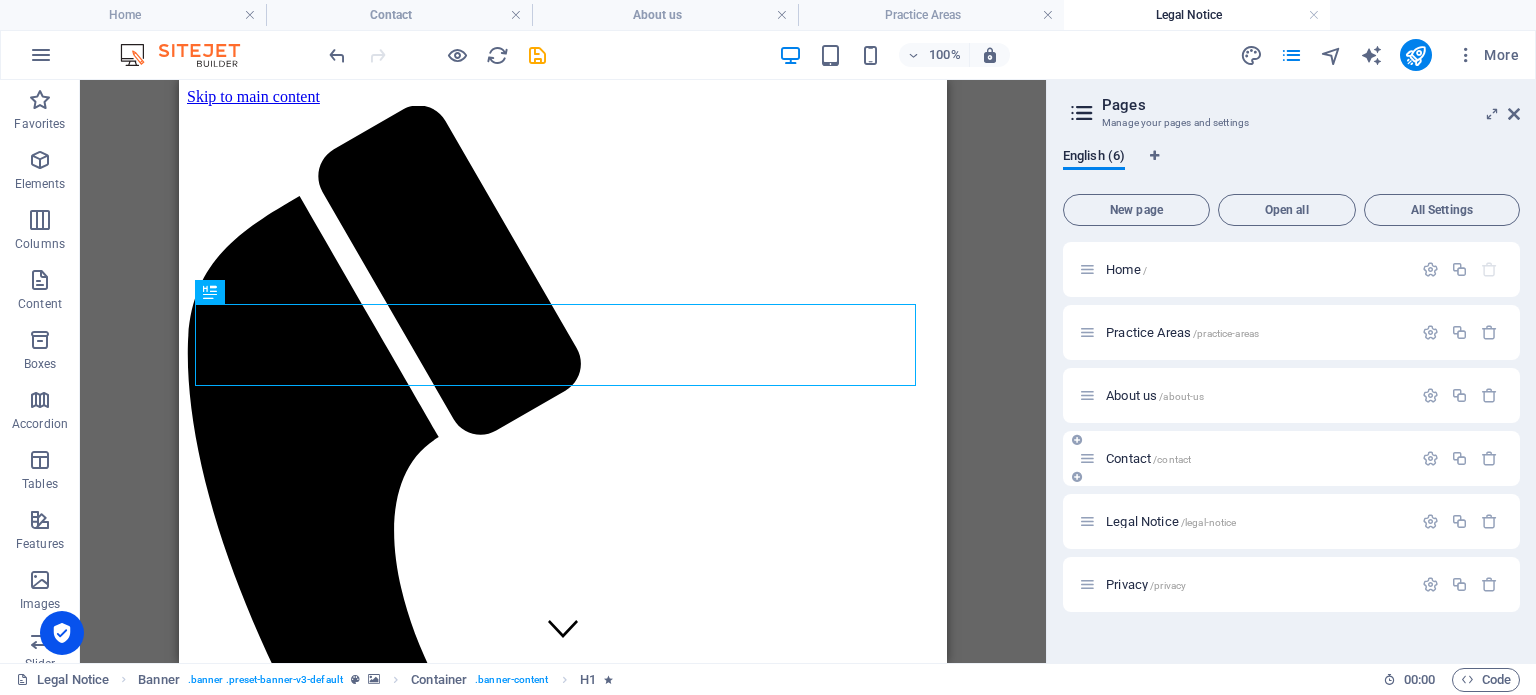 scroll, scrollTop: 0, scrollLeft: 0, axis: both 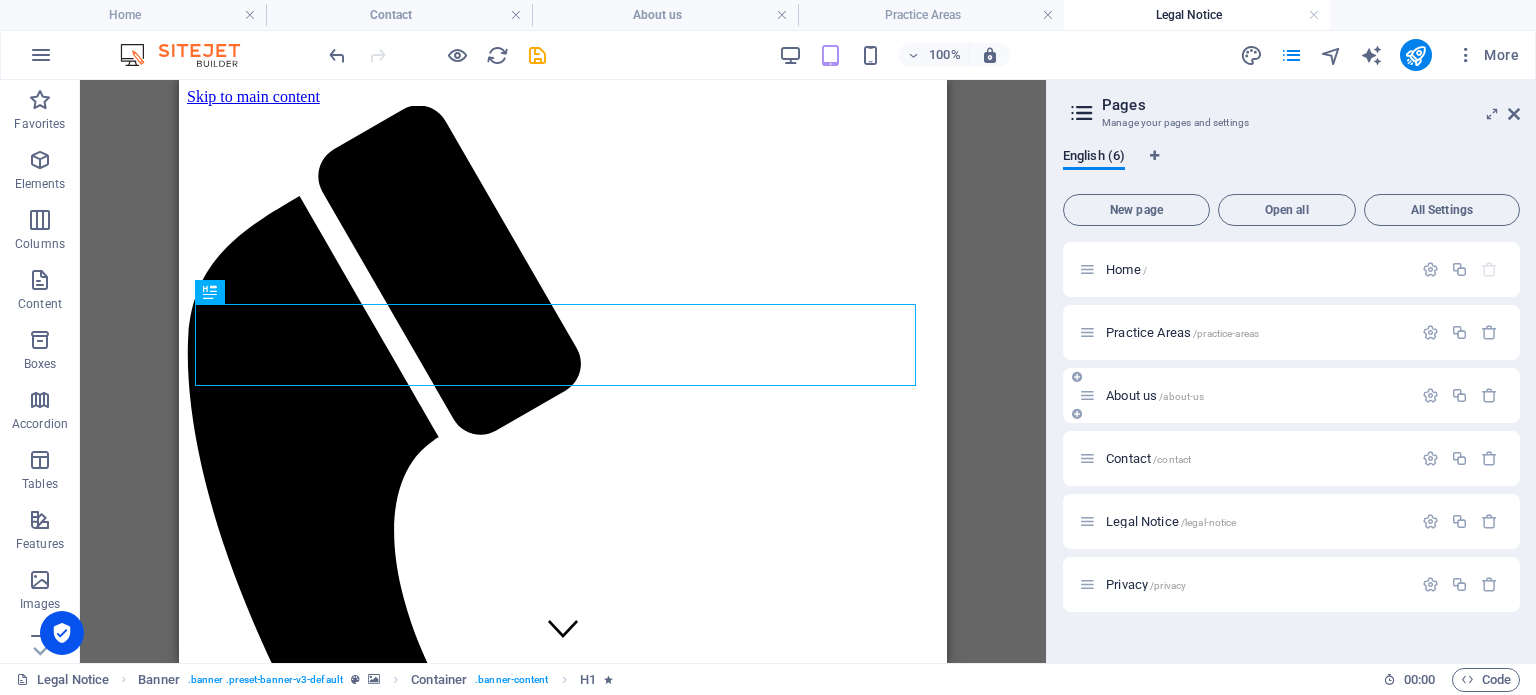 click on "About us /about-us" at bounding box center (1155, 395) 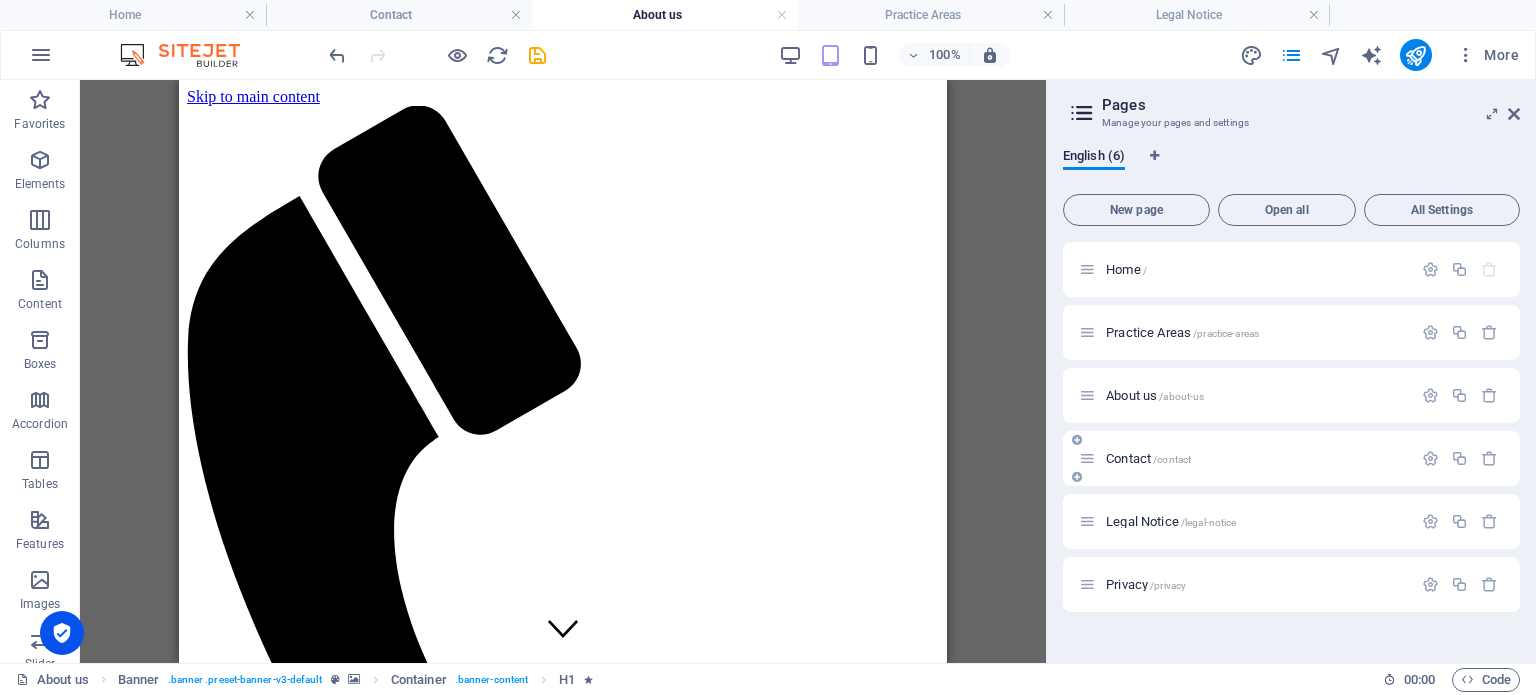 click on "Contact /contact" at bounding box center (1148, 458) 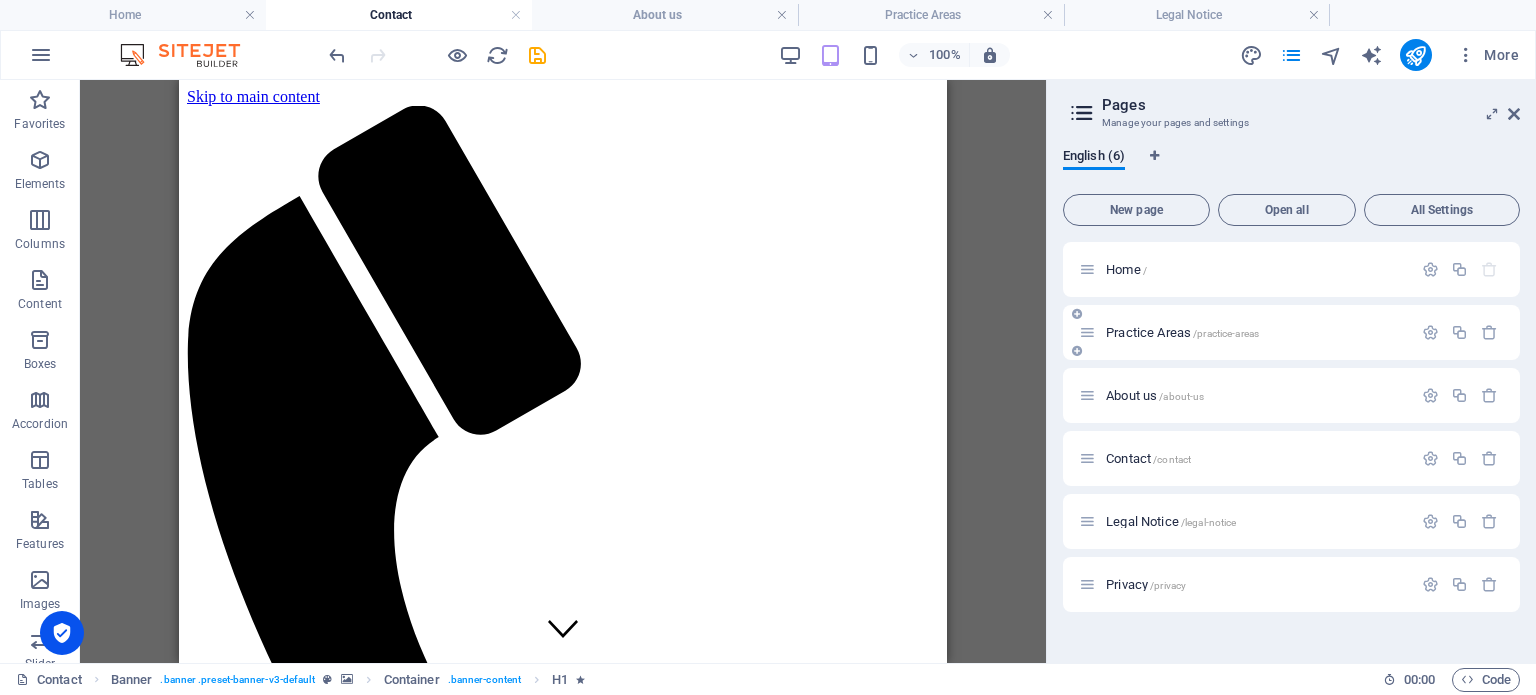 click on "Practice Areas /practice-areas" at bounding box center [1245, 332] 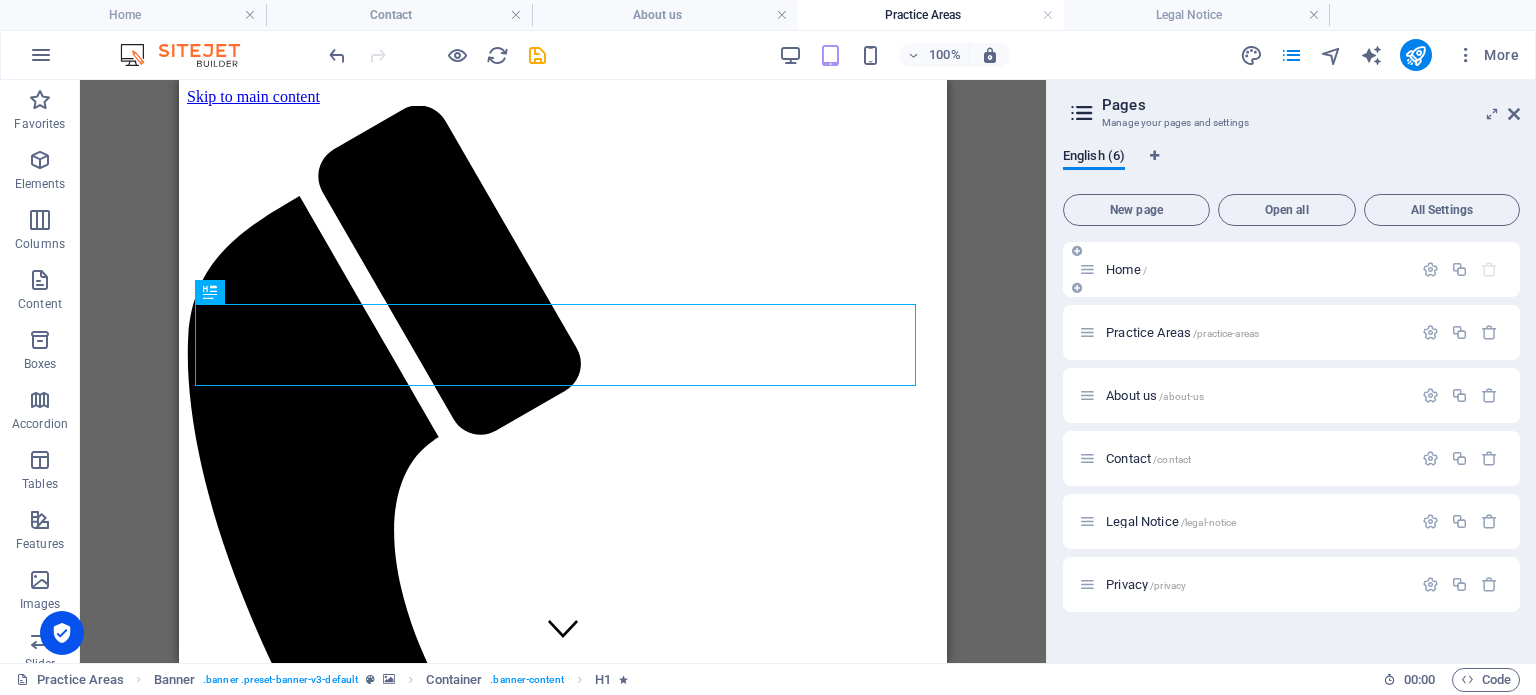 click on "Home /" at bounding box center (1126, 269) 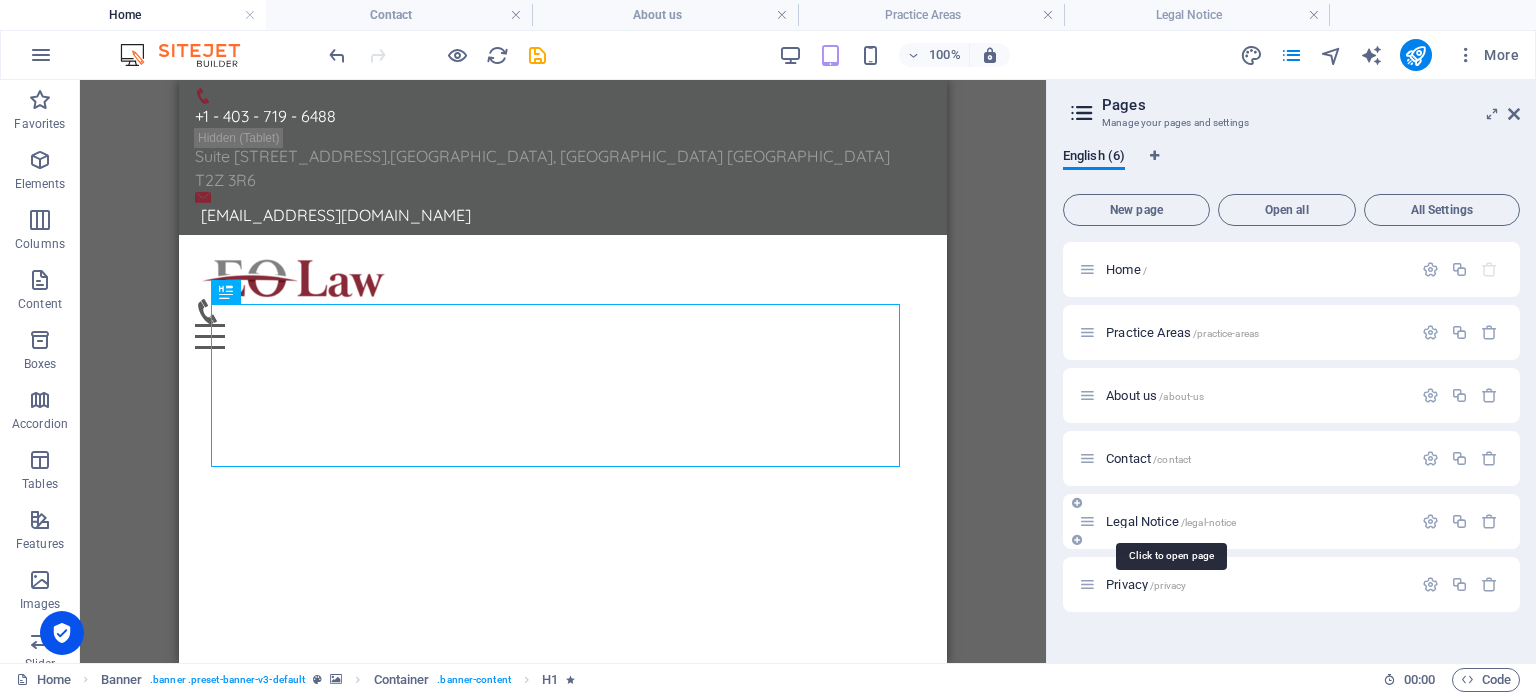 click on "Legal Notice /legal-notice" at bounding box center [1171, 521] 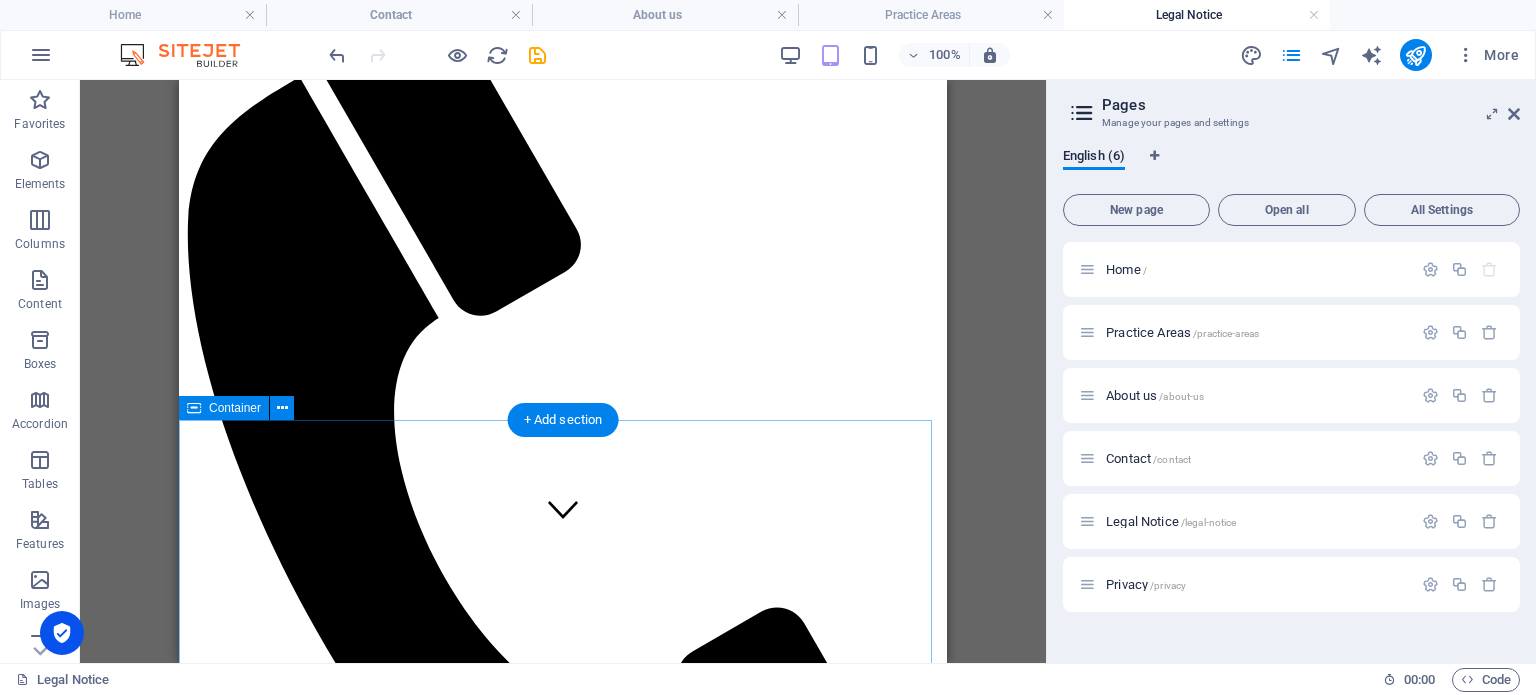 scroll, scrollTop: 100, scrollLeft: 0, axis: vertical 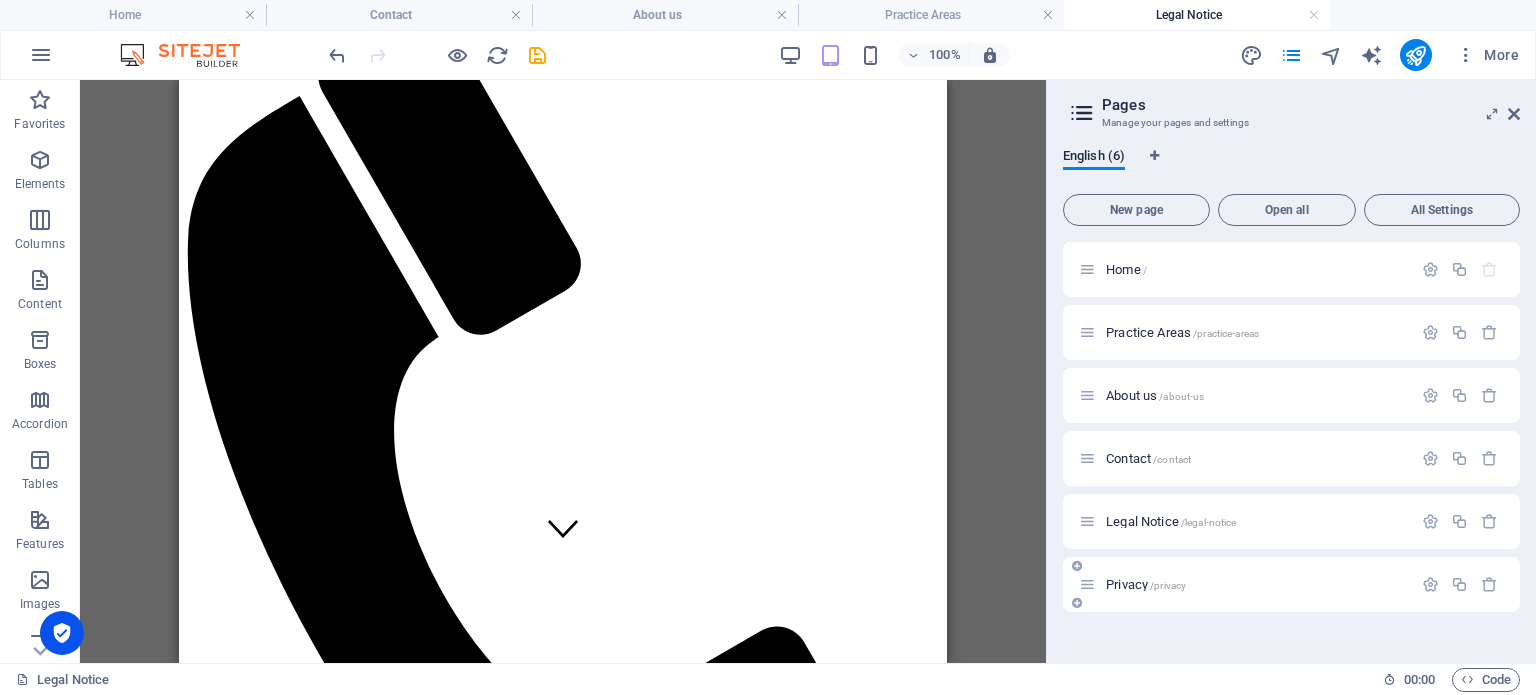 click on "Privacy /privacy" at bounding box center [1146, 584] 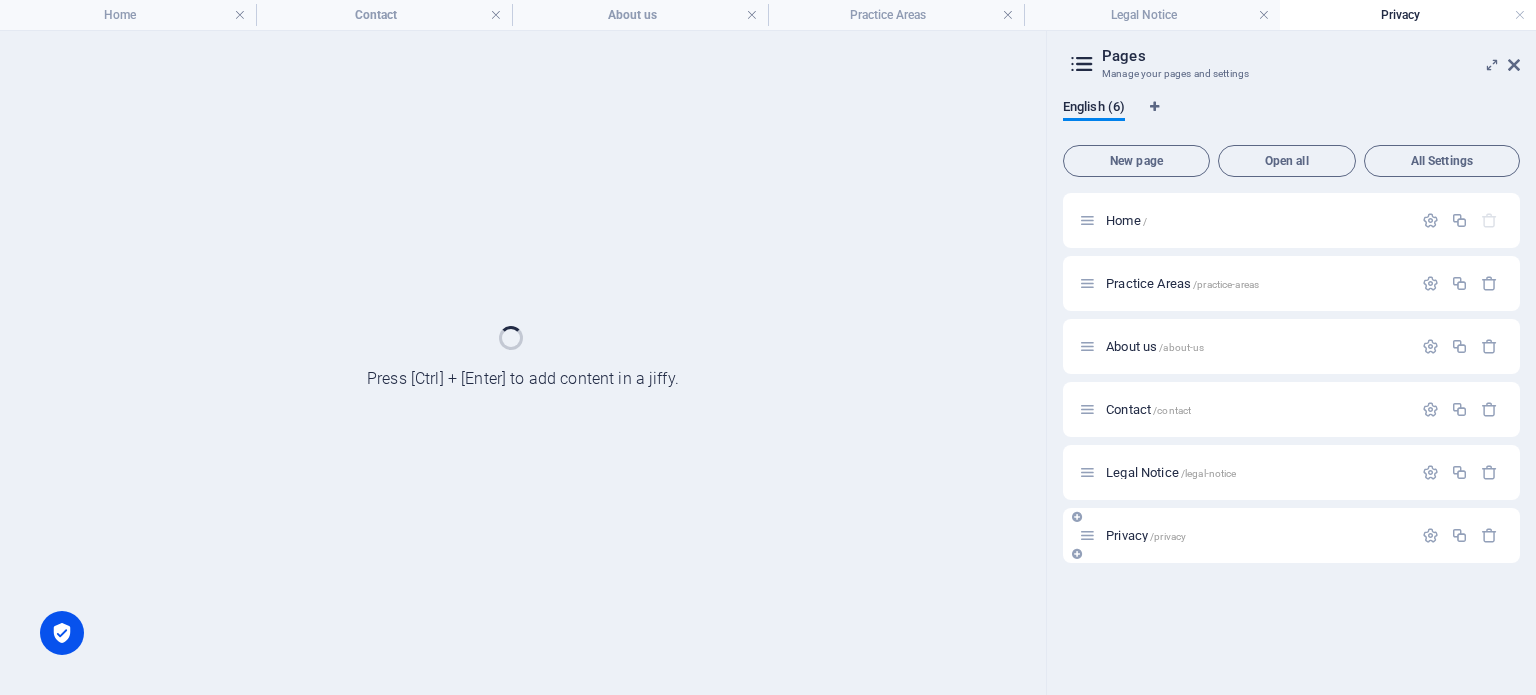 scroll, scrollTop: 0, scrollLeft: 0, axis: both 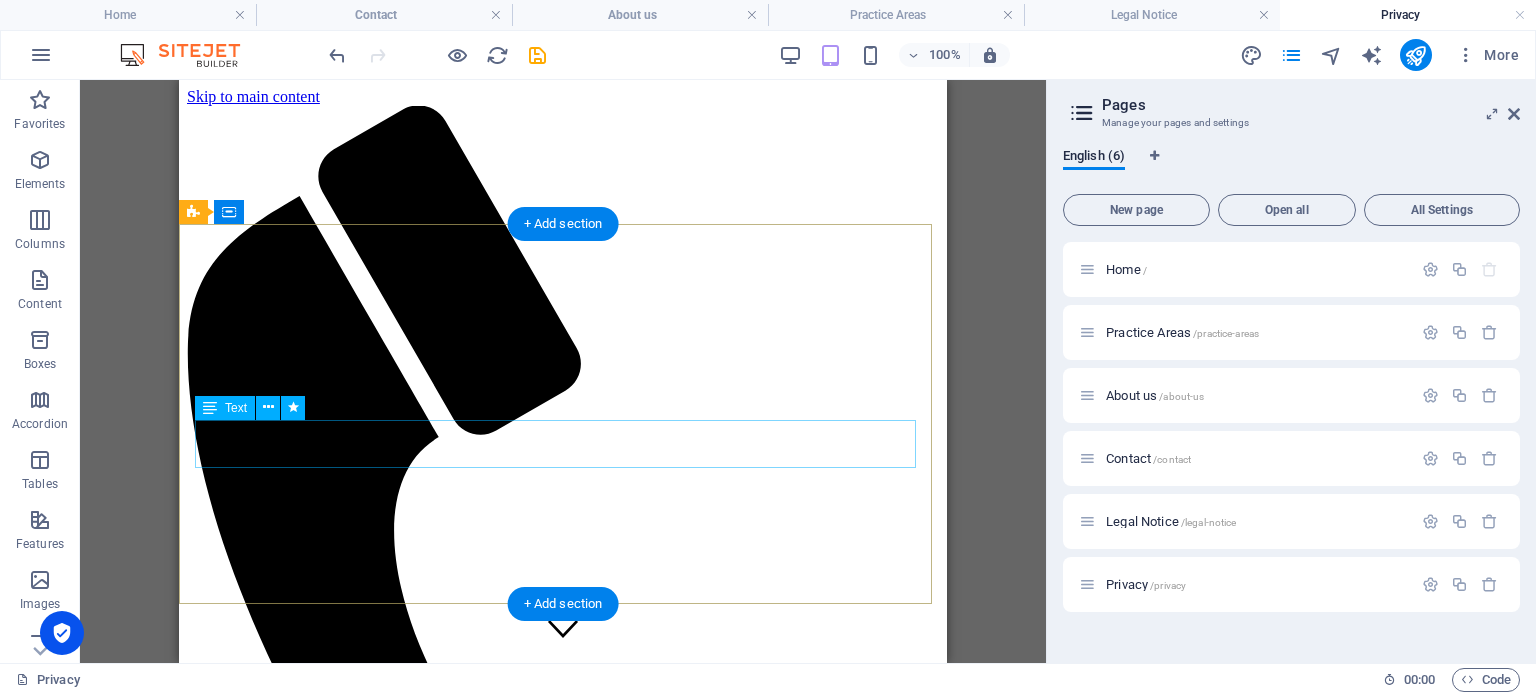 click on "Consetetur sadipscing elitr, sed diam nonumy eirmod tempor invidunt ut labore et dolore magna aliquyam erat, sed diam voluptua. At vero eos et accusam et [PERSON_NAME] duo [PERSON_NAME] et ea rebum." at bounding box center [563, 4569] 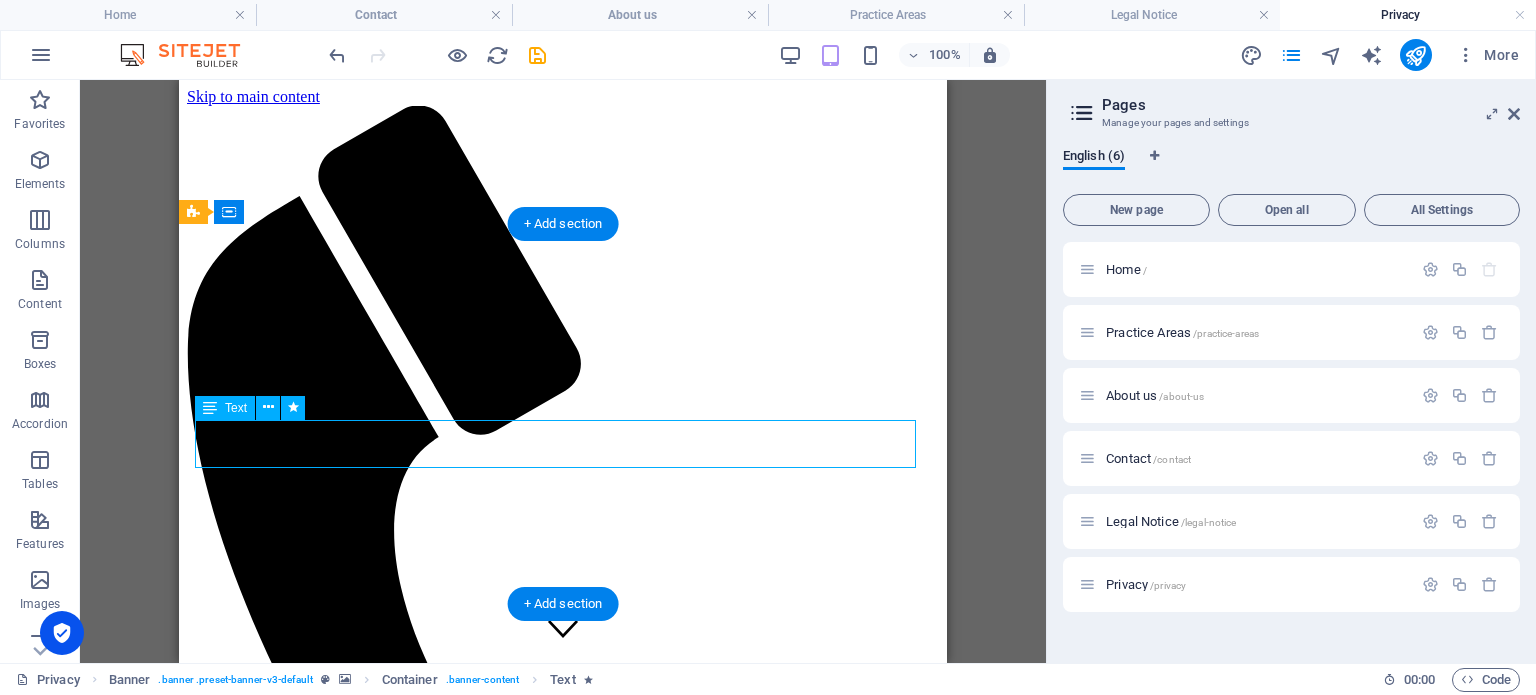 click on "Consetetur sadipscing elitr, sed diam nonumy eirmod tempor invidunt ut labore et dolore magna aliquyam erat, sed diam voluptua. At vero eos et accusam et [PERSON_NAME] duo [PERSON_NAME] et ea rebum." at bounding box center (563, 4569) 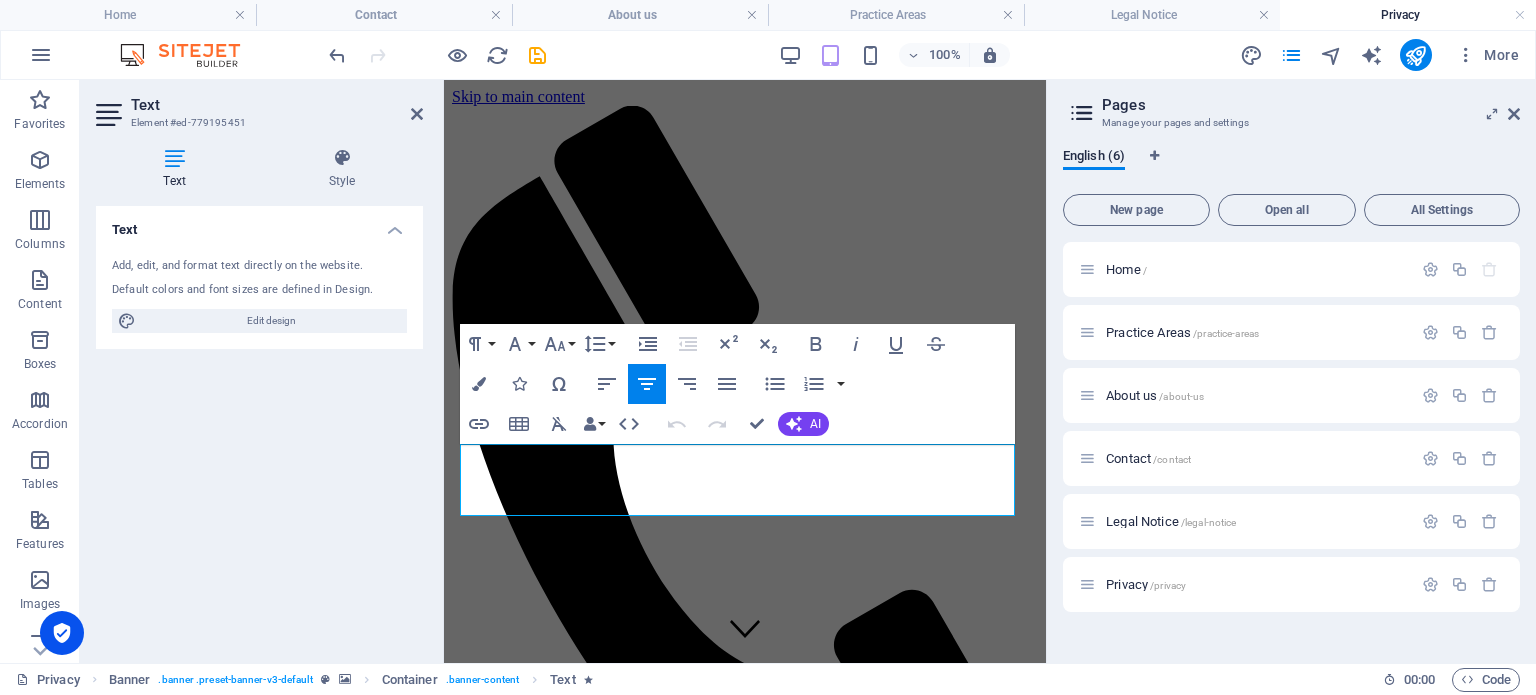 click on "Clear Formatting" at bounding box center (559, 424) 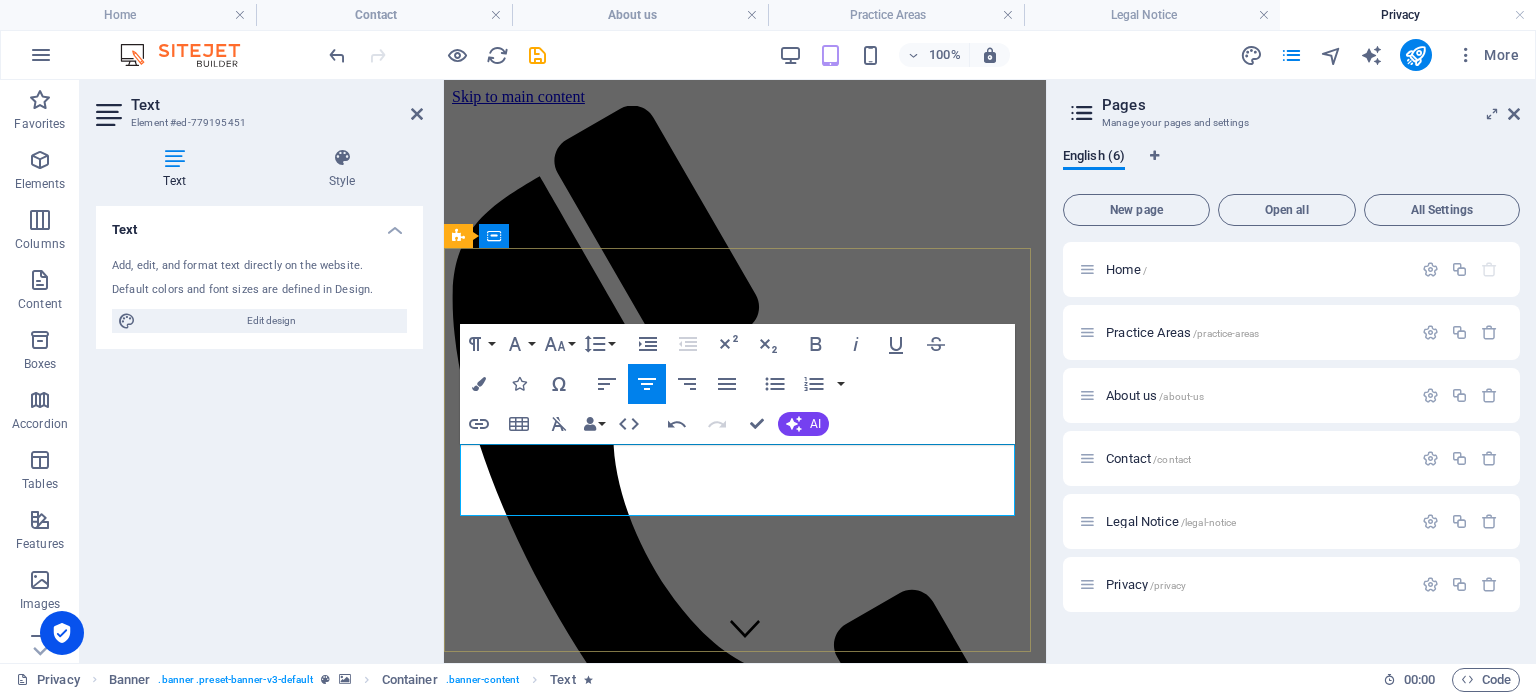 click on "Consetetur sadipscing elitr, sed diam nonumy eirmod tempor invidunt ut labore et dolore magna aliquyam erat, sed diam voluptua. At vero eos et accusam et [PERSON_NAME] duo [PERSON_NAME] et ea rebum." at bounding box center [745, 3805] 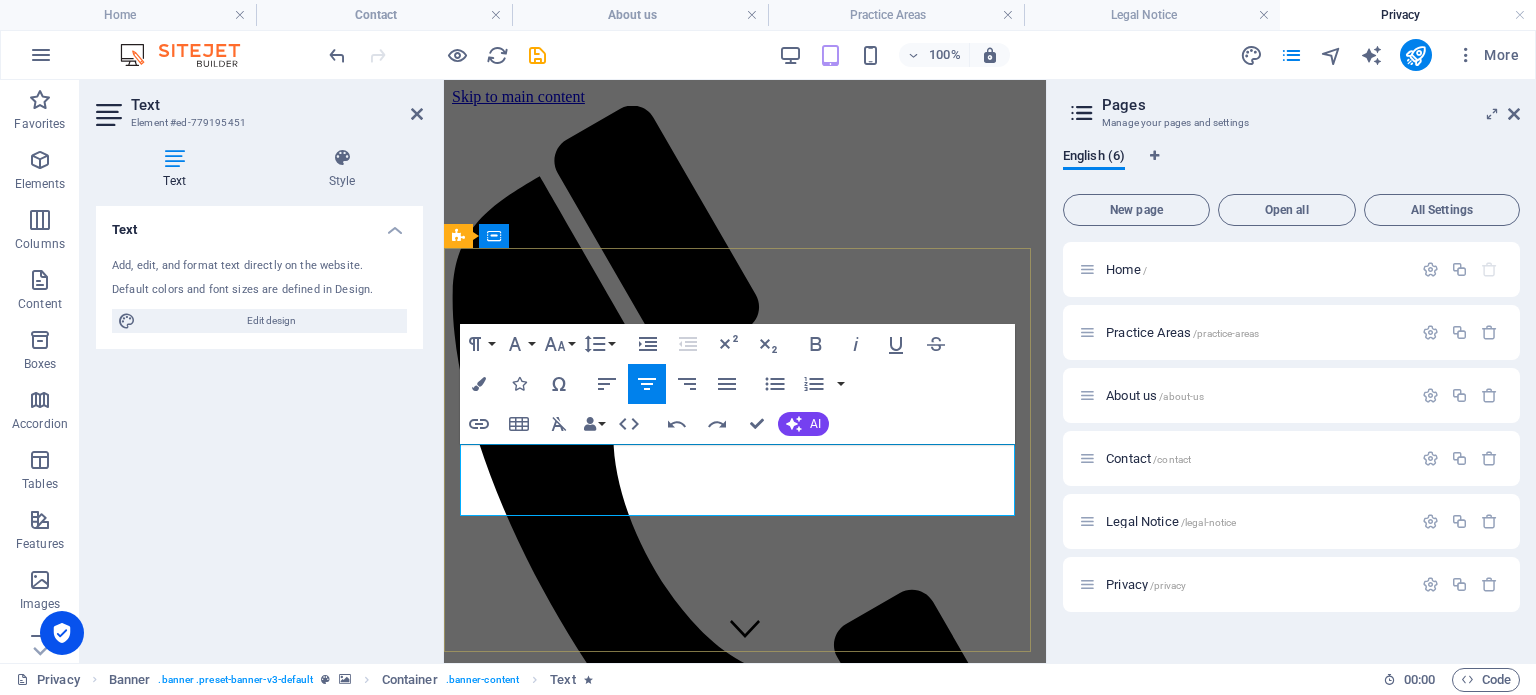click on "Consetetur sadipscing elitr, sed diam nonumy eirmod tempor invidunt ut labore et dolore magna aliquyam erat, sed diam voluptua. At vero eos et accusam et [PERSON_NAME] duo [PERSON_NAME] et ea rebum." at bounding box center [745, 3805] 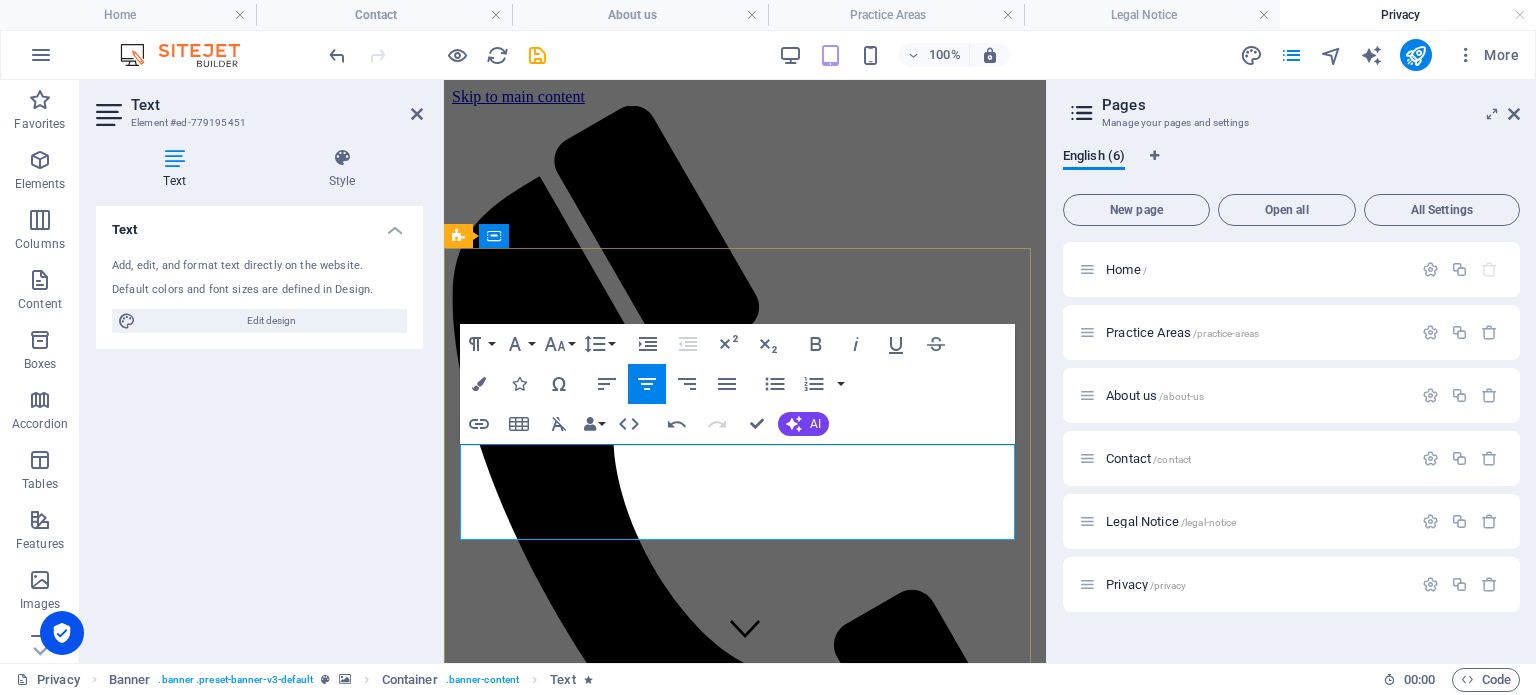drag, startPoint x: 792, startPoint y: 501, endPoint x: 468, endPoint y: 451, distance: 327.83533 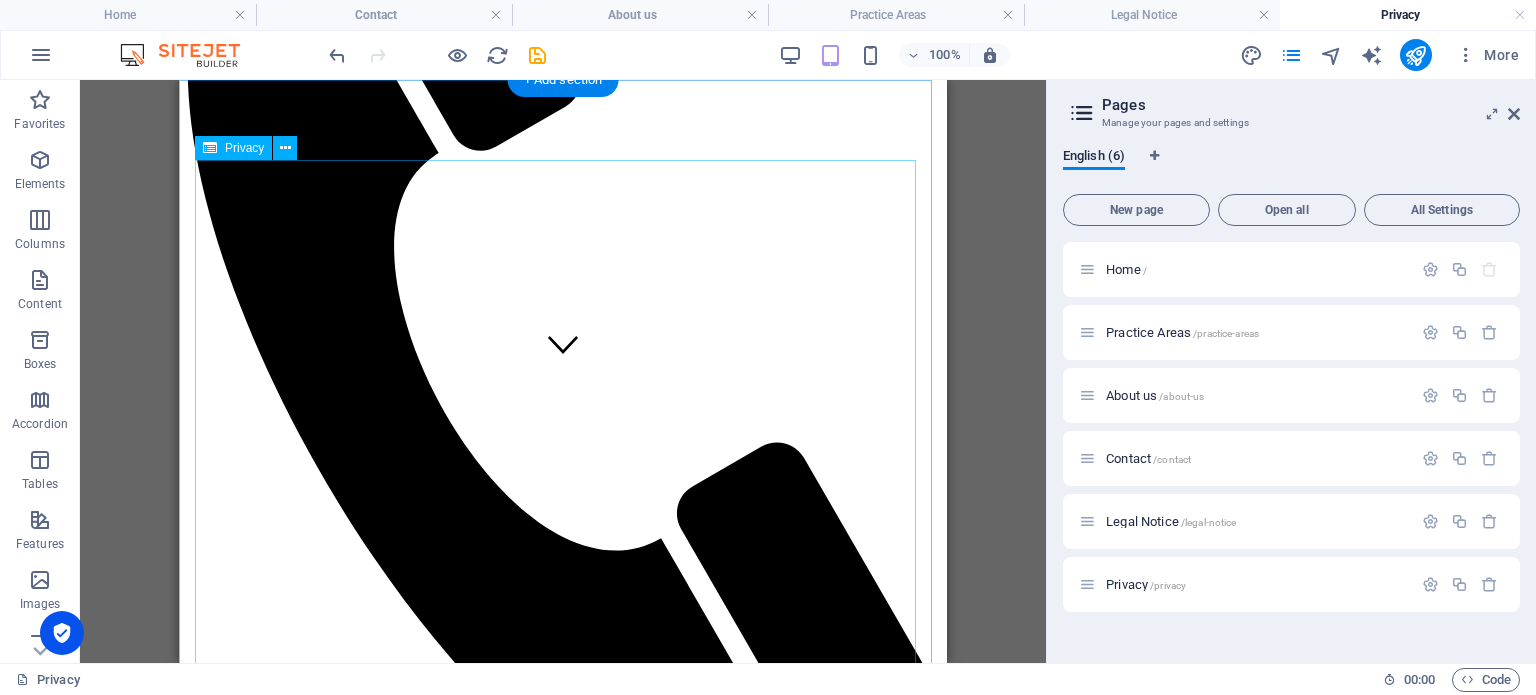 scroll, scrollTop: 0, scrollLeft: 0, axis: both 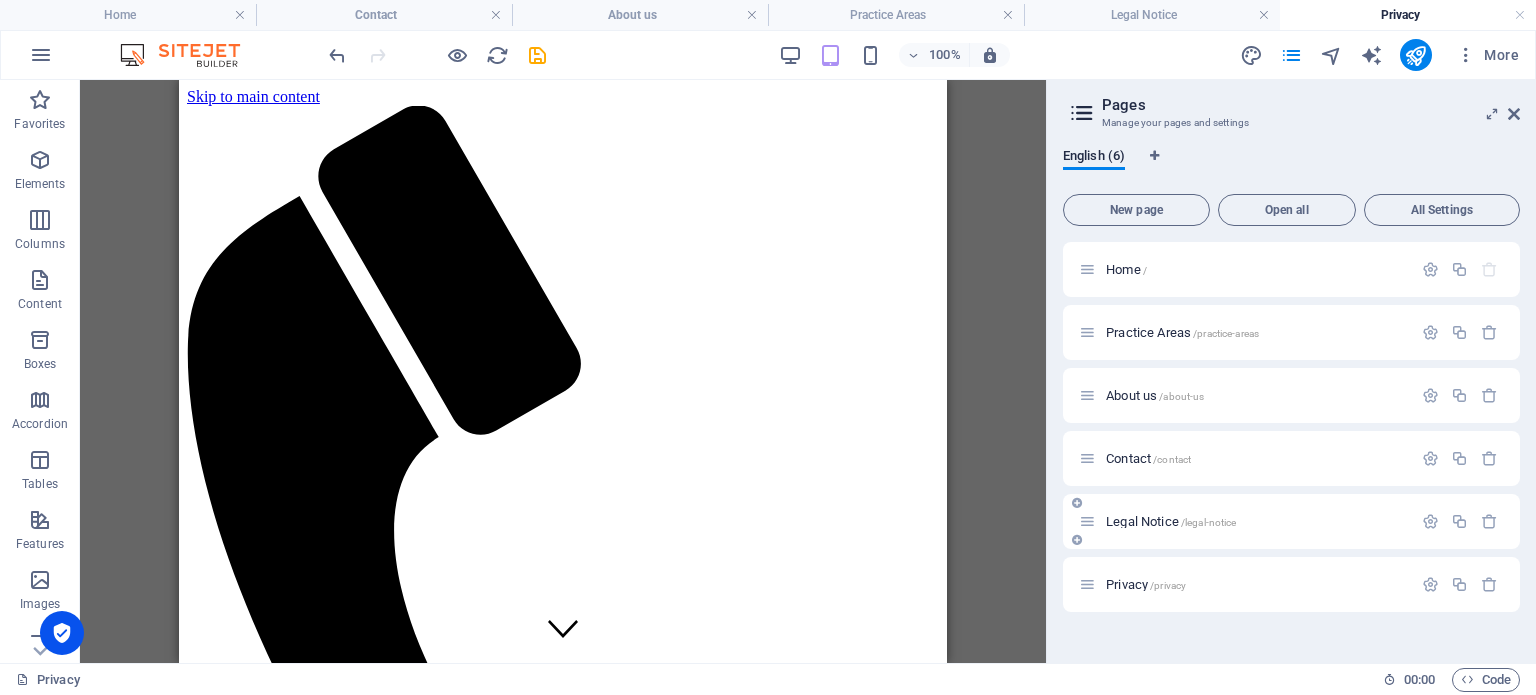 click on "Legal Notice /legal-notice" at bounding box center [1171, 521] 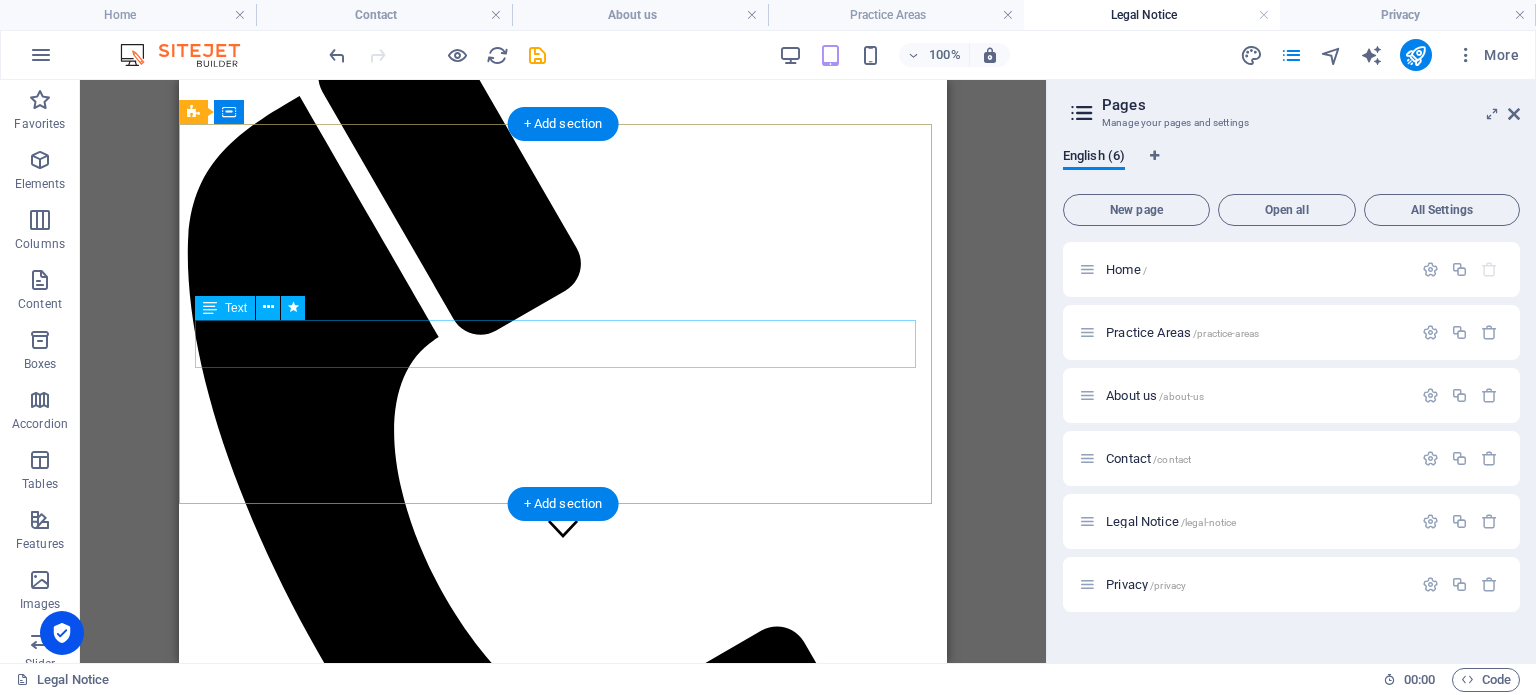 click on "Consetetur sadipscing elitr, sed diam nonumy eirmod tempor invidunt ut labore et dolore magna aliquyam erat, sed diam voluptua. At vero eos et accusam et [PERSON_NAME] duo [PERSON_NAME] et ea rebum." at bounding box center (563, 4469) 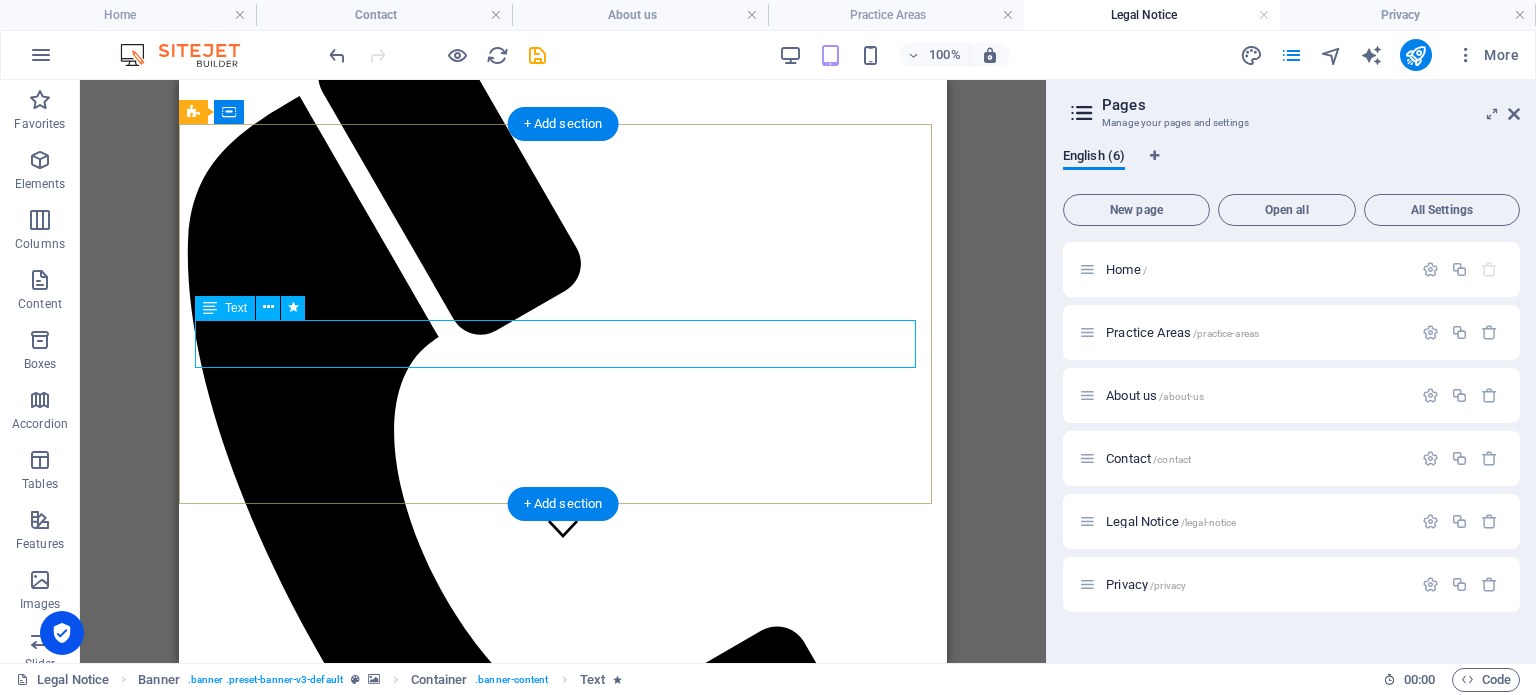 click on "Consetetur sadipscing elitr, sed diam nonumy eirmod tempor invidunt ut labore et dolore magna aliquyam erat, sed diam voluptua. At vero eos et accusam et [PERSON_NAME] duo [PERSON_NAME] et ea rebum." at bounding box center [563, 4469] 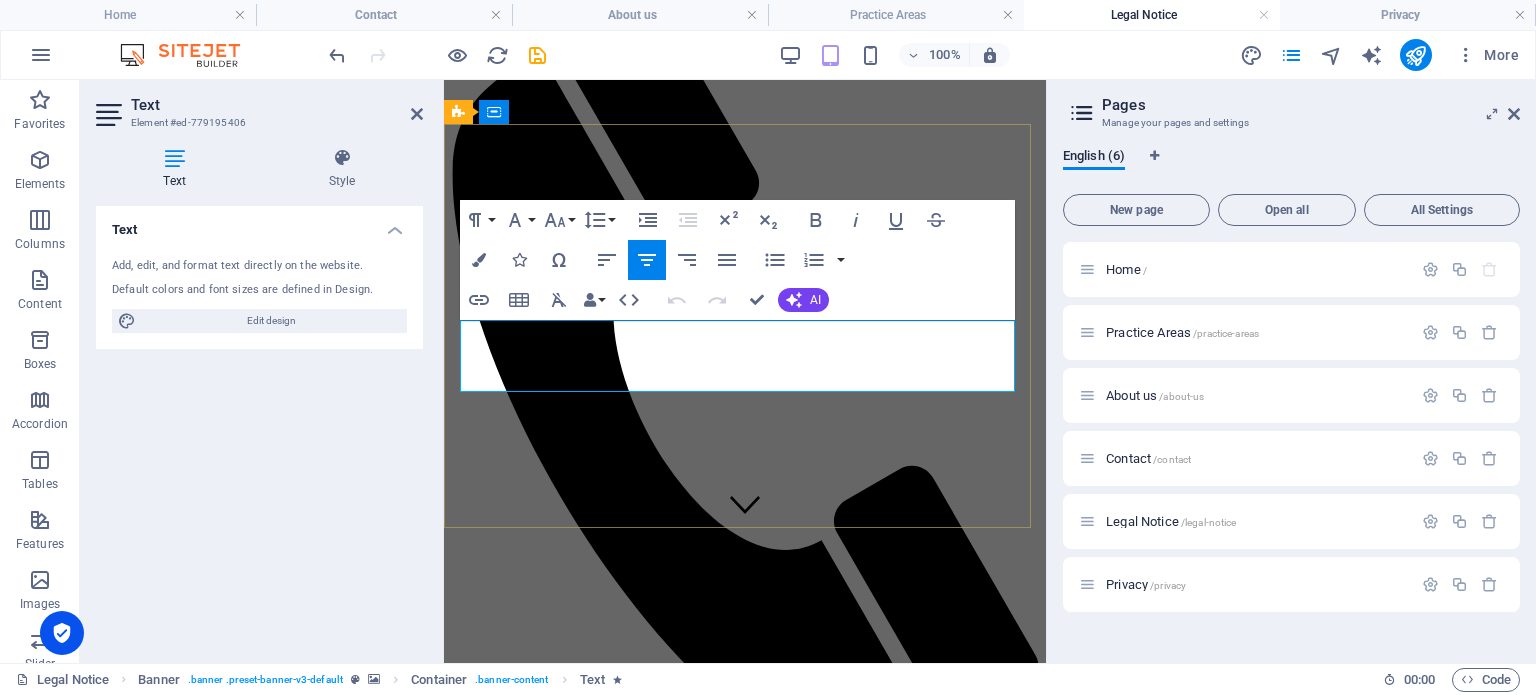 click on "Consetetur sadipscing elitr, sed diam nonumy eirmod tempor invidunt ut labore et dolore magna aliquyam erat, sed diam voluptua. At vero eos et accusam et [PERSON_NAME] duo [PERSON_NAME] et ea rebum." at bounding box center [745, 3610] 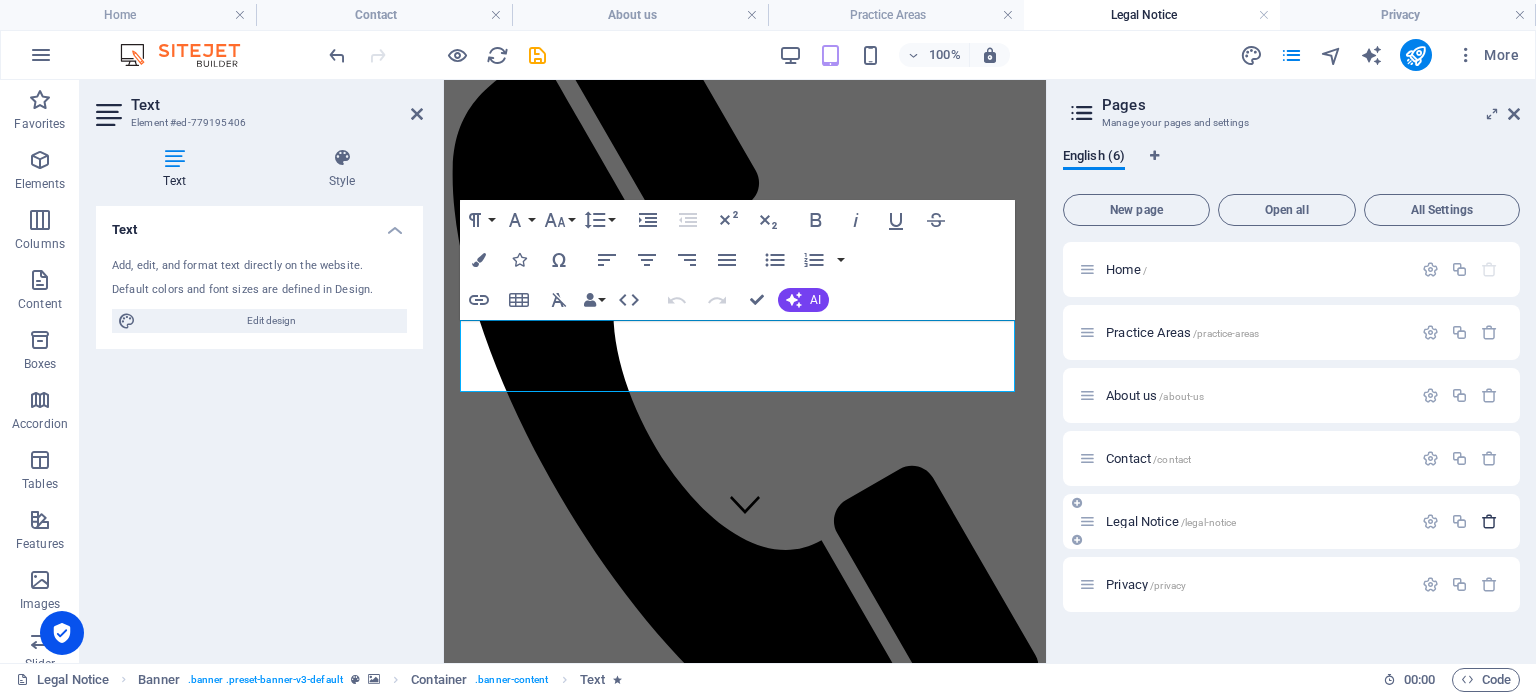 click at bounding box center (1489, 521) 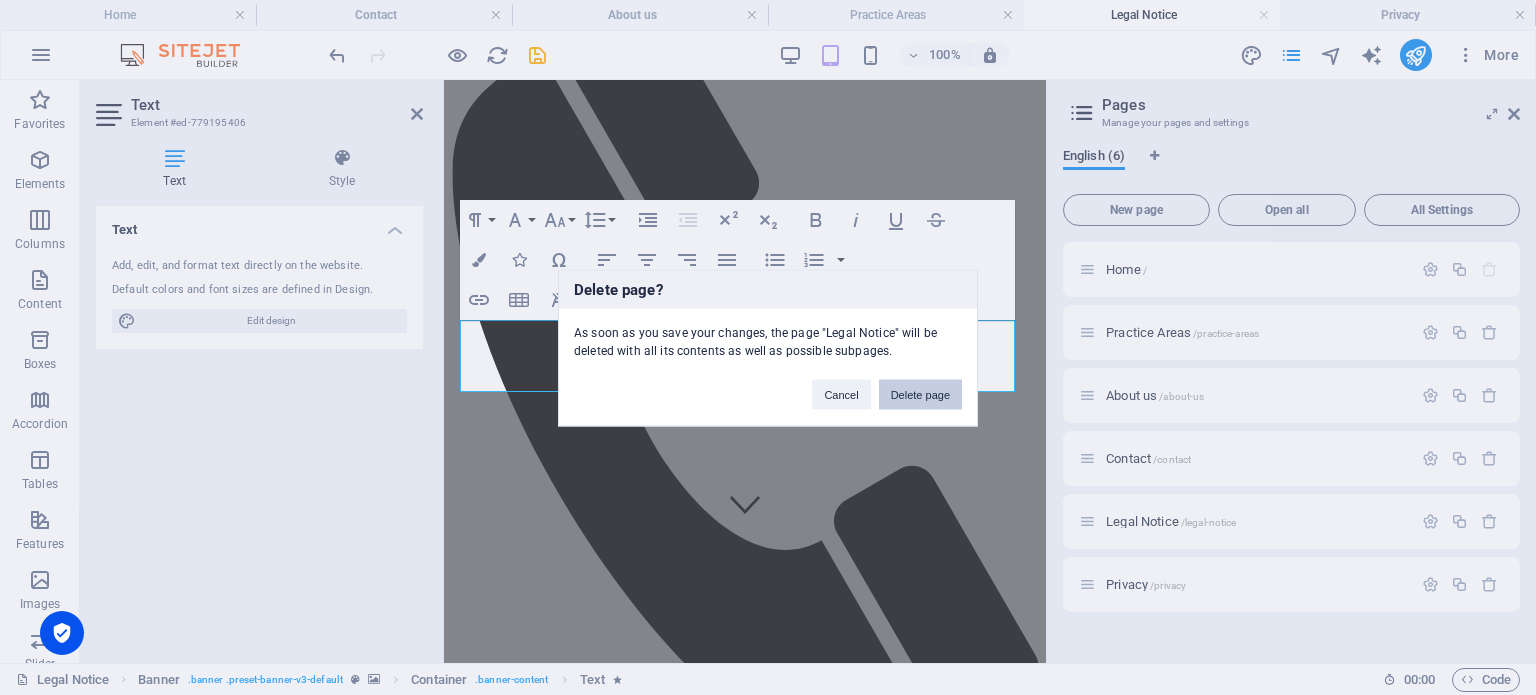 drag, startPoint x: 922, startPoint y: 394, endPoint x: 744, endPoint y: 314, distance: 195.15123 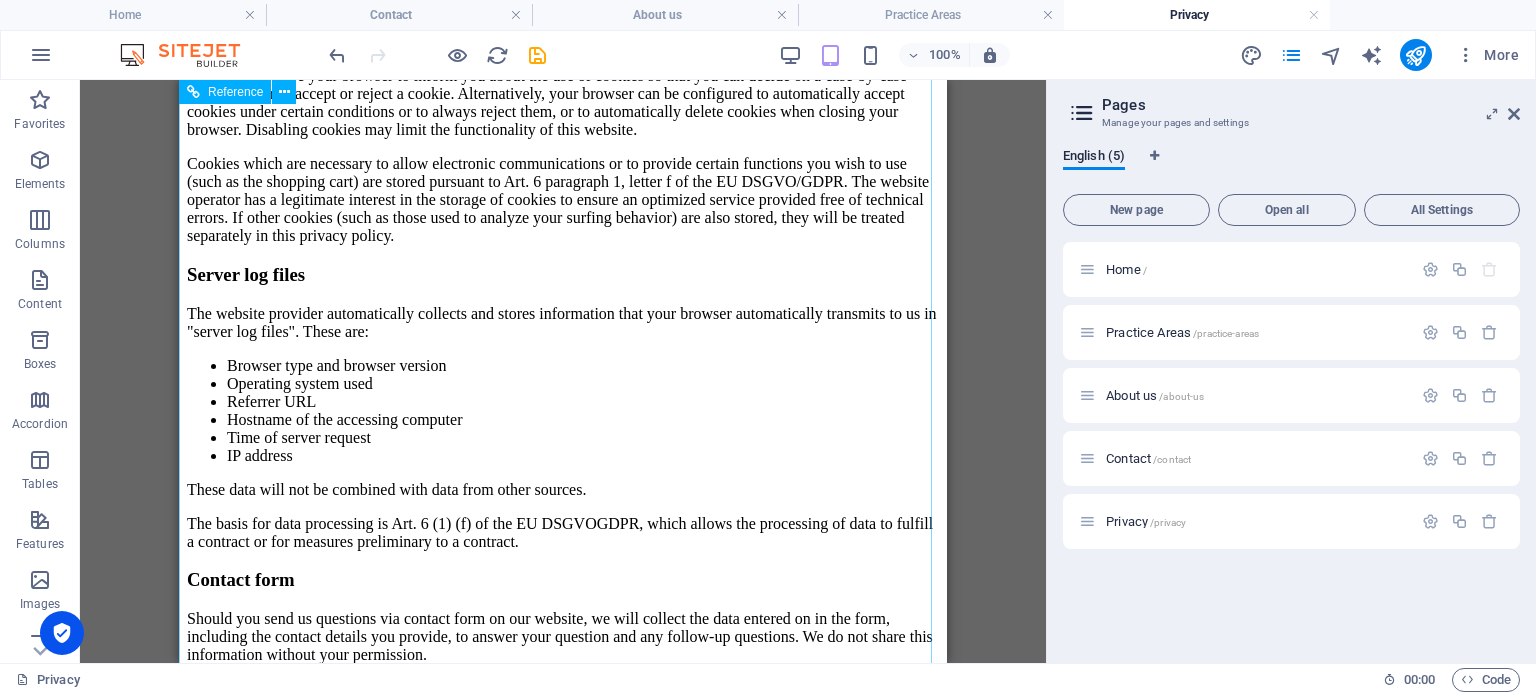 scroll, scrollTop: 6800, scrollLeft: 0, axis: vertical 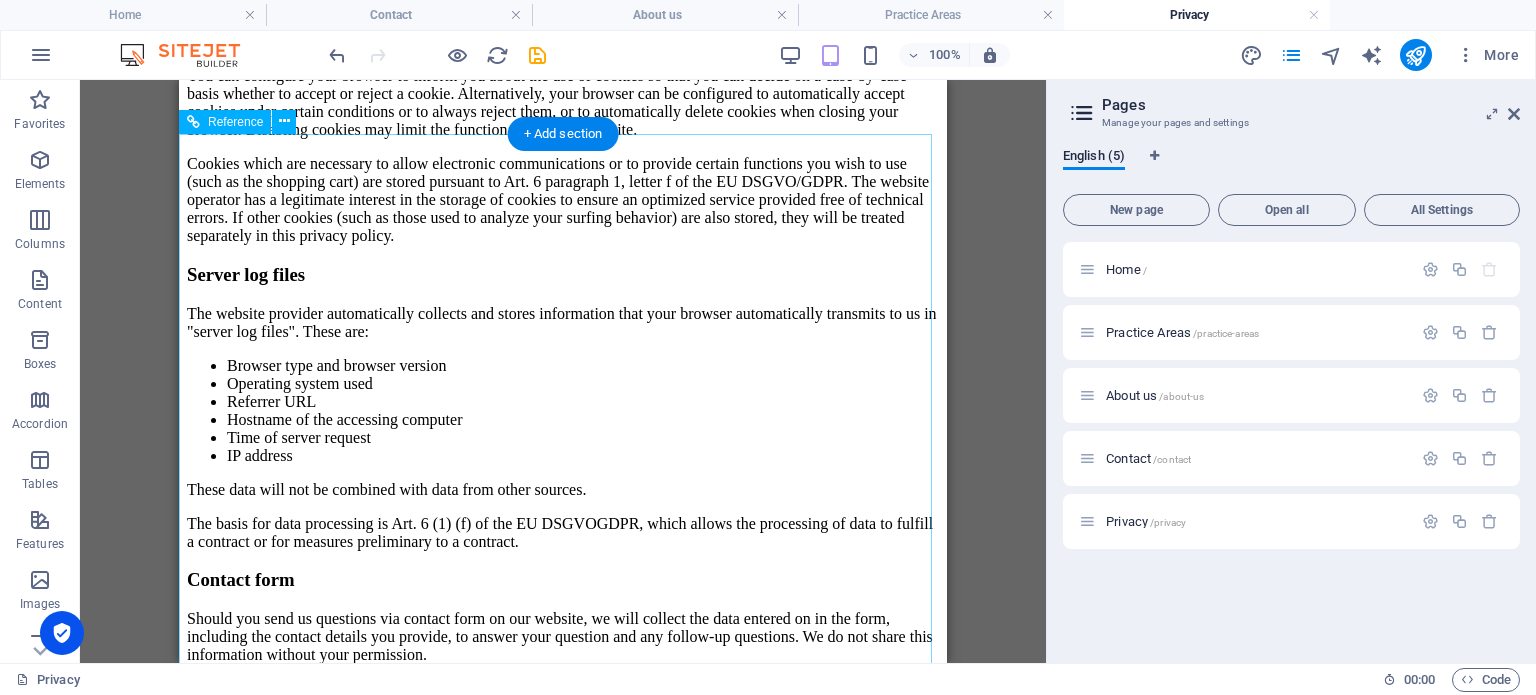 click on "Home Practice Areas About us Contact Legal Notice Privacy" at bounding box center [563, 2864] 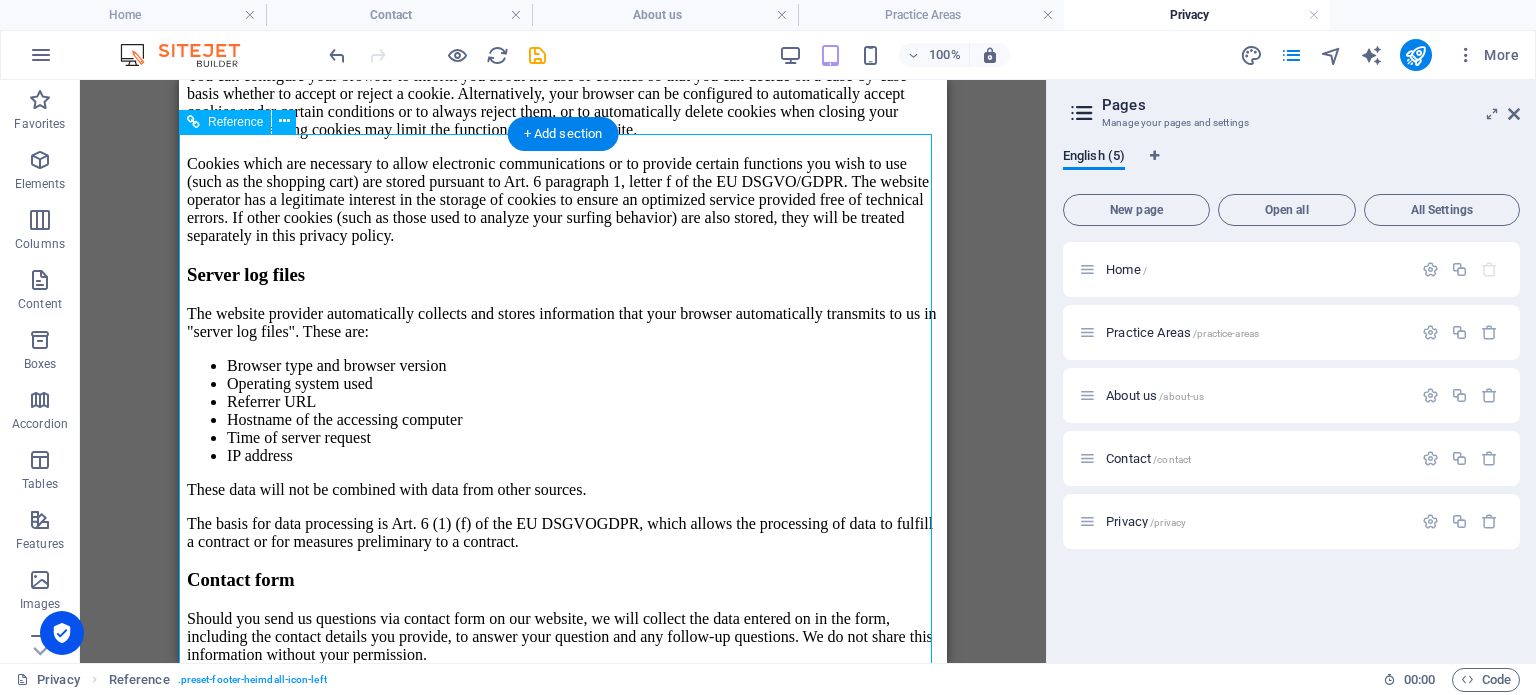 click on "Home Practice Areas About us Contact Legal Notice Privacy" at bounding box center [563, 2864] 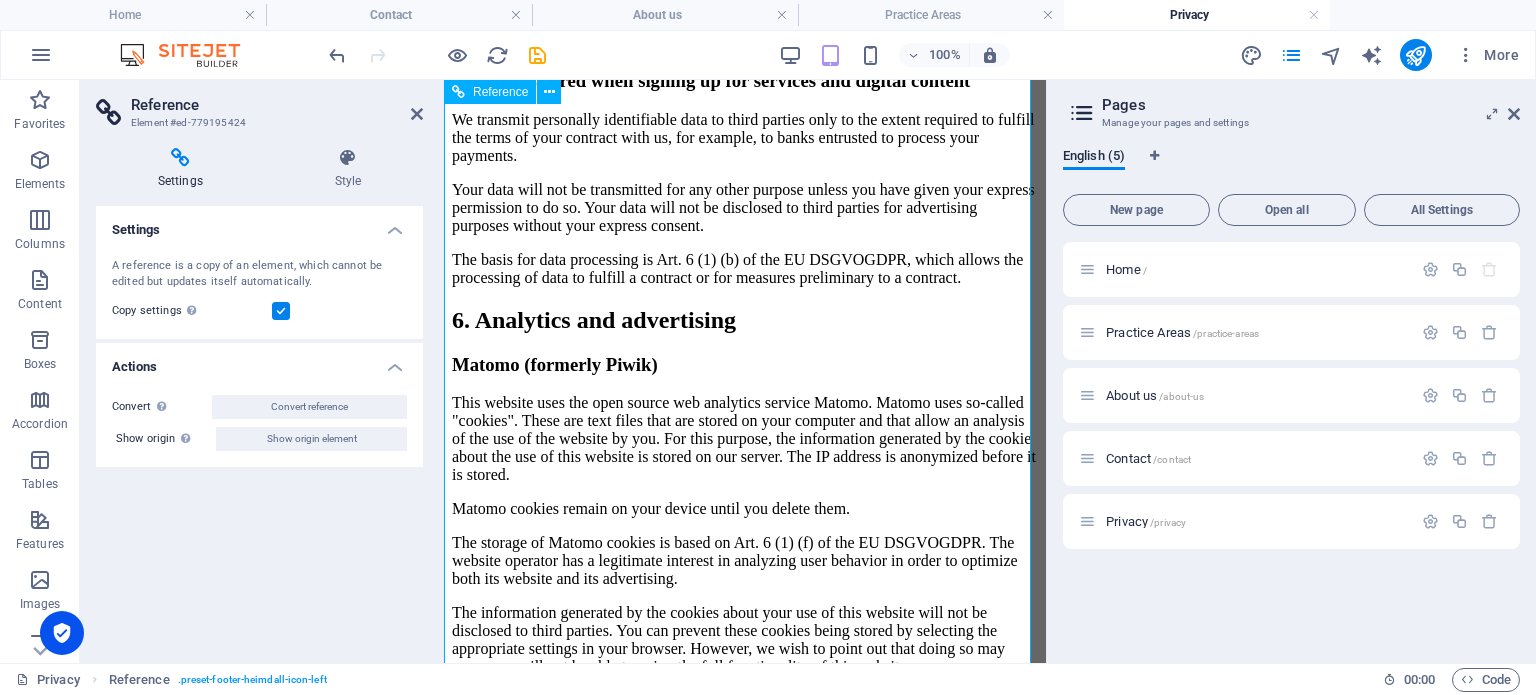 scroll, scrollTop: 7584, scrollLeft: 0, axis: vertical 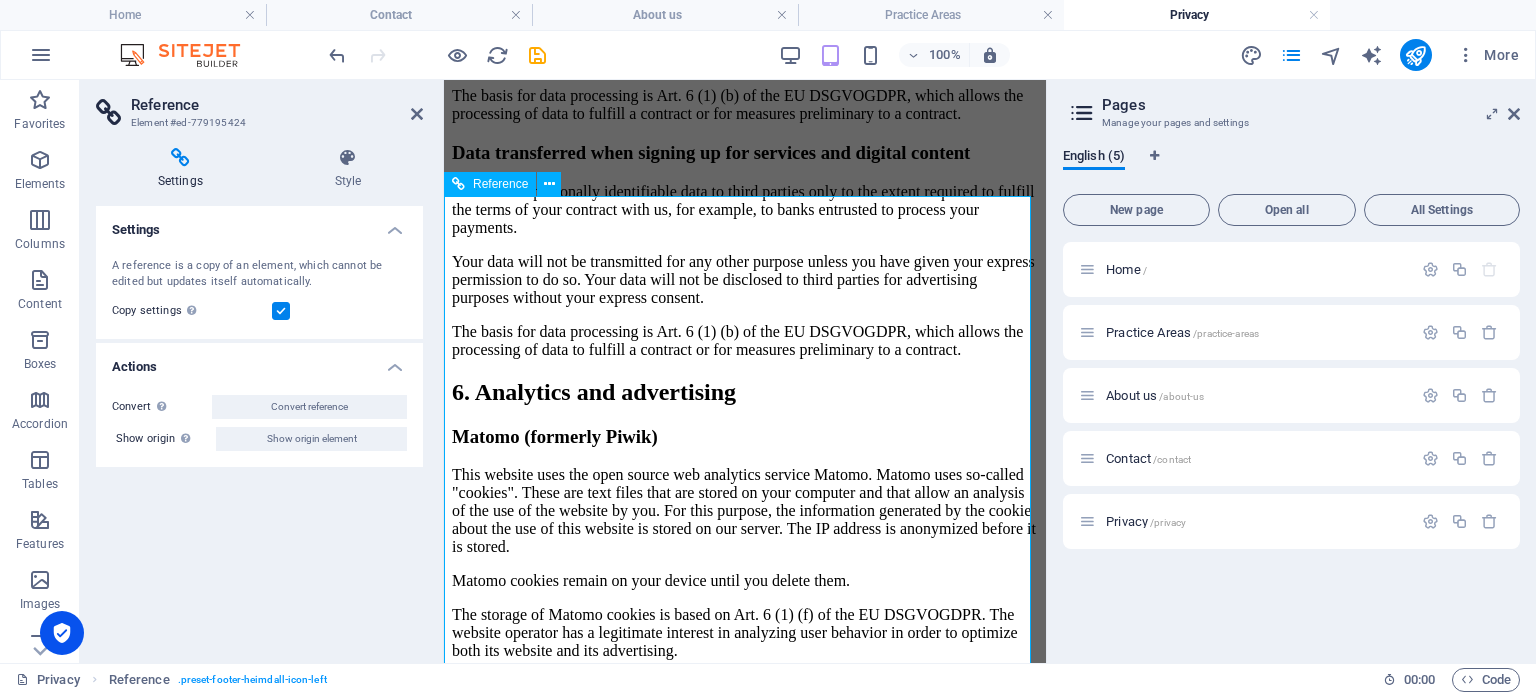 click on "Home Practice Areas About us Contact Legal Notice Privacy" at bounding box center [745, 1944] 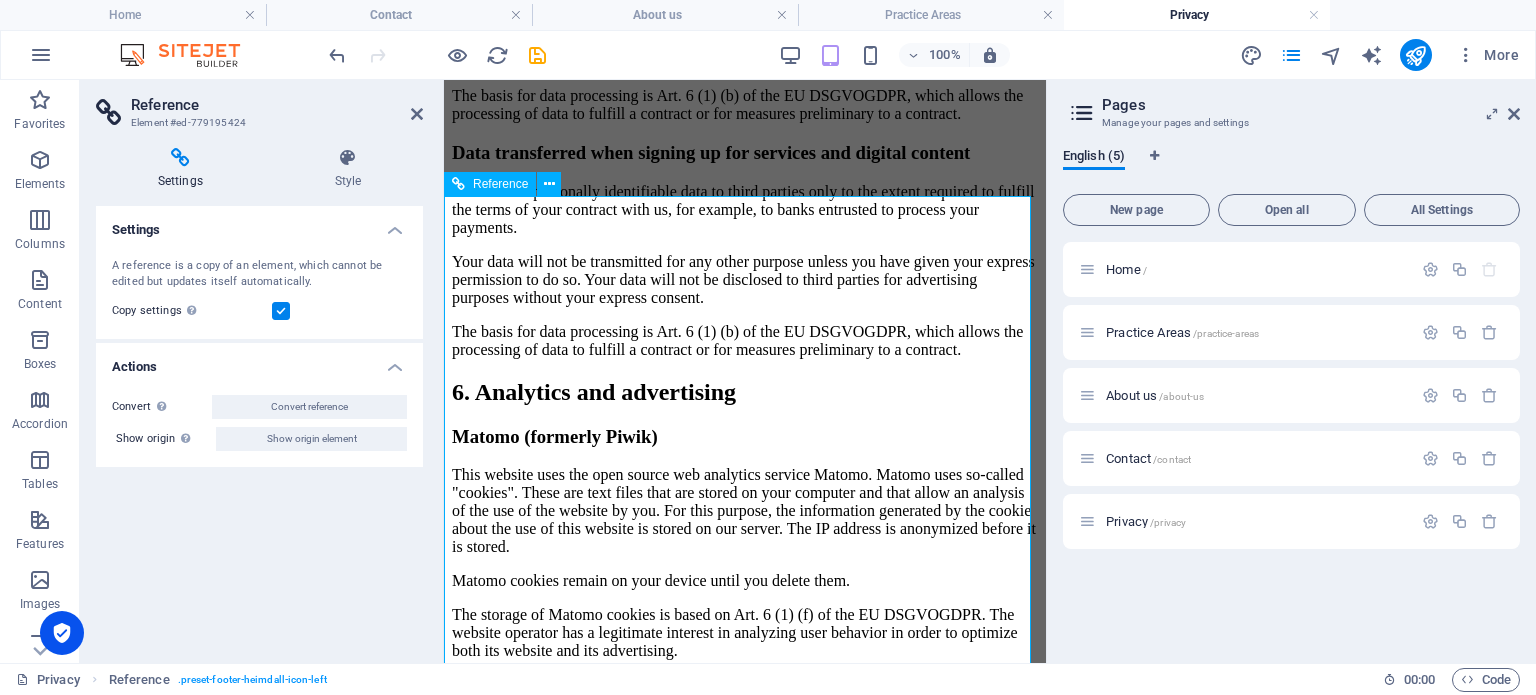 click on "Home Practice Areas About us Contact Legal Notice Privacy" at bounding box center (745, 1944) 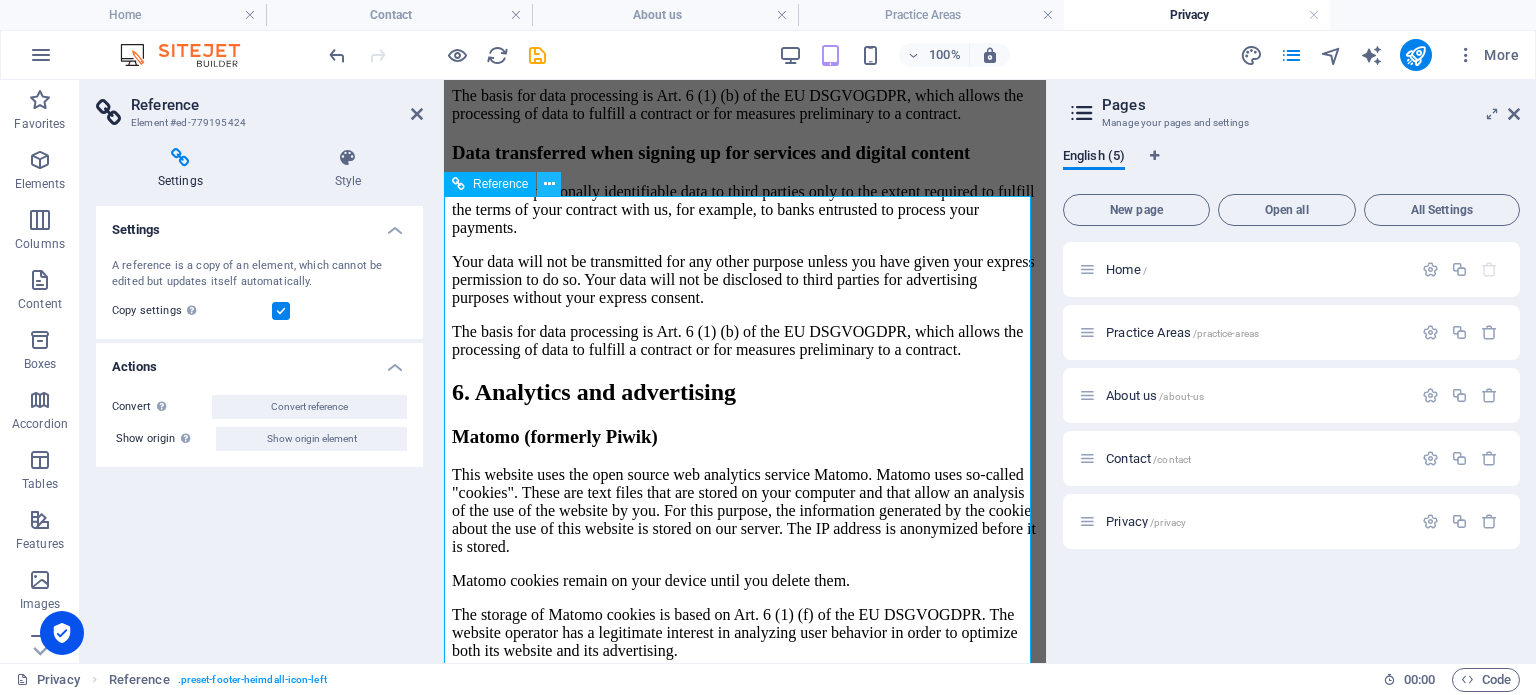 click at bounding box center [549, 184] 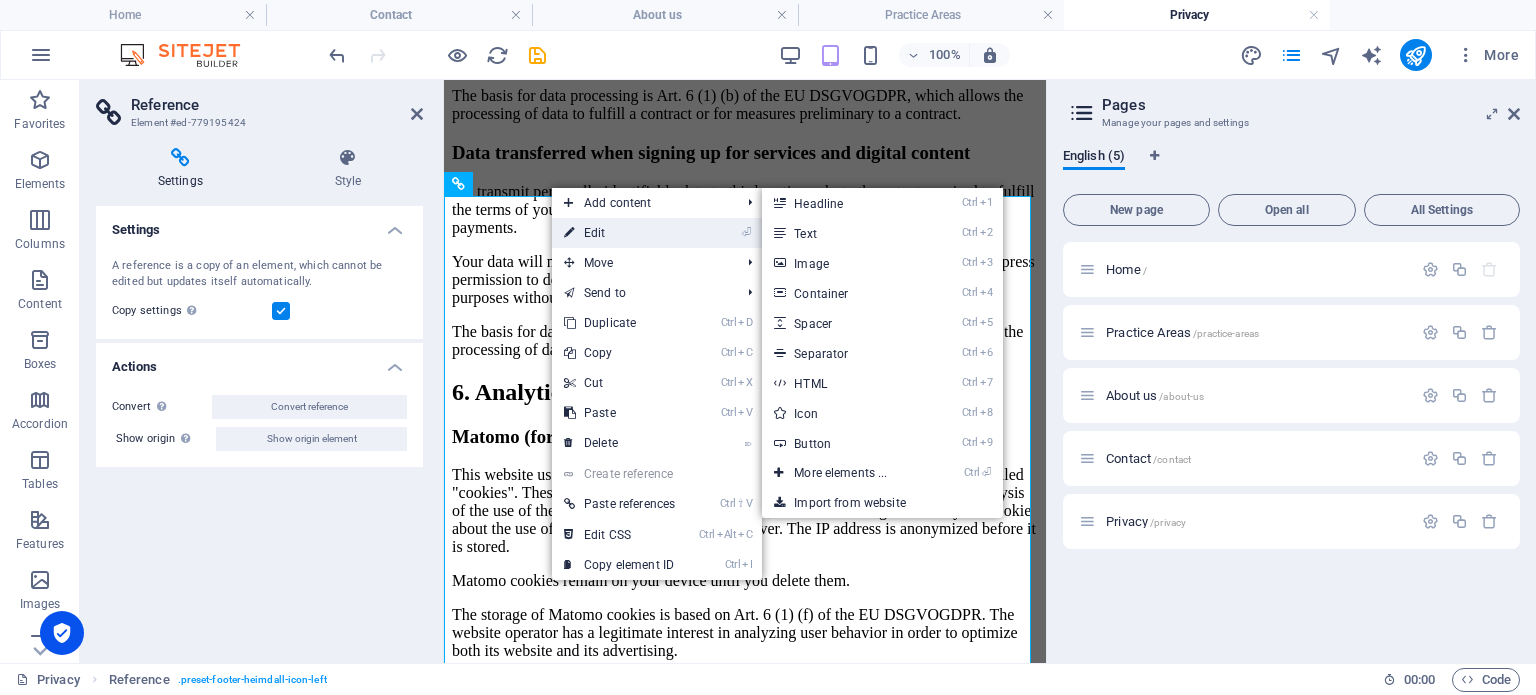 click on "⏎  Edit" at bounding box center (619, 233) 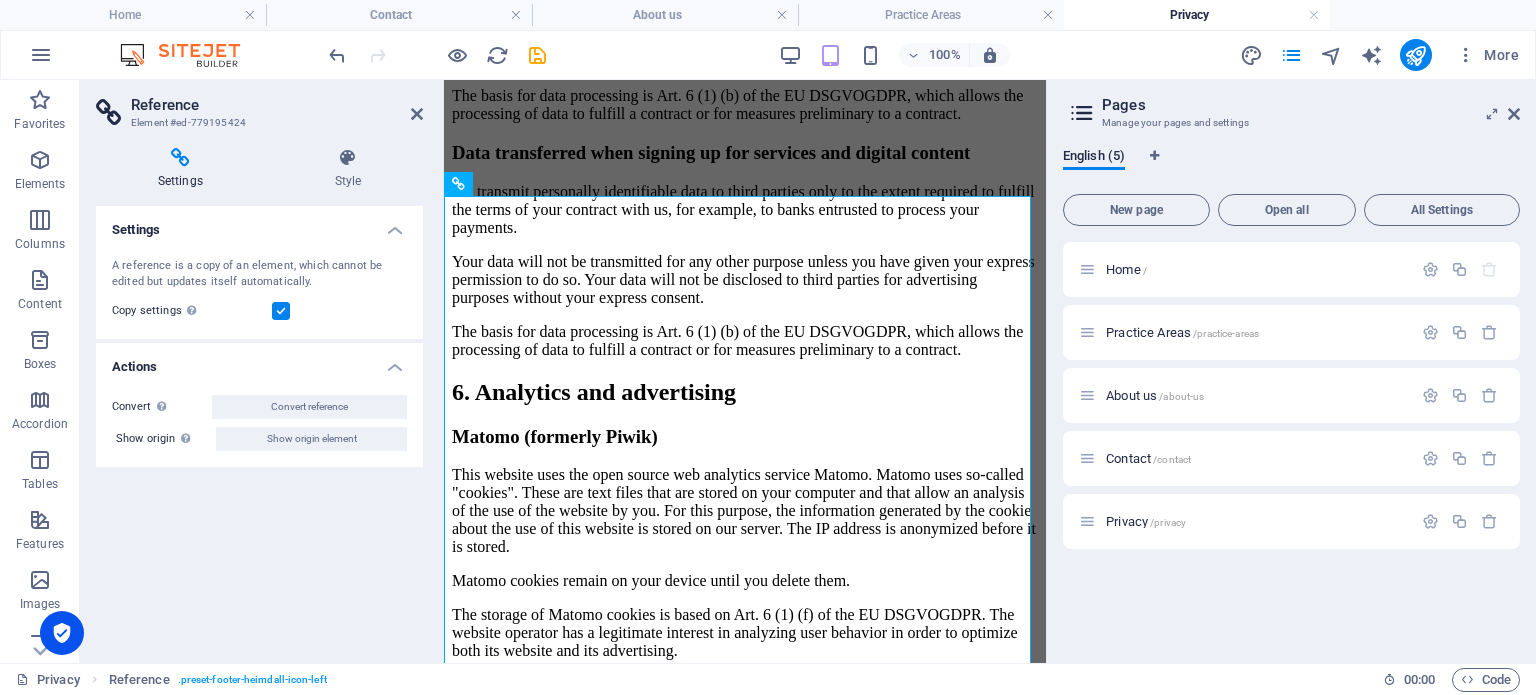 click on "Settings Style Settings A reference is a copy of an element, which cannot be edited but updates itself automatically.  Copy settings Use the same settings (flex, animation, position, style) as for the reference target element Actions Convert Convert the reference into a separate element. All subsequent changes made won't affect the initially referenced element. Convert reference Show origin Jump to the referenced element. If the referenced element is on another page, it will be opened in a new tab. Show origin element Preset Element Layout How this element expands within the layout (Flexbox). Size Default auto px % 1/1 1/2 1/3 1/4 1/5 1/6 1/7 1/8 1/9 1/10 Grow Shrink Order Container layout Visible Visible Opacity 100 % Overflow Spacing Margin Default auto px % rem vw vh Custom Custom auto px % rem vw vh auto px % rem vw vh auto px % rem vw vh auto px % rem vw vh Padding Default px rem % vh vw Custom Custom px rem % vh vw px rem % vh vw px rem % vh vw px rem % vh vw Border Style              - Width 1" at bounding box center [259, 397] 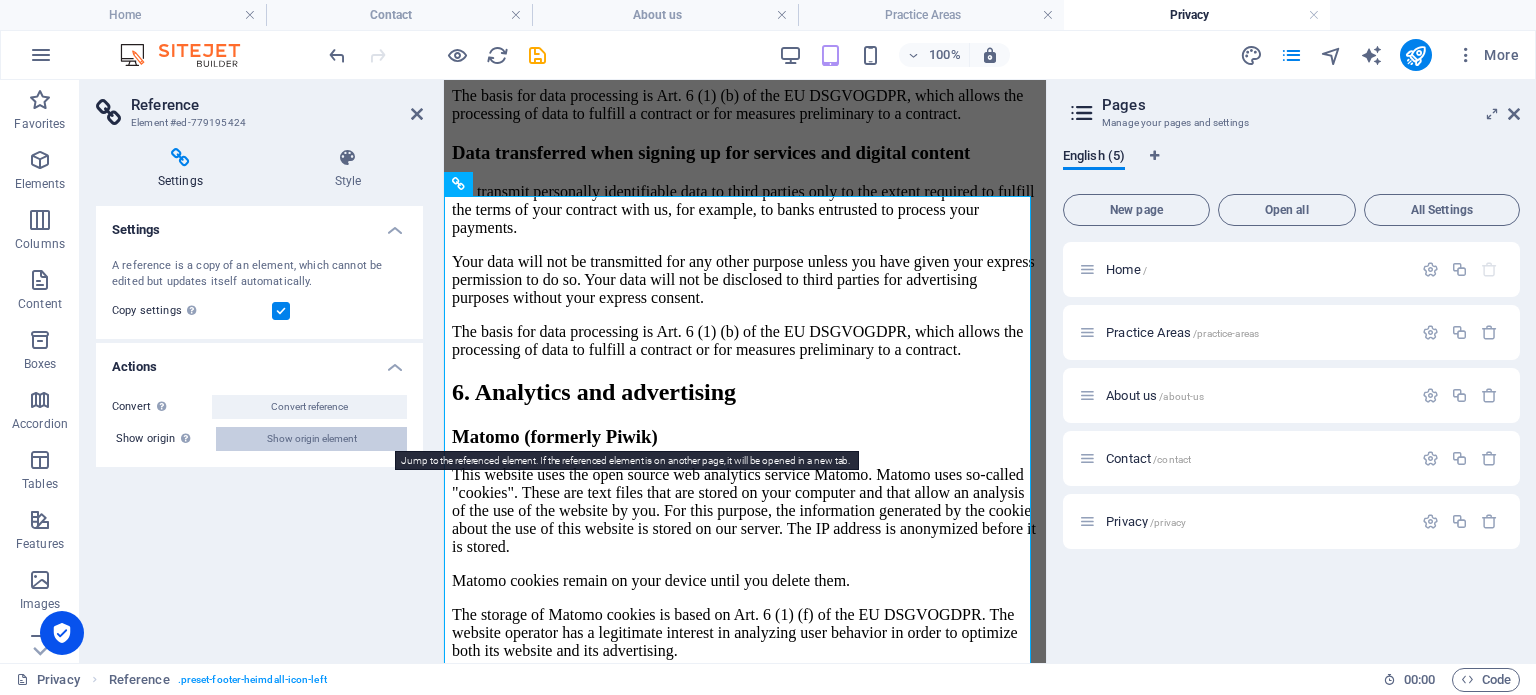 click on "Show origin element" at bounding box center [312, 439] 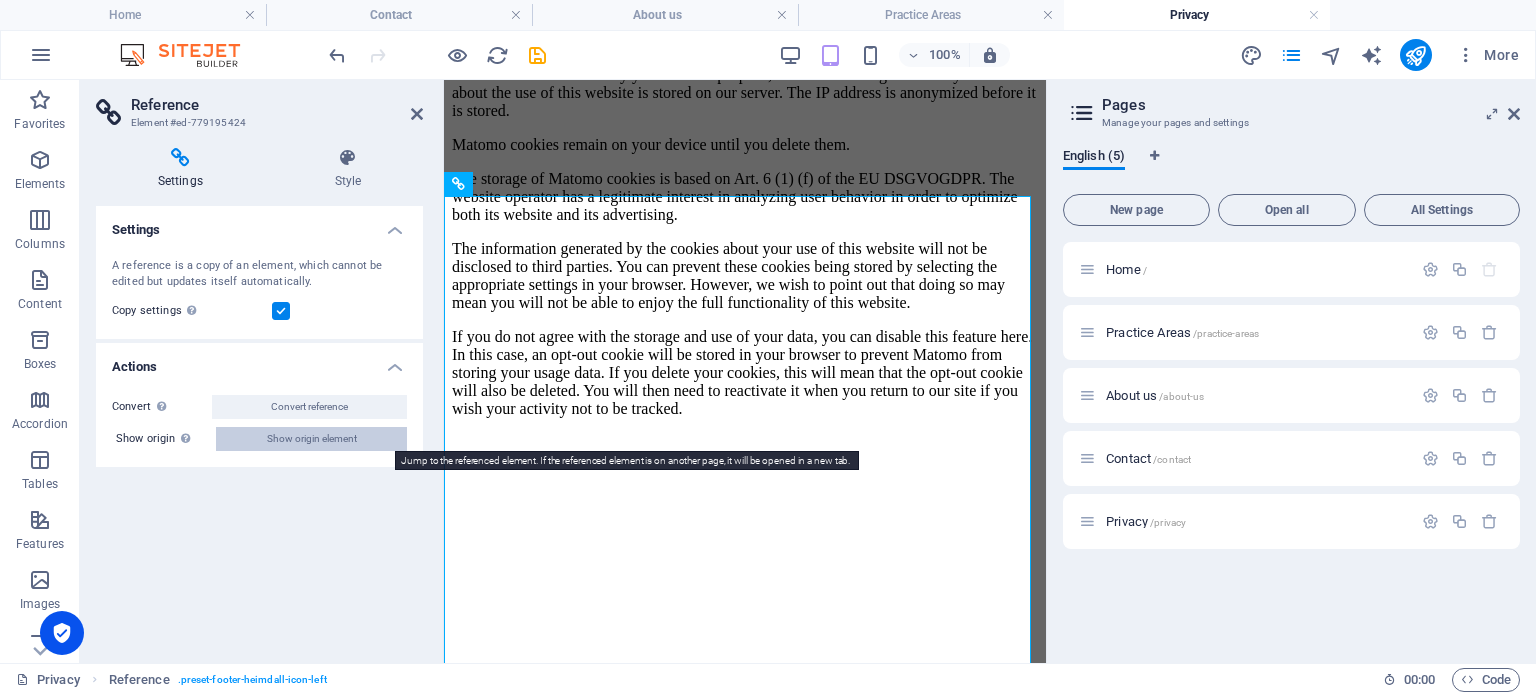 select on "footer" 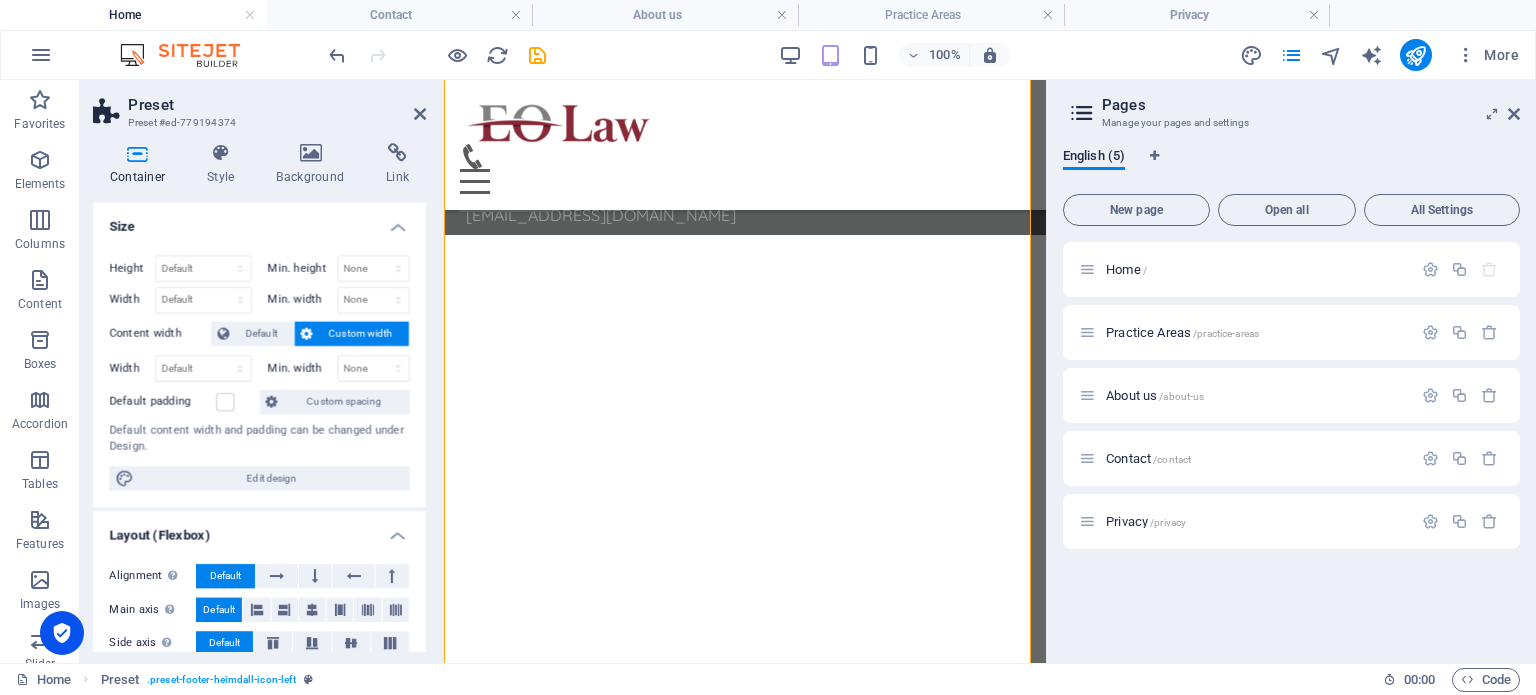 scroll, scrollTop: 3072, scrollLeft: 0, axis: vertical 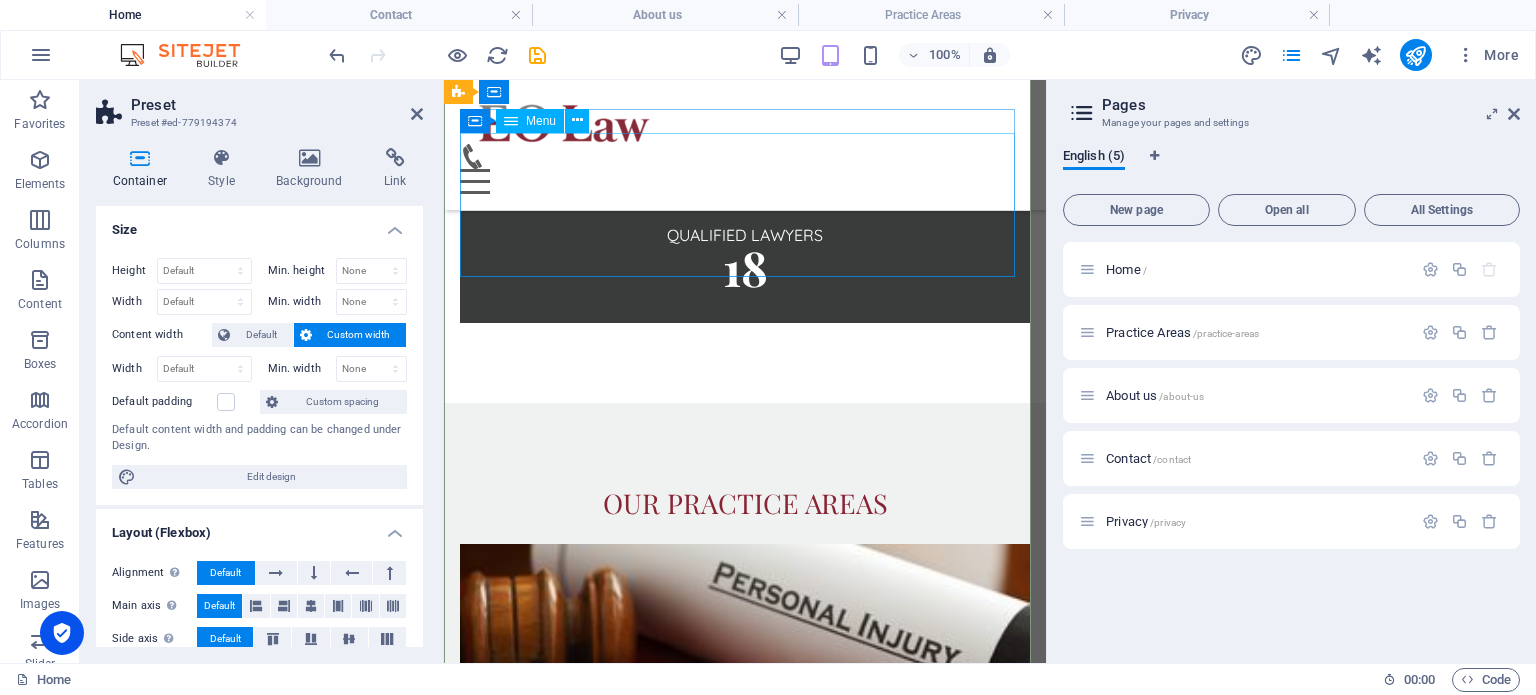 click on "Home Practice Areas About us Contact Legal Notice Privacy" at bounding box center [745, 2676] 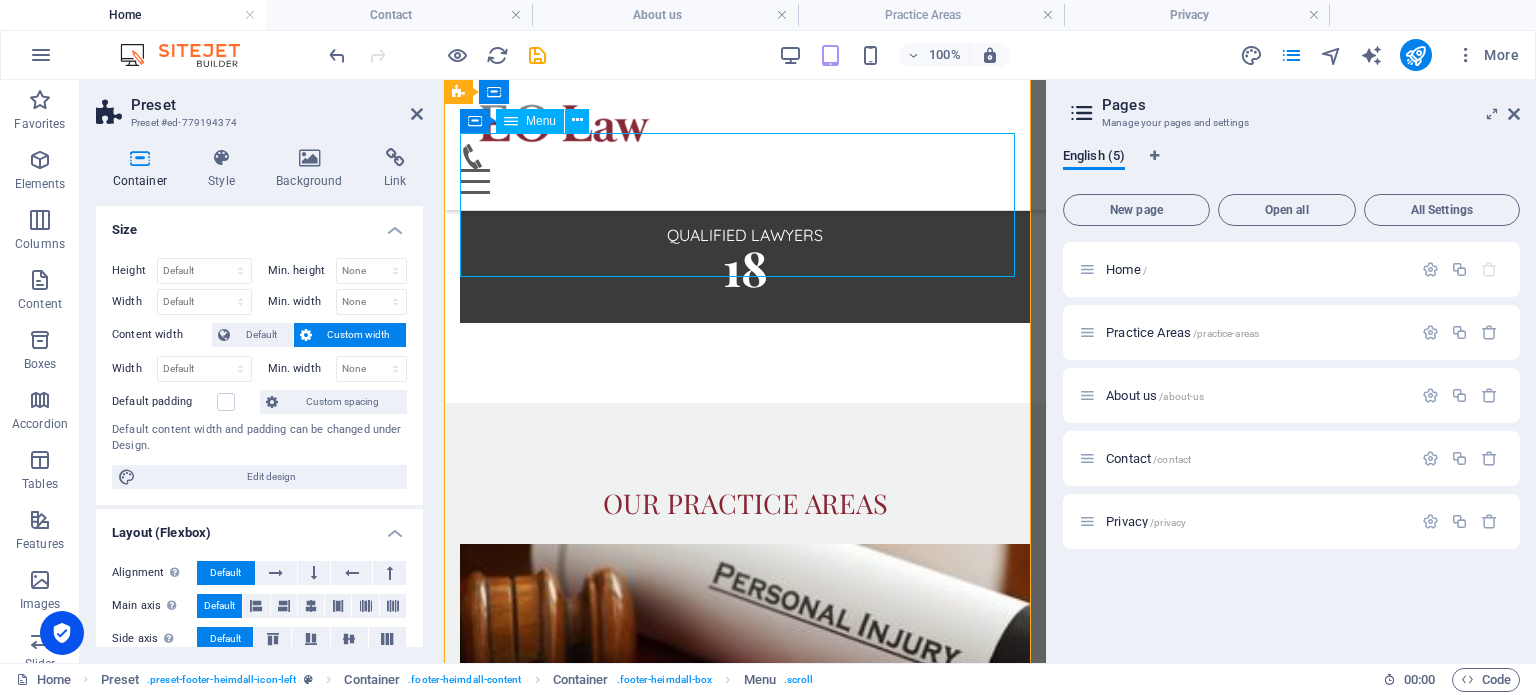click on "Home Practice Areas About us Contact Legal Notice Privacy" at bounding box center (745, 2676) 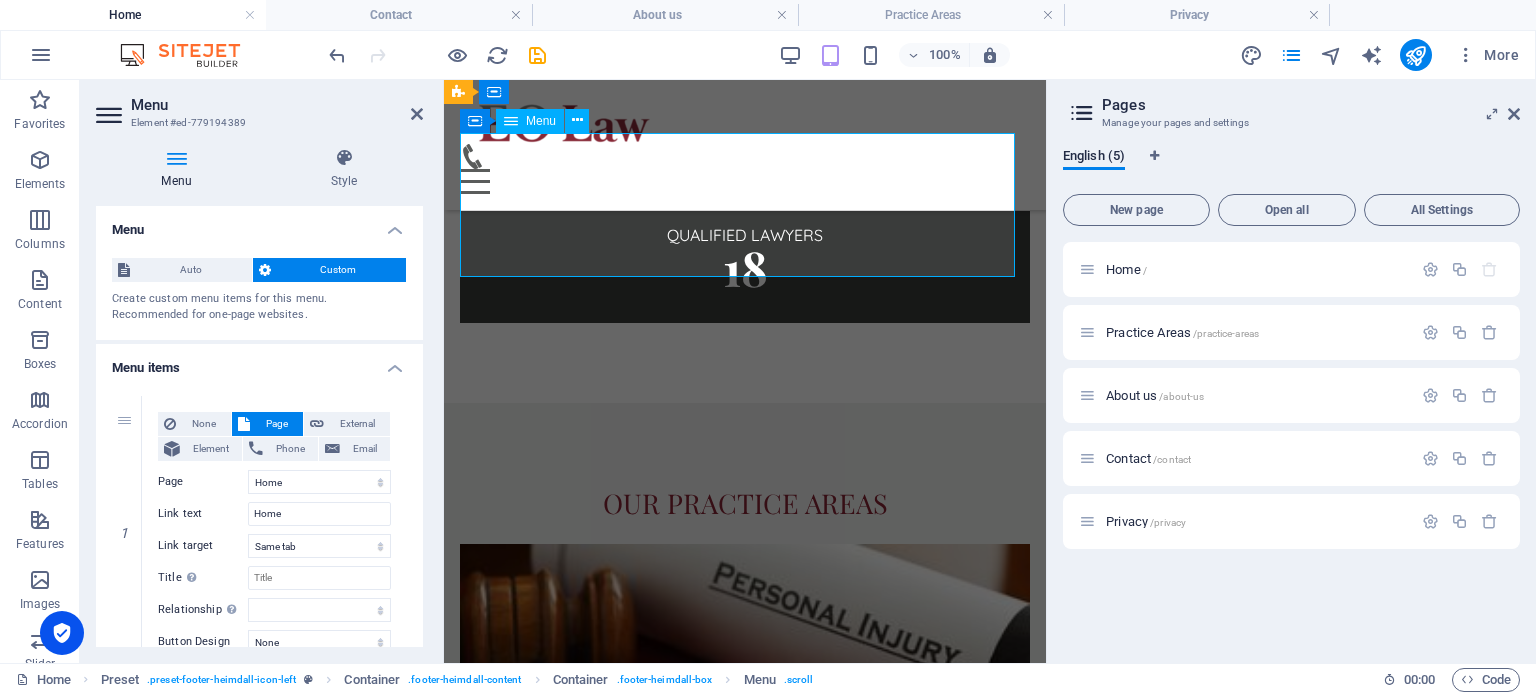 click on "Home Practice Areas About us Contact Legal Notice Privacy" at bounding box center [745, 2676] 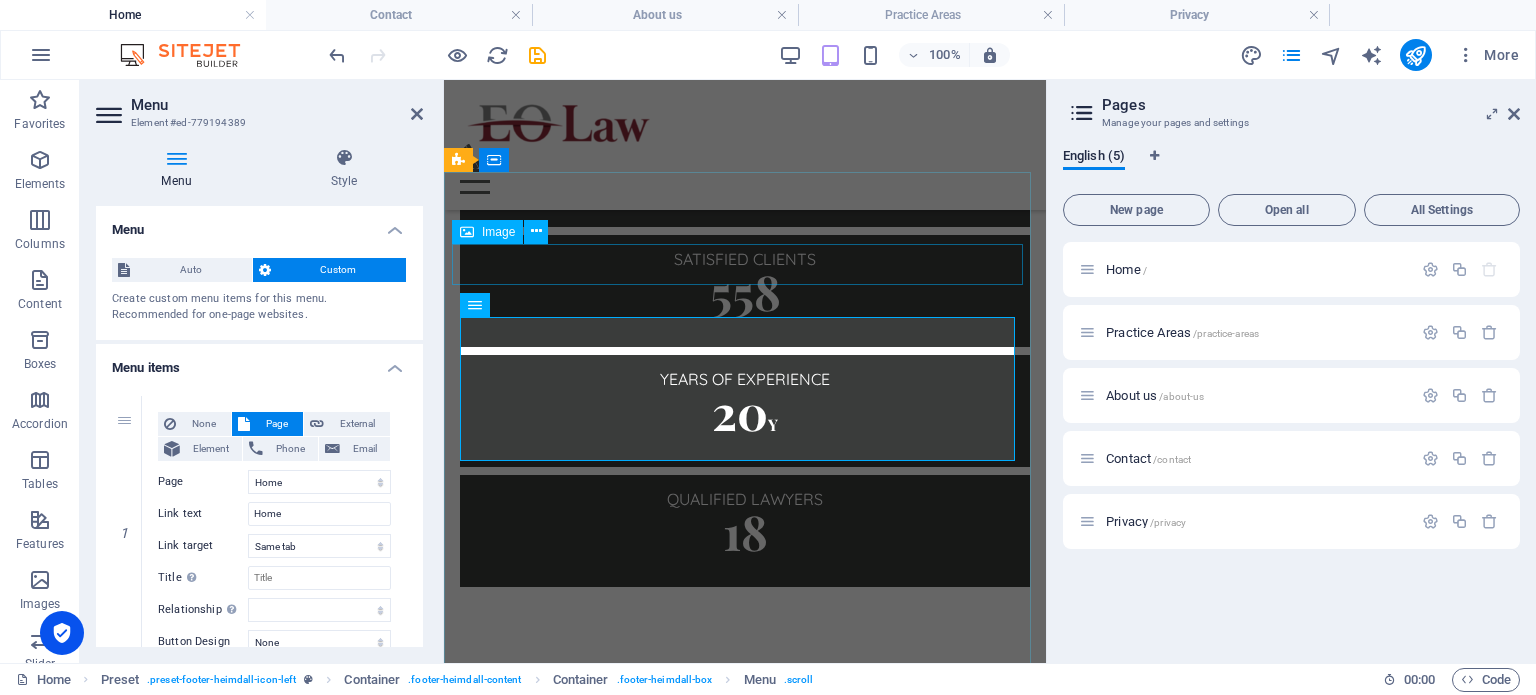 scroll, scrollTop: 2872, scrollLeft: 0, axis: vertical 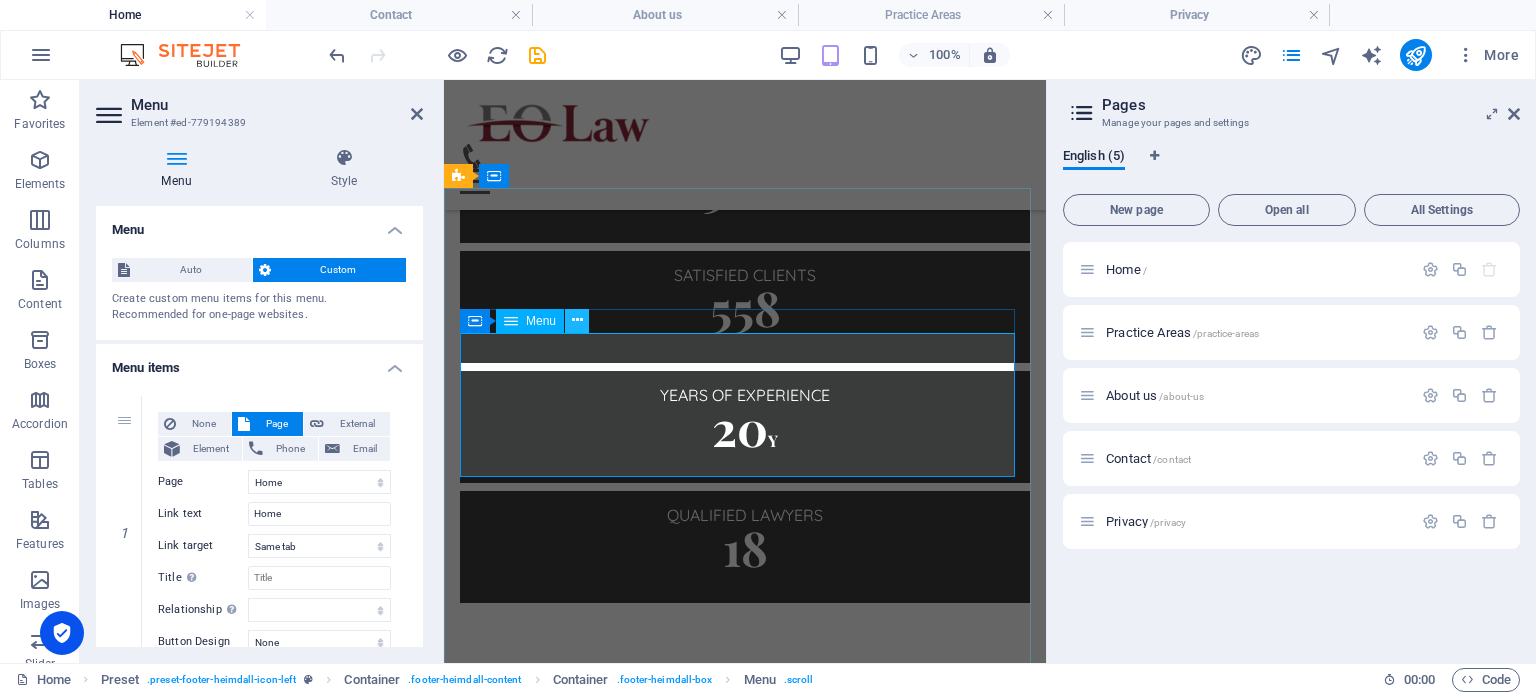 click at bounding box center (577, 320) 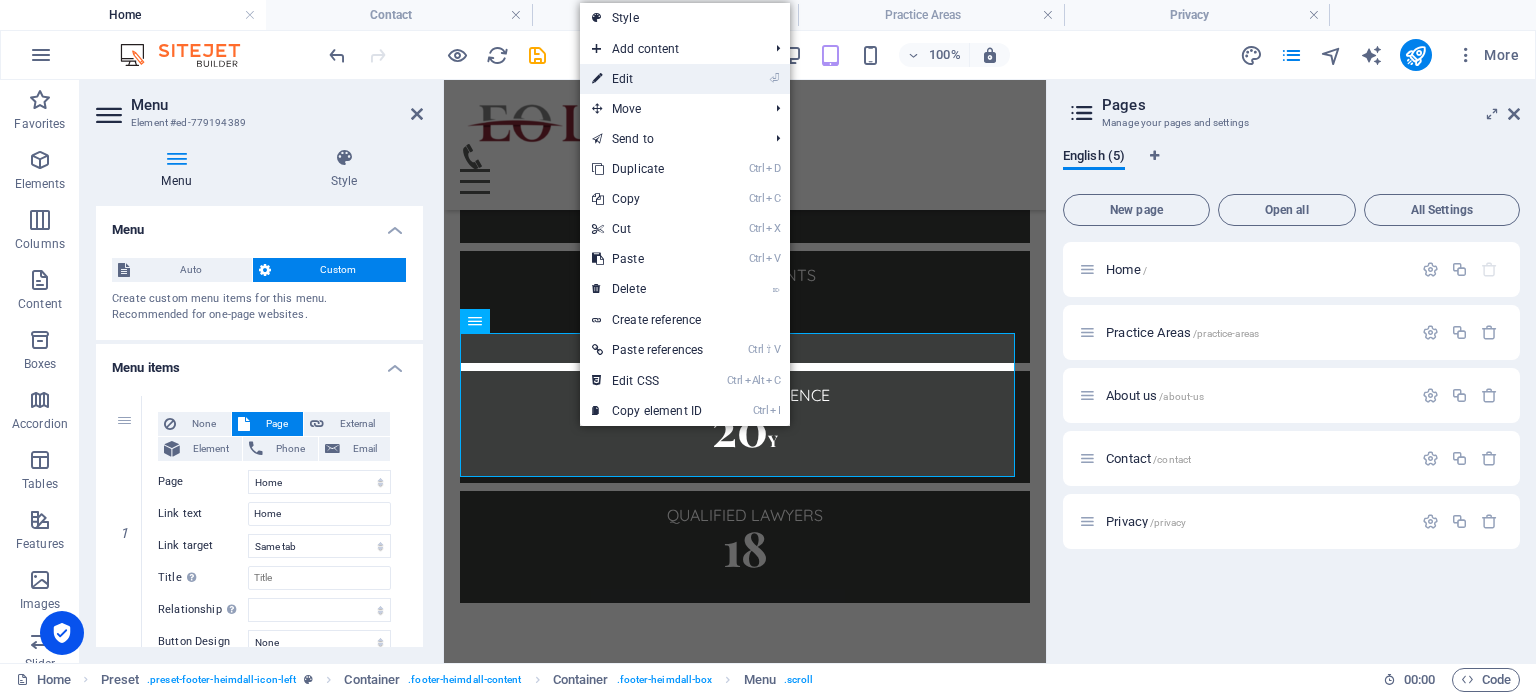 click on "⏎  Edit" at bounding box center [647, 79] 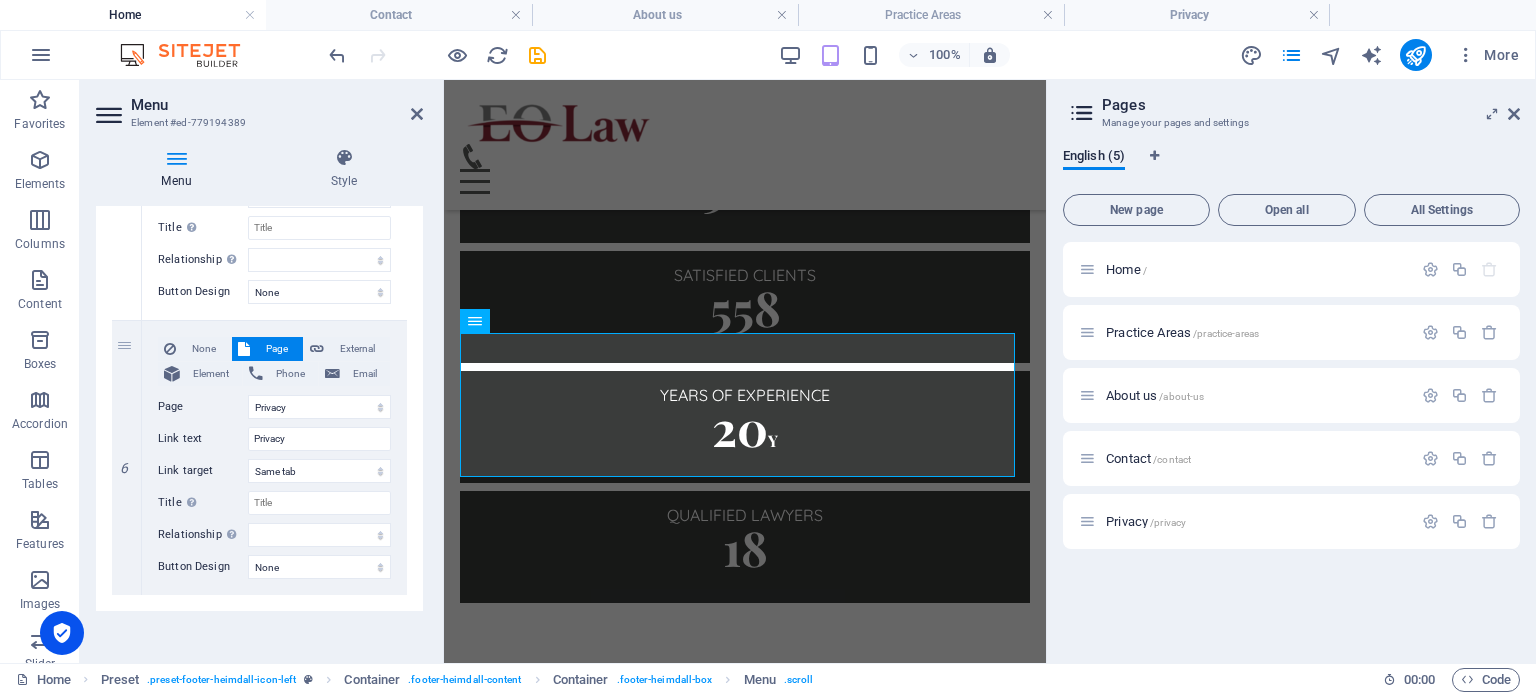 scroll, scrollTop: 1452, scrollLeft: 0, axis: vertical 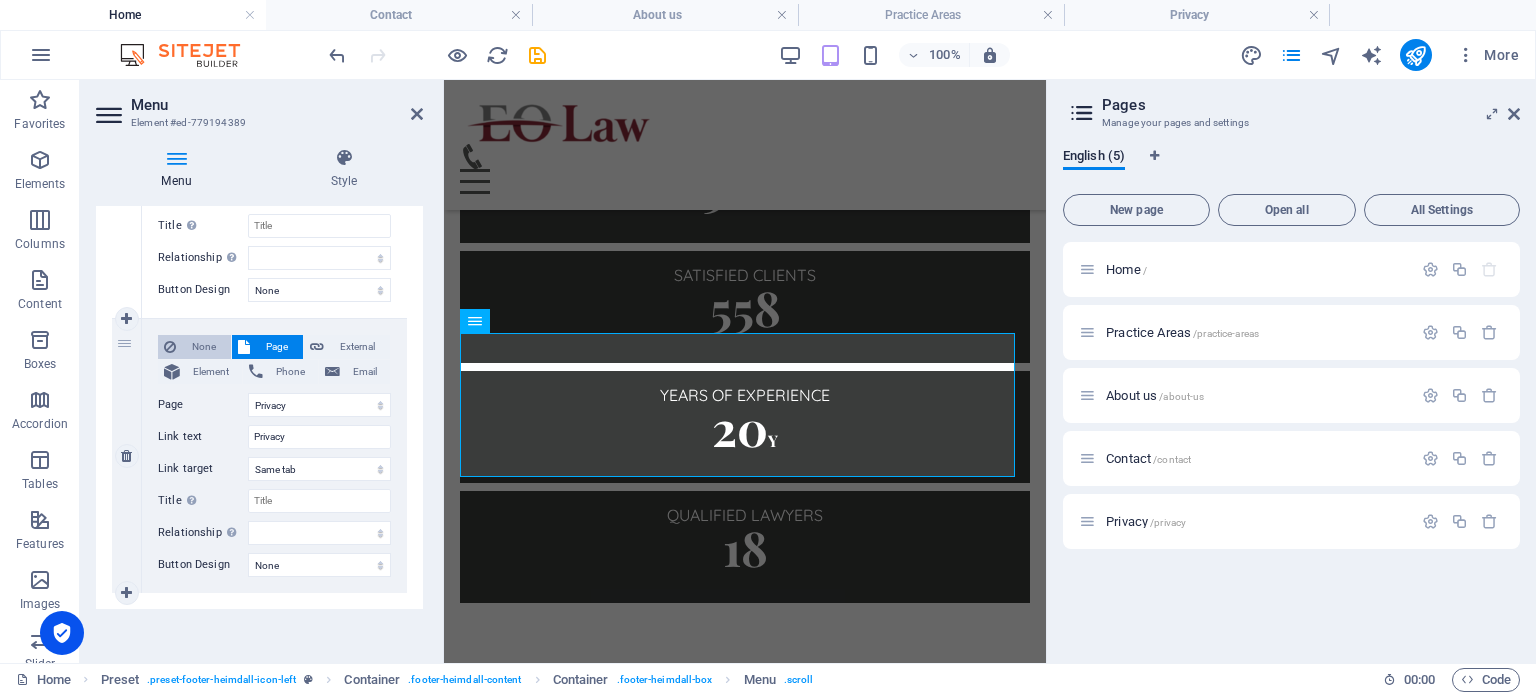 click on "None" at bounding box center (203, 347) 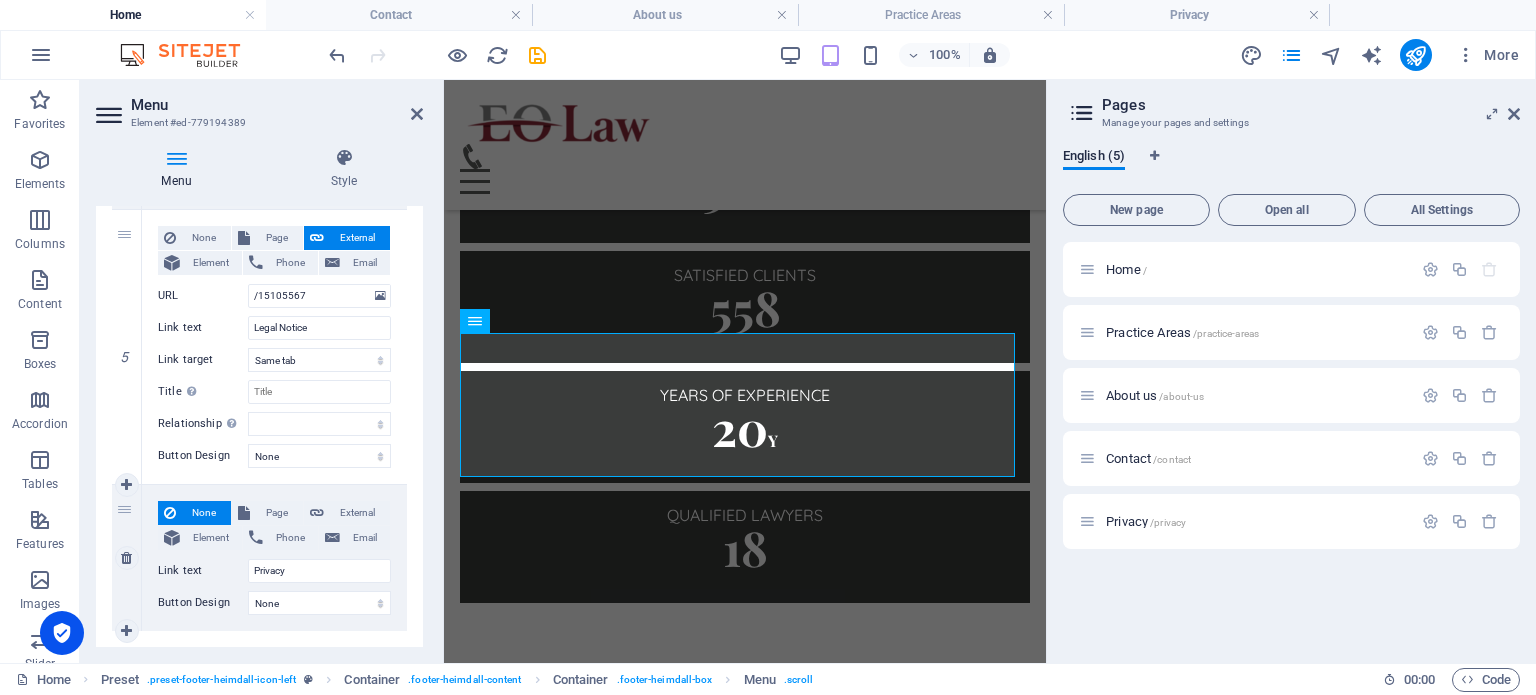 scroll, scrollTop: 1284, scrollLeft: 0, axis: vertical 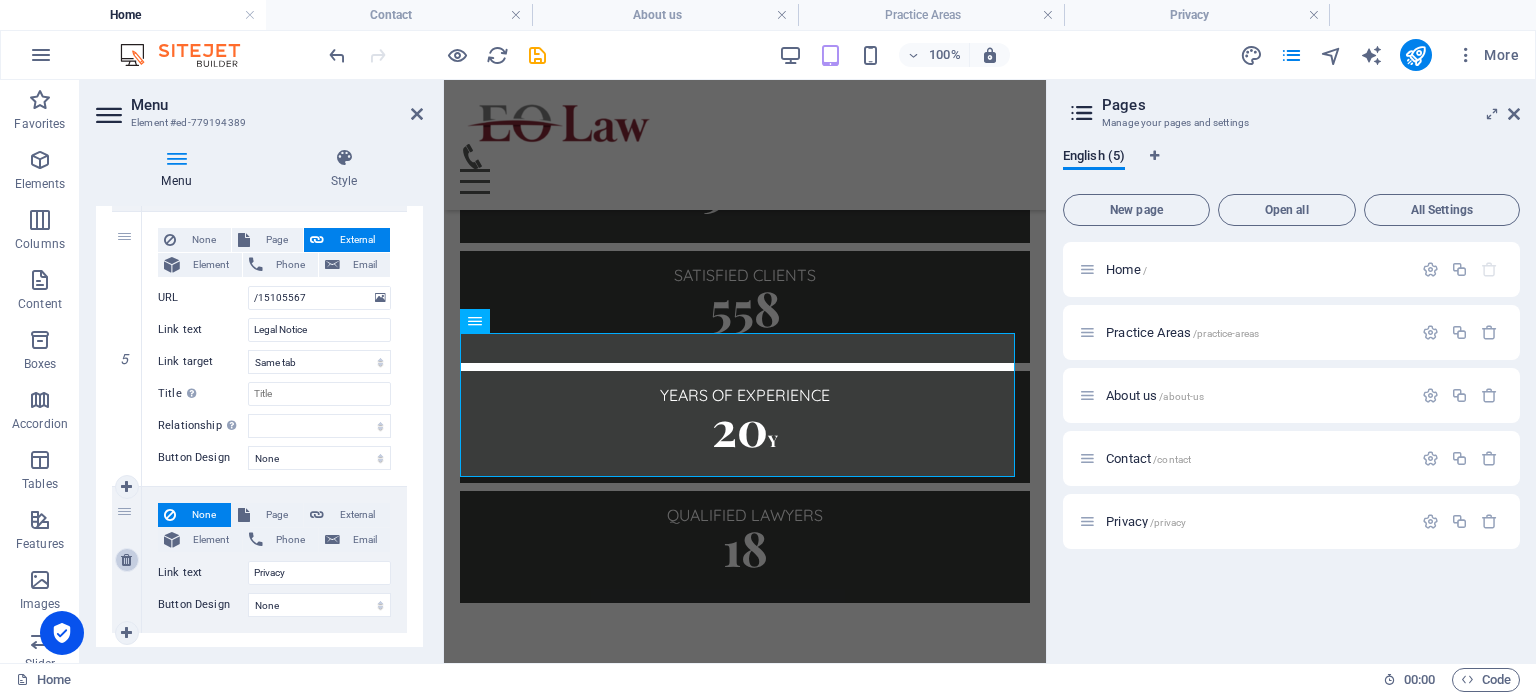 click at bounding box center (127, 560) 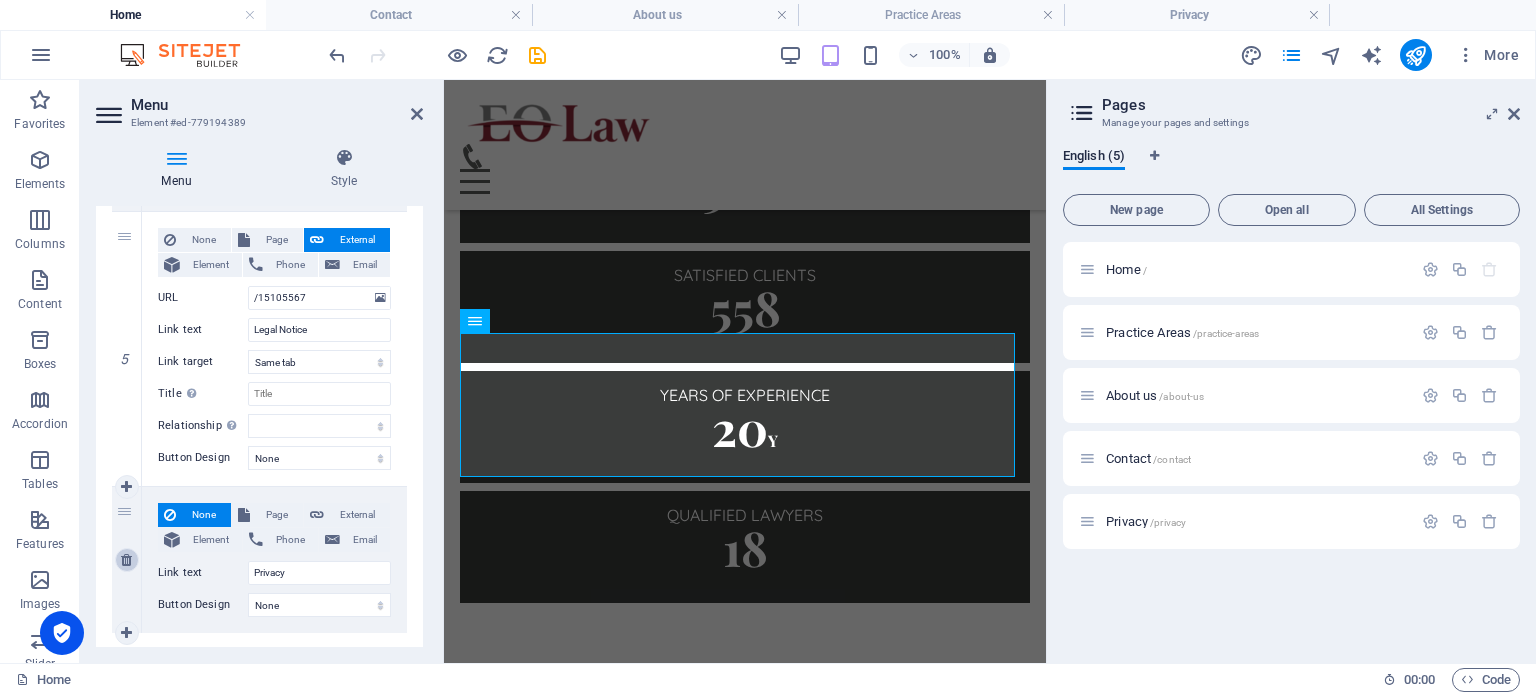 scroll, scrollTop: 1178, scrollLeft: 0, axis: vertical 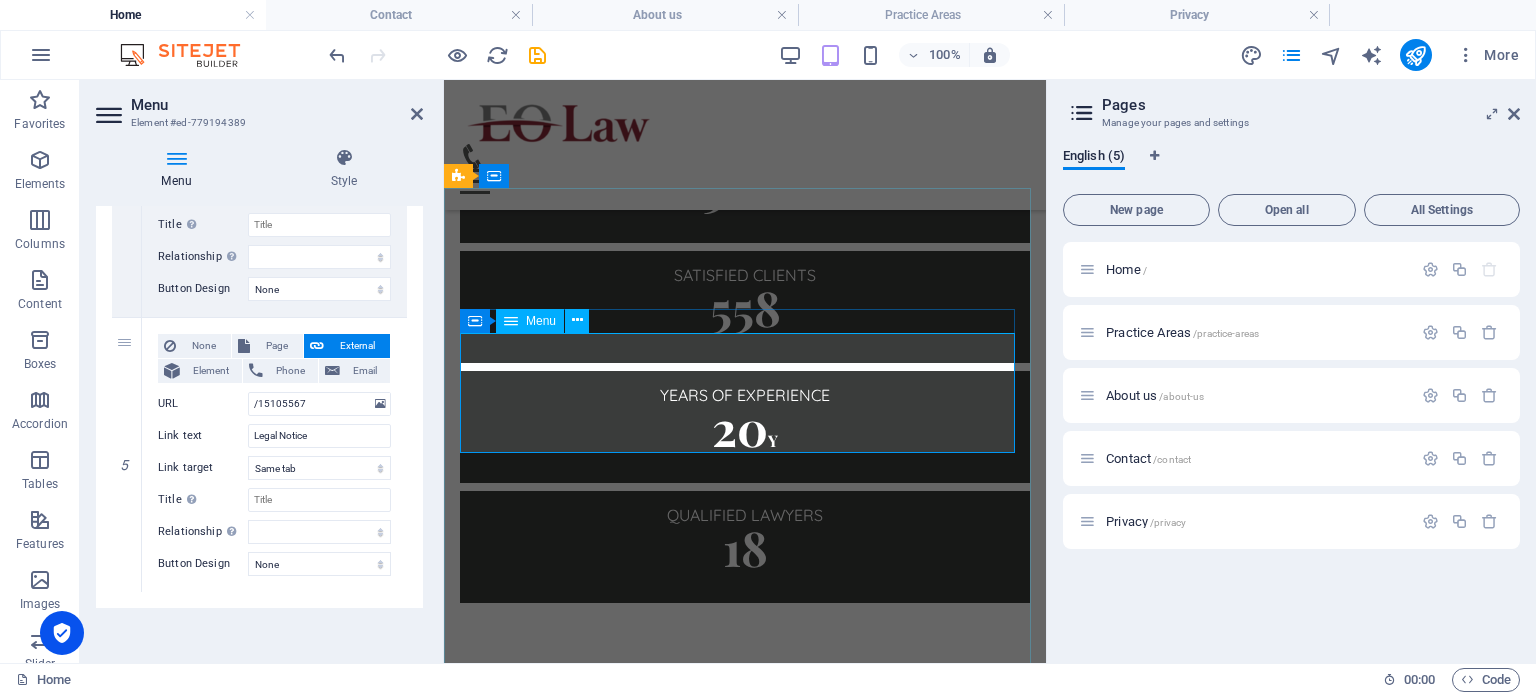 select 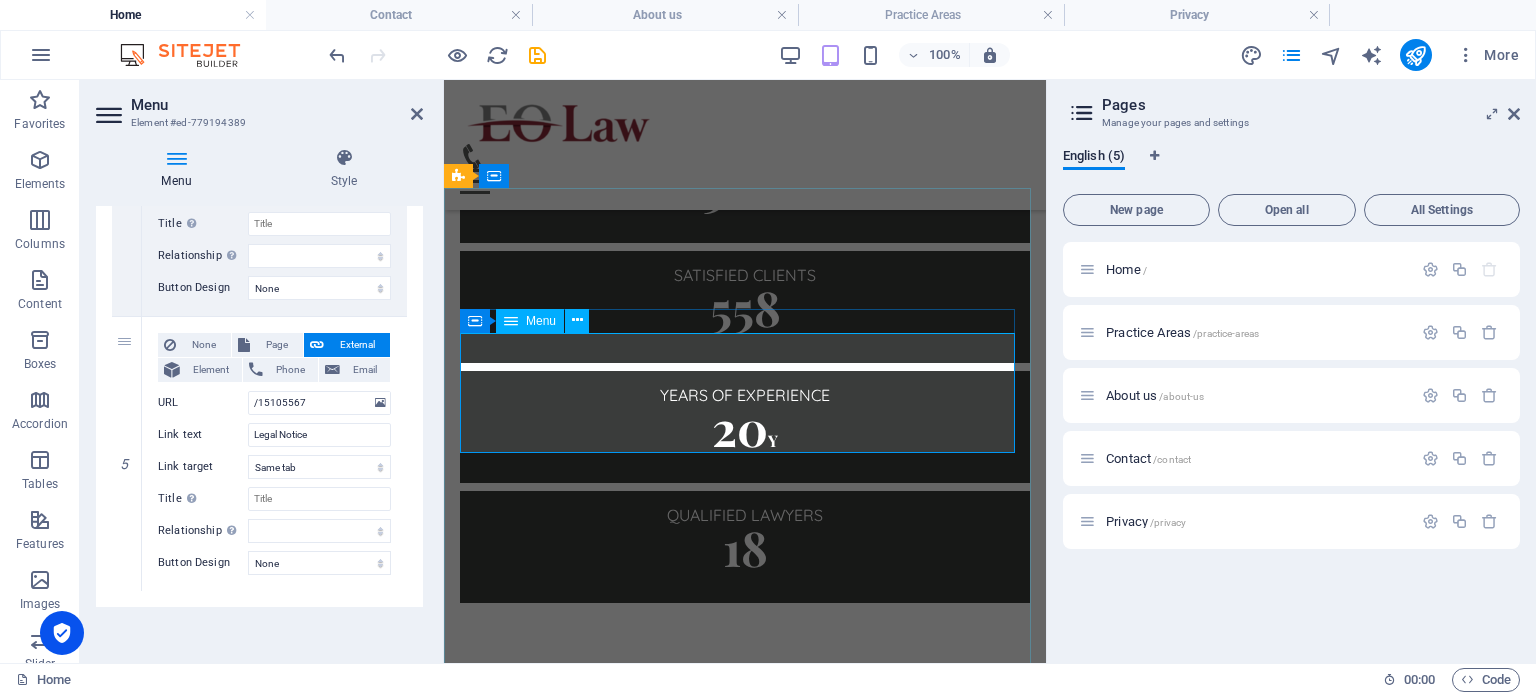 select on "4" 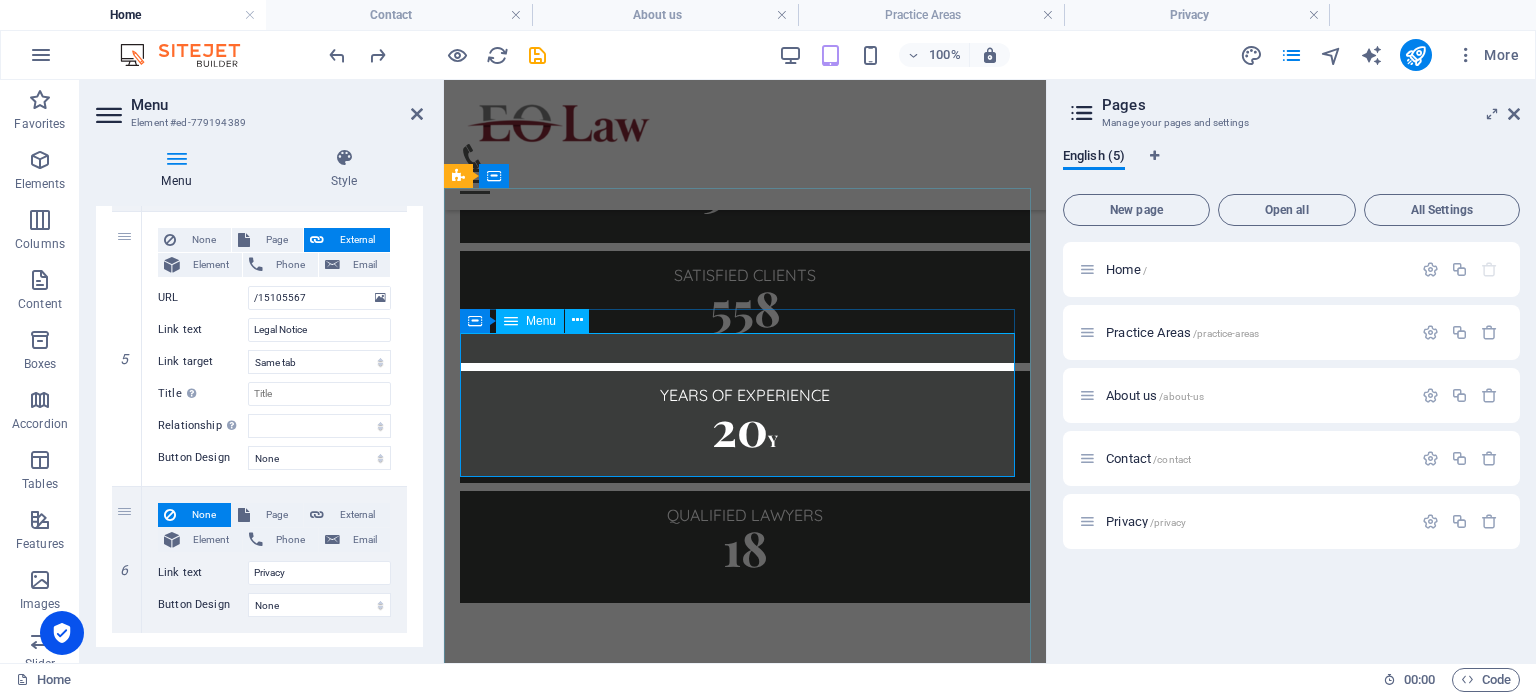 select 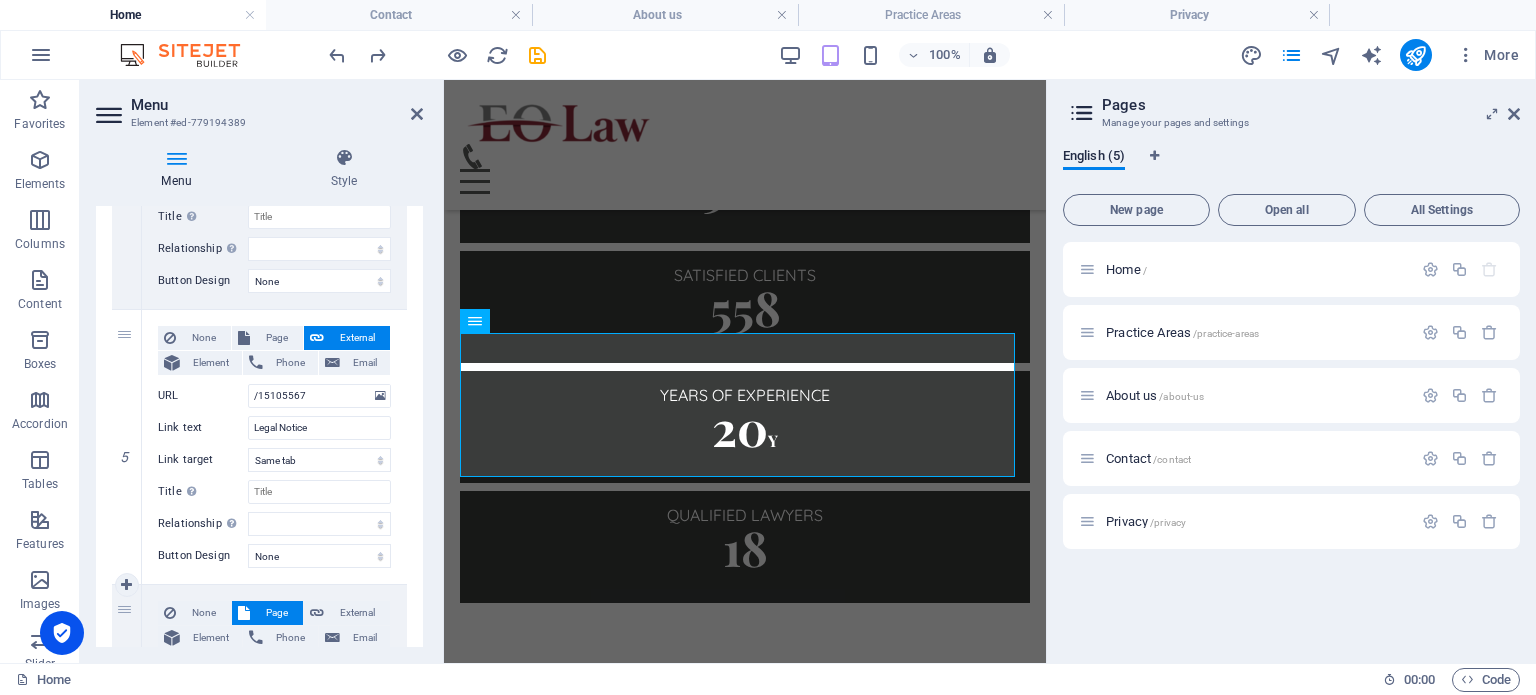 scroll, scrollTop: 1184, scrollLeft: 0, axis: vertical 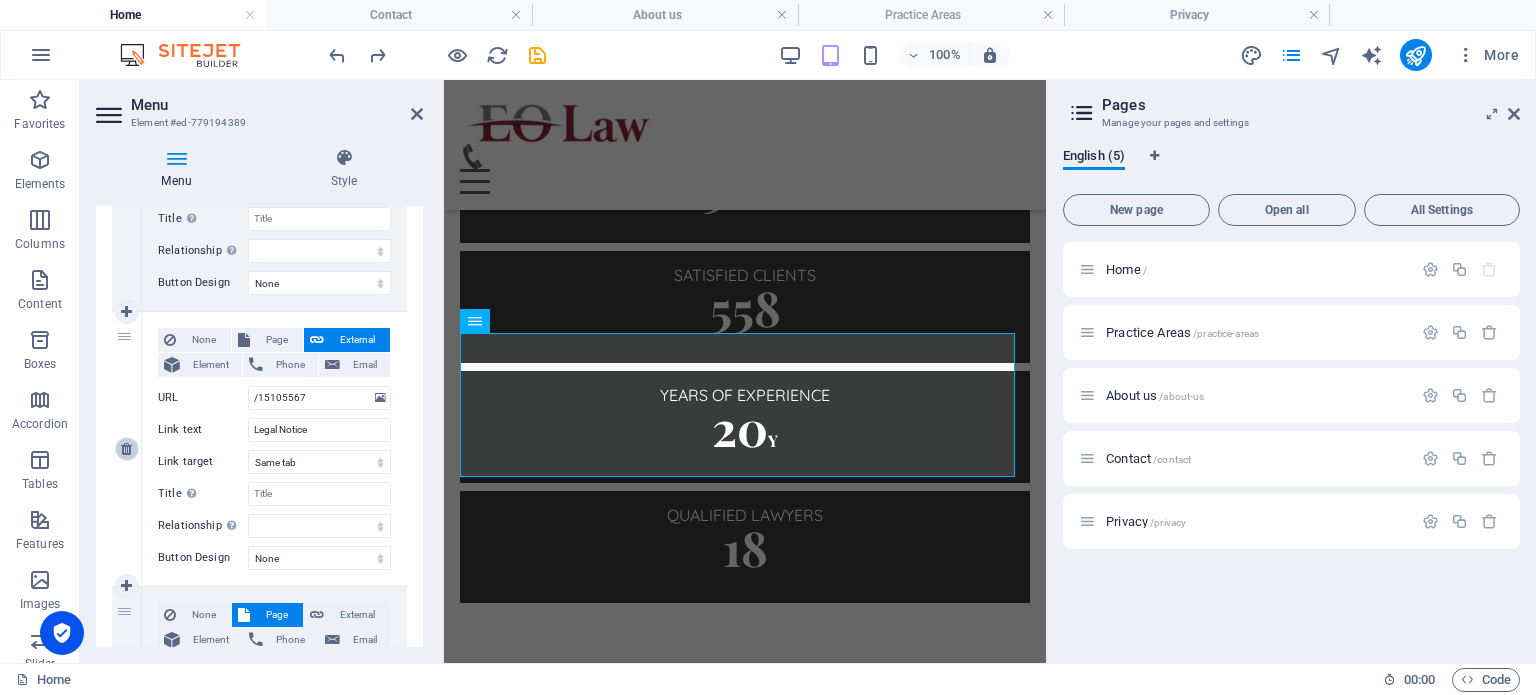 click at bounding box center (126, 449) 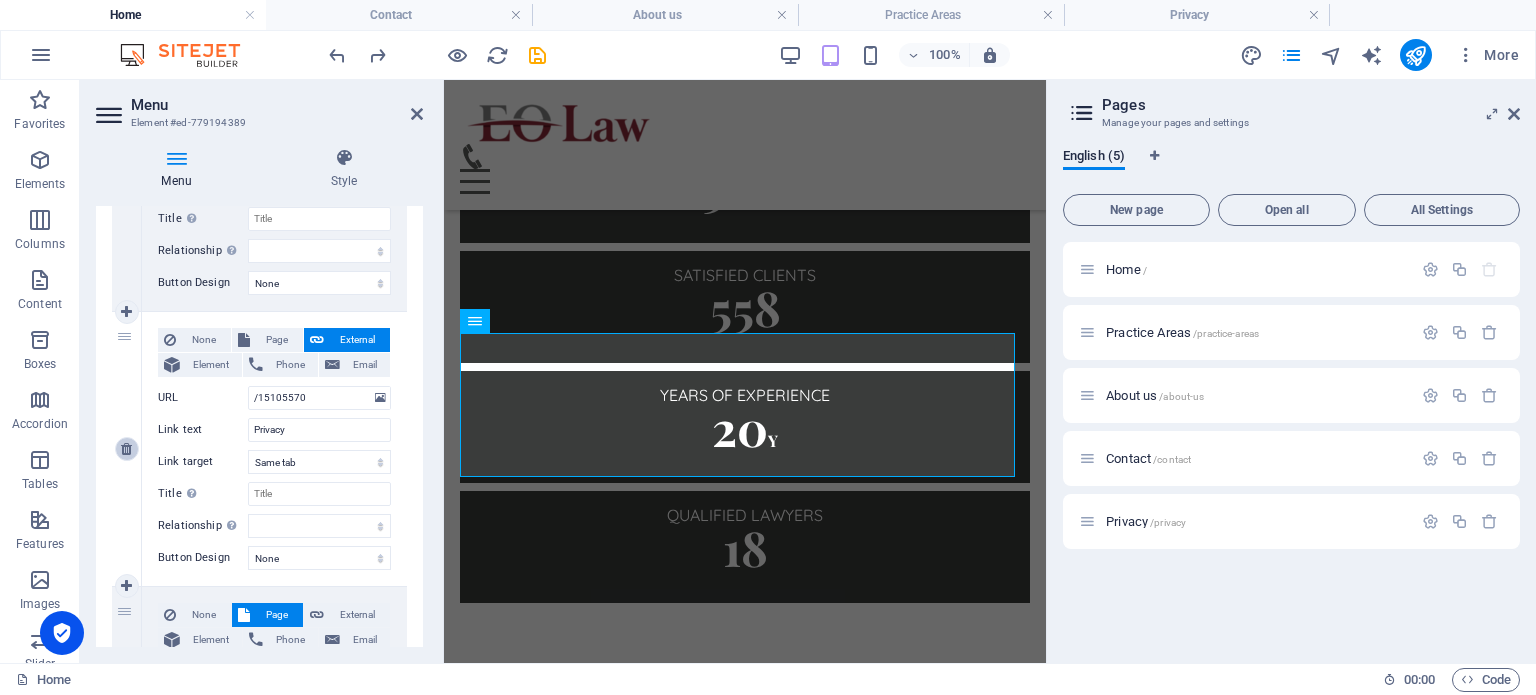scroll, scrollTop: 1178, scrollLeft: 0, axis: vertical 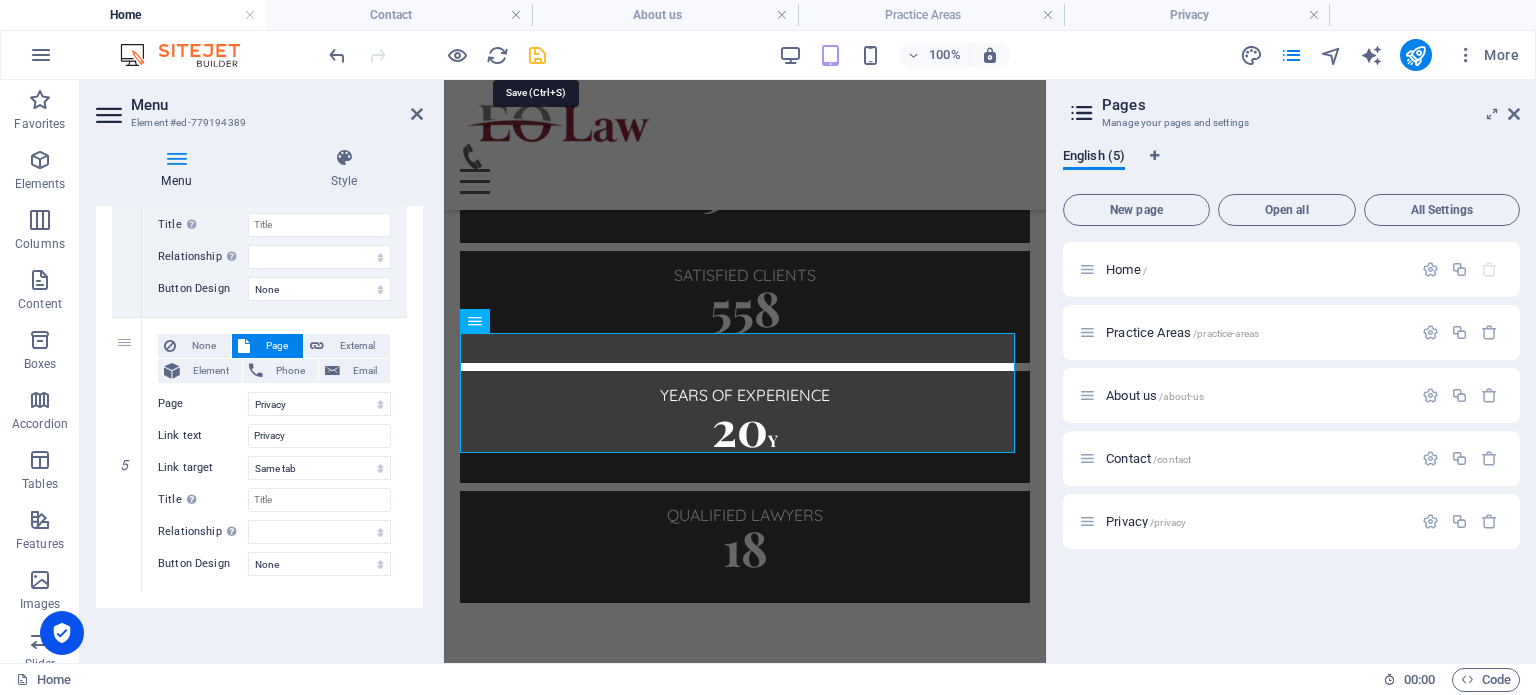 click at bounding box center [537, 55] 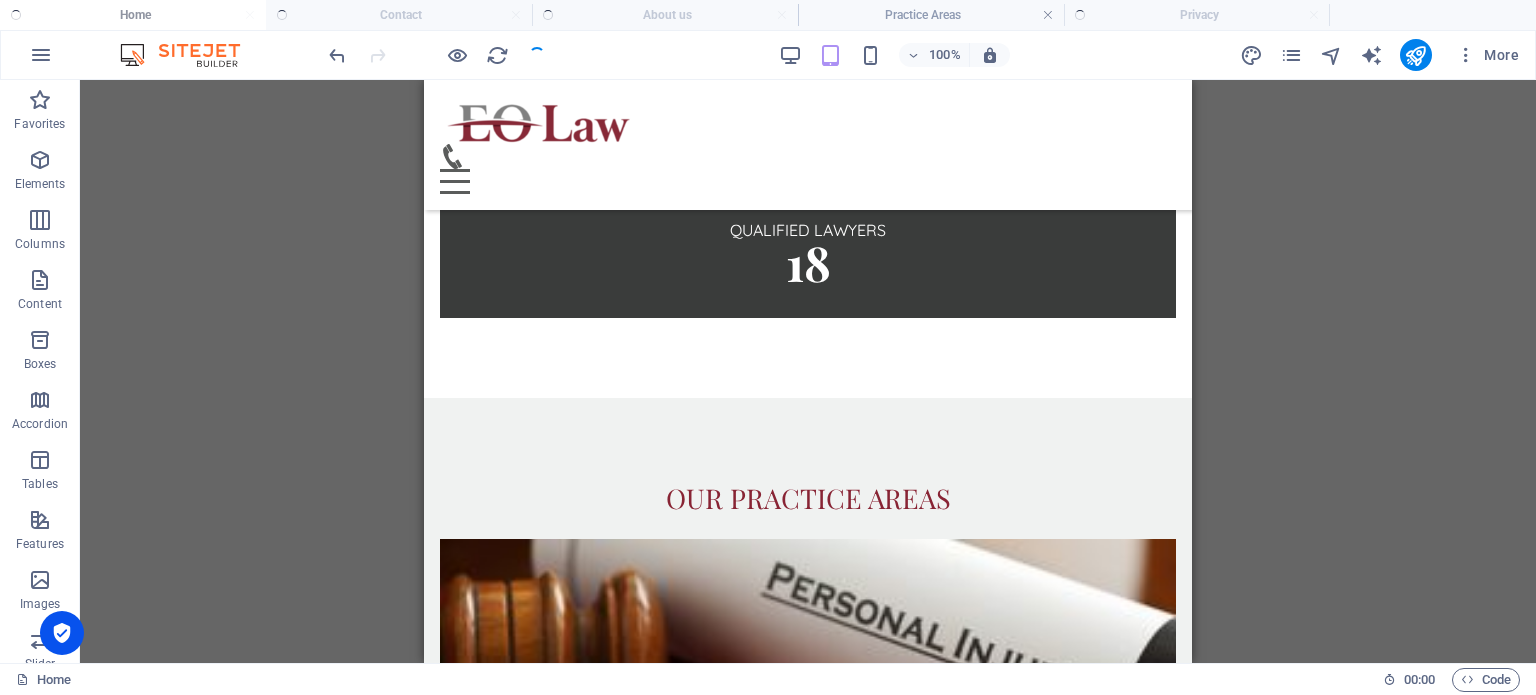 scroll, scrollTop: 2636, scrollLeft: 0, axis: vertical 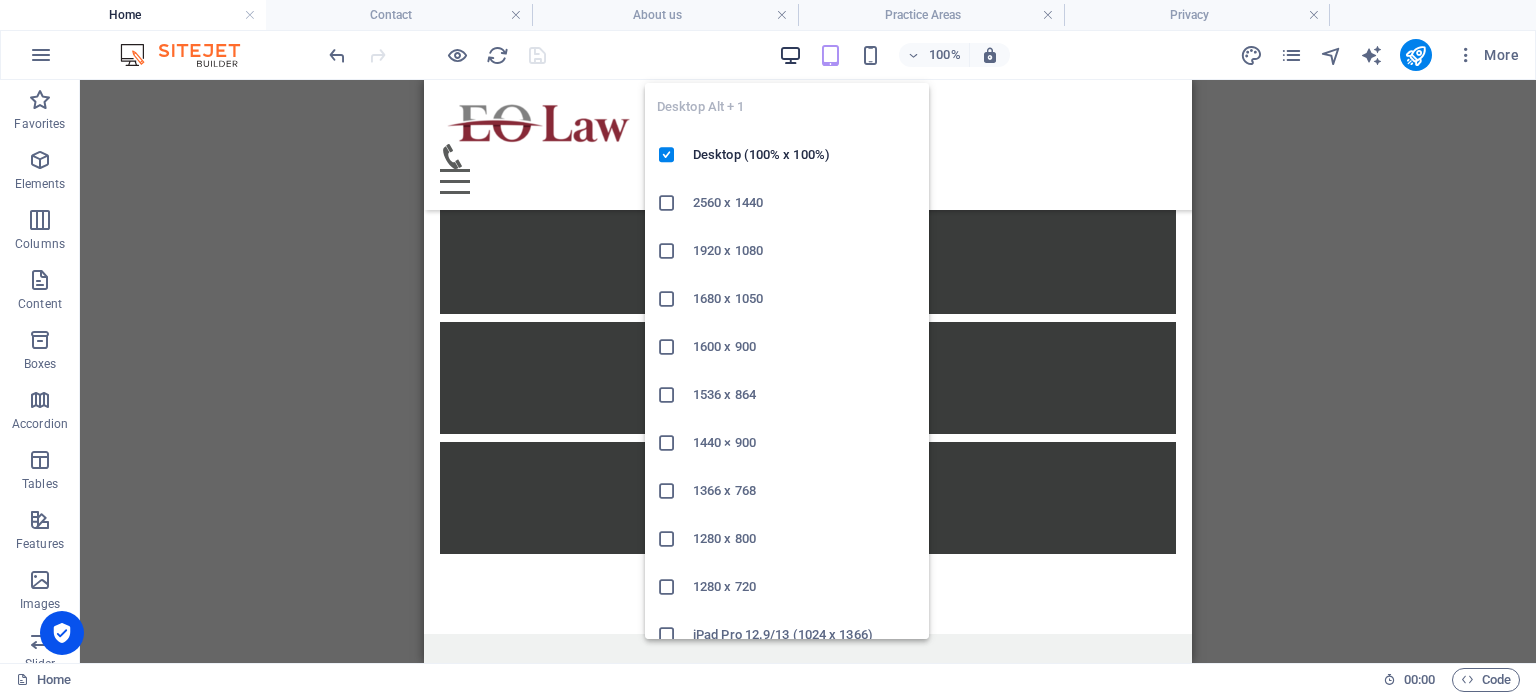 click at bounding box center (790, 55) 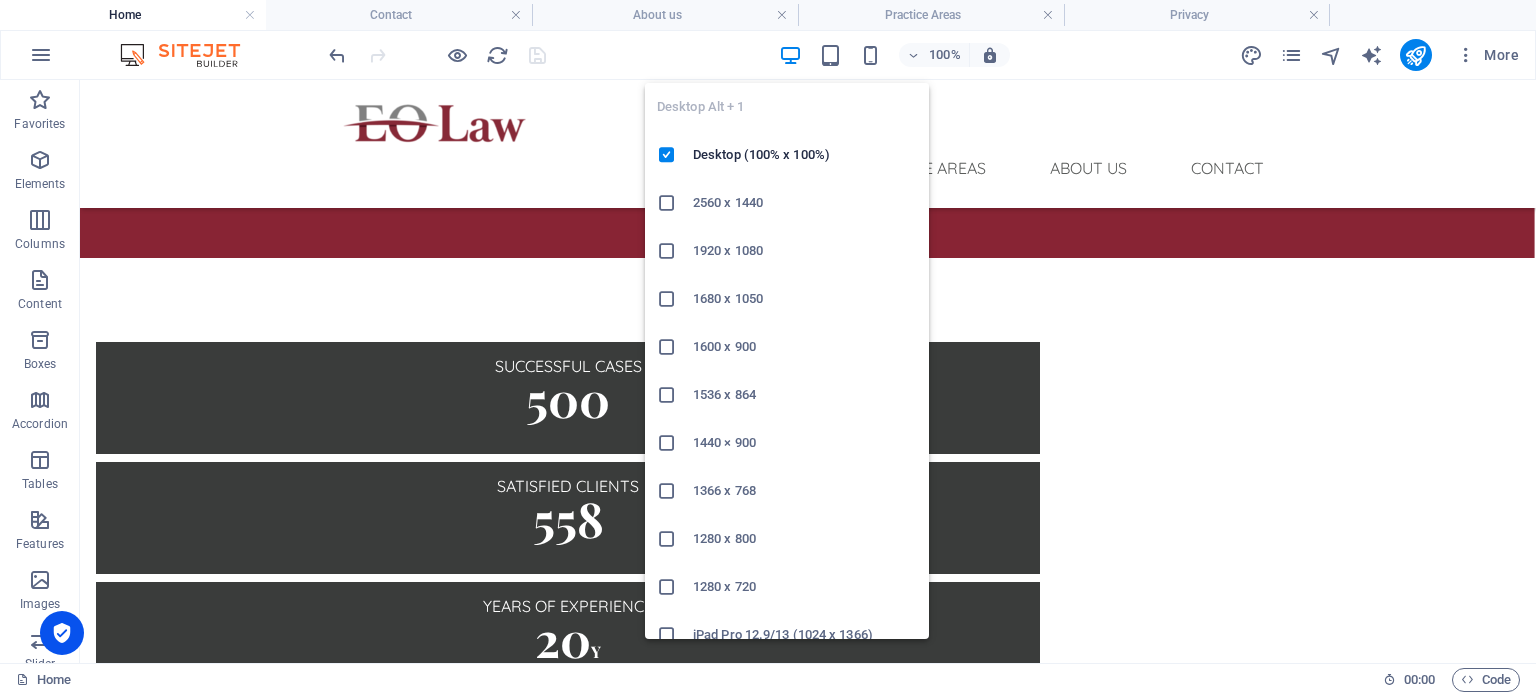 scroll, scrollTop: 2373, scrollLeft: 0, axis: vertical 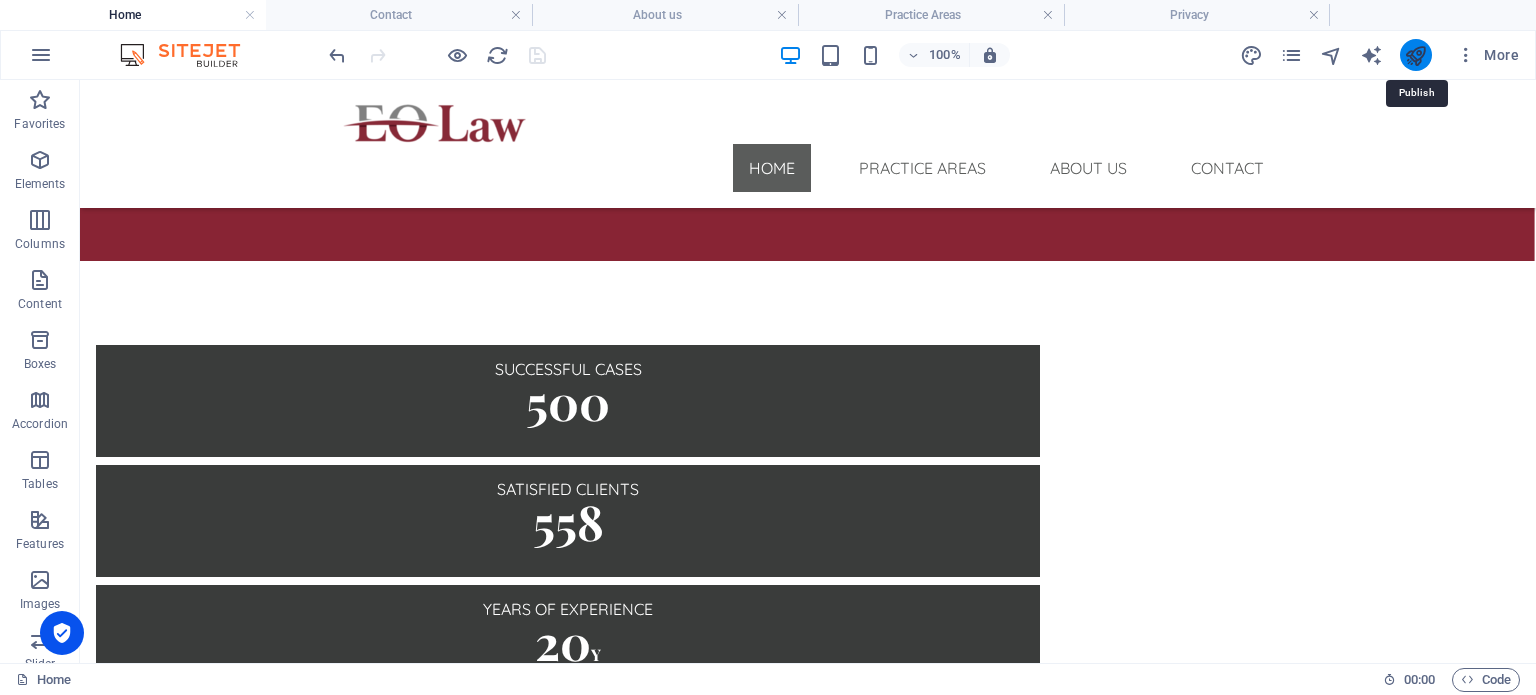 click at bounding box center [1415, 55] 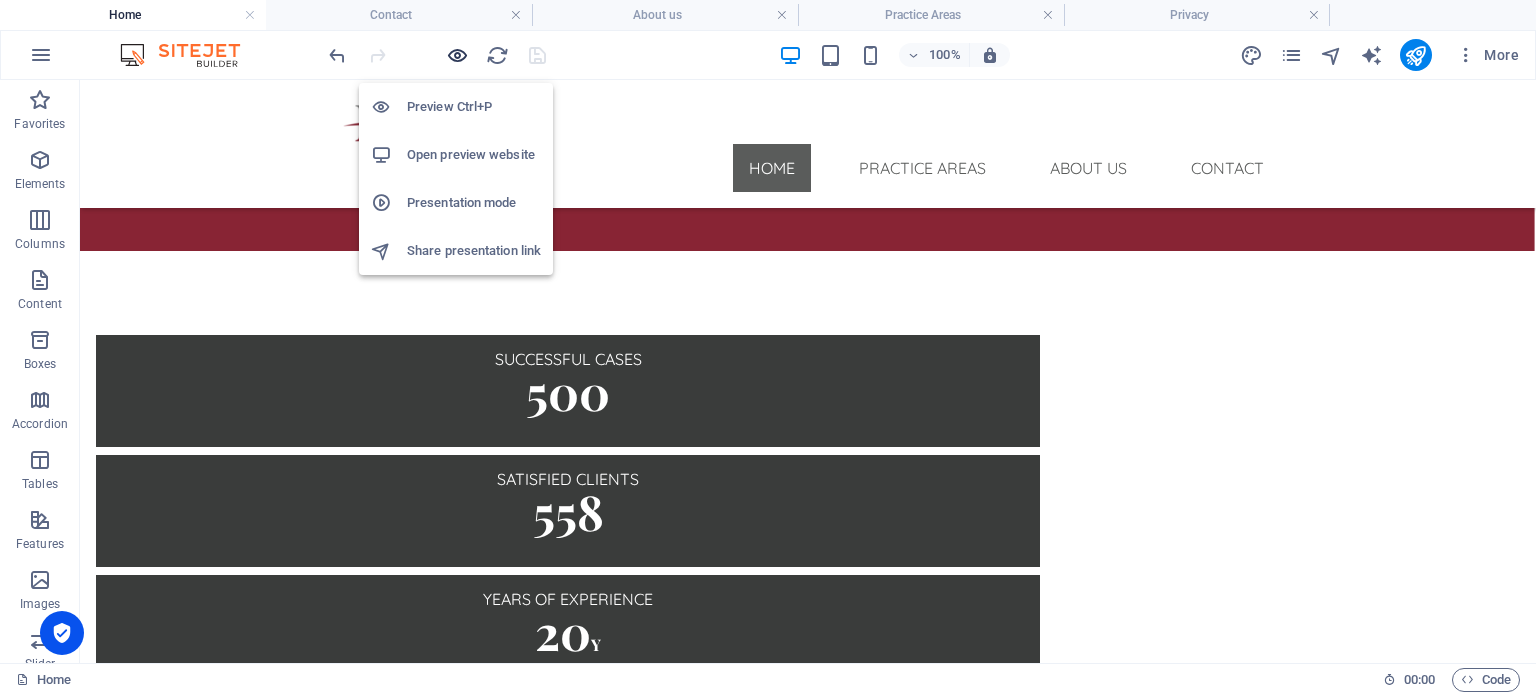 click at bounding box center (457, 55) 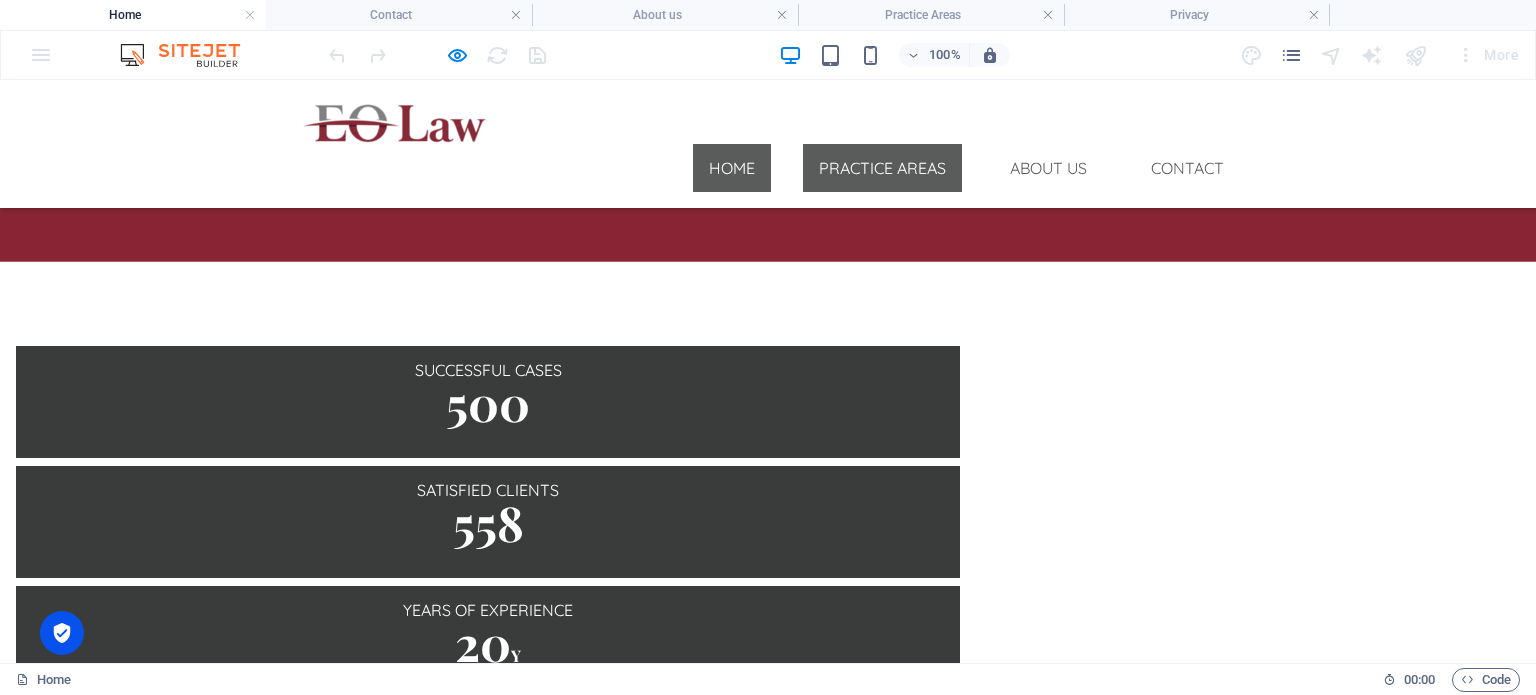 click on "Practice Areas" at bounding box center (882, 168) 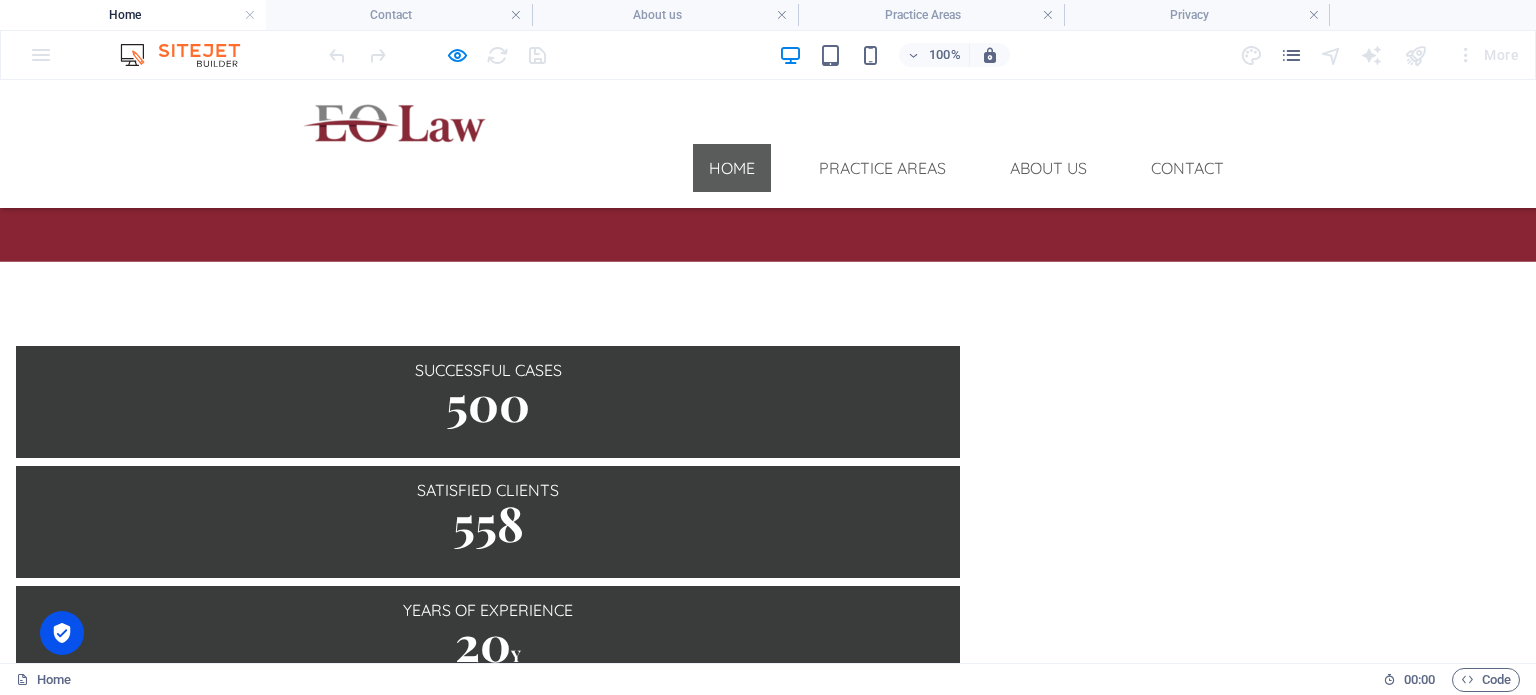 scroll, scrollTop: 0, scrollLeft: 0, axis: both 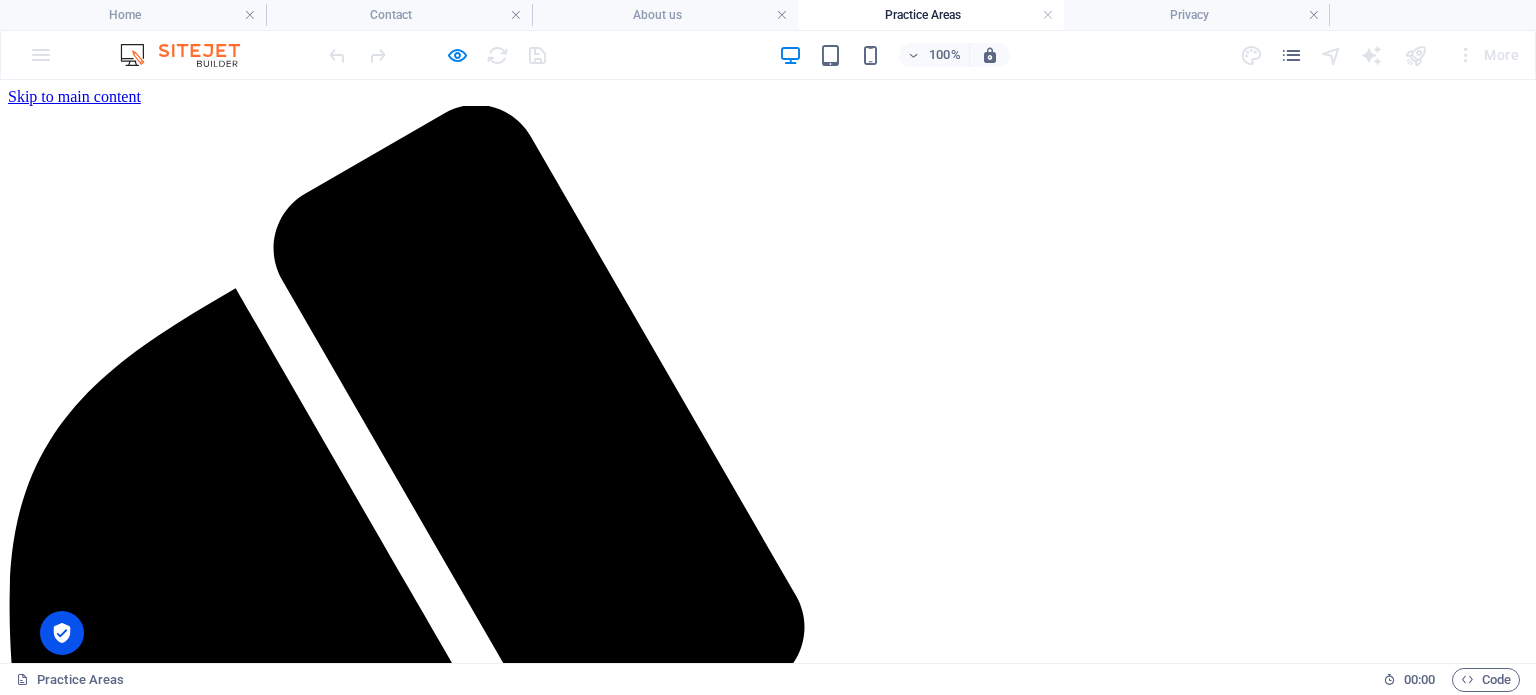 drag, startPoint x: 1042, startPoint y: 153, endPoint x: 1123, endPoint y: 155, distance: 81.02469 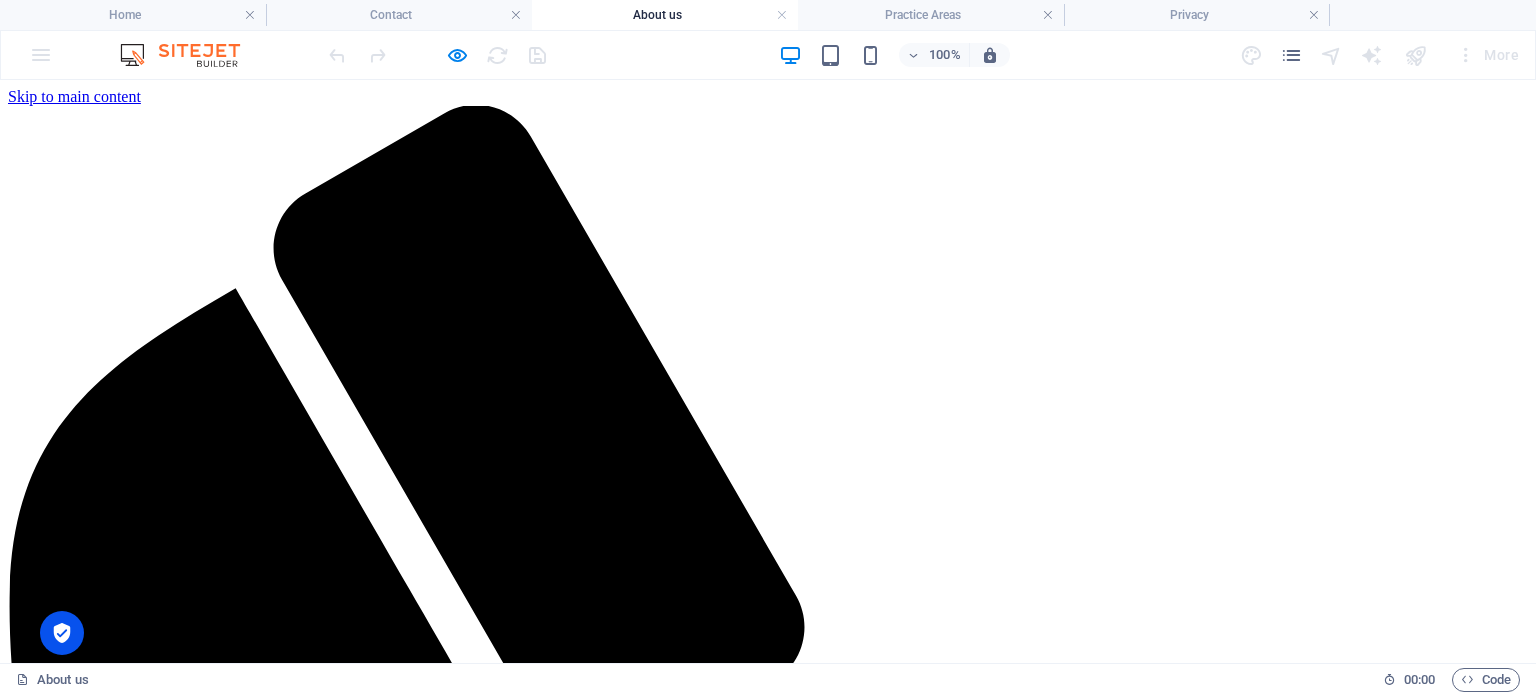 click on "Contact" at bounding box center [73, 5665] 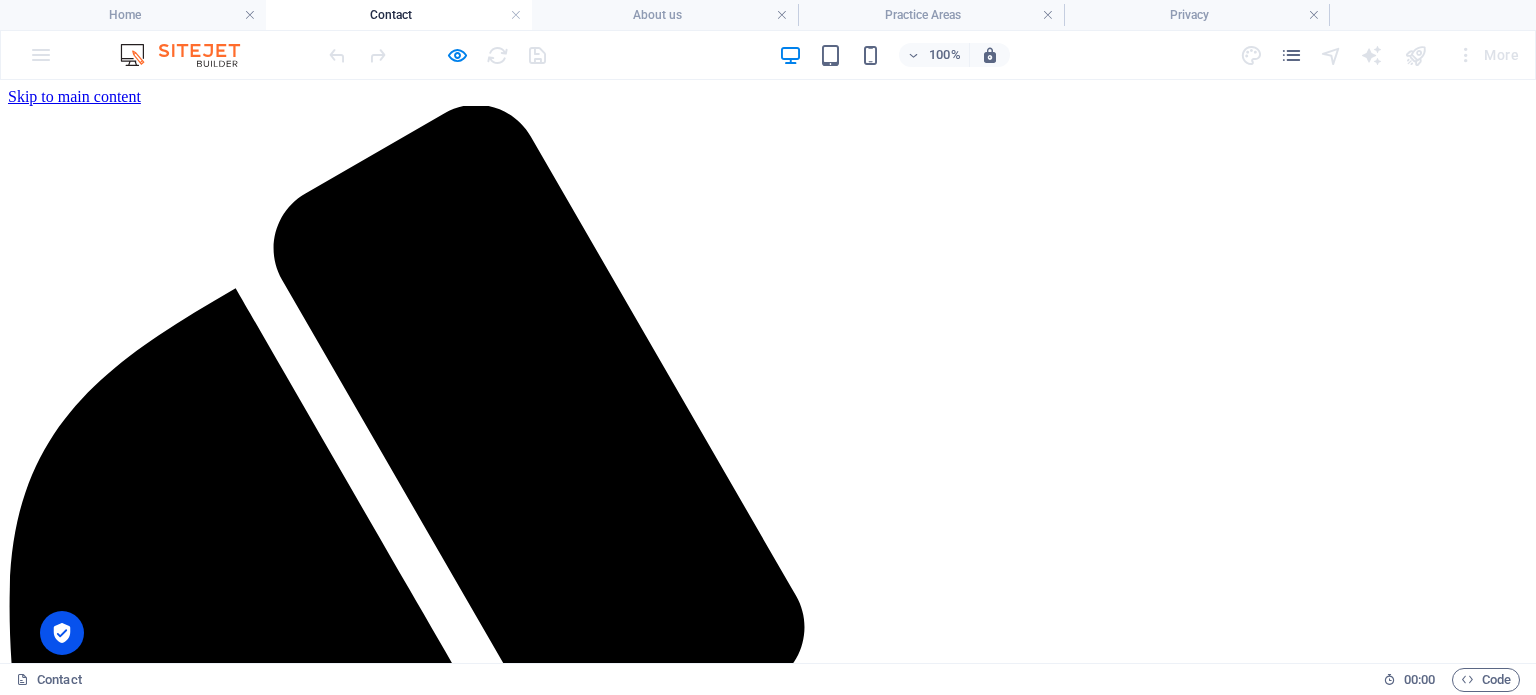 click on "About us" at bounding box center (77, 5647) 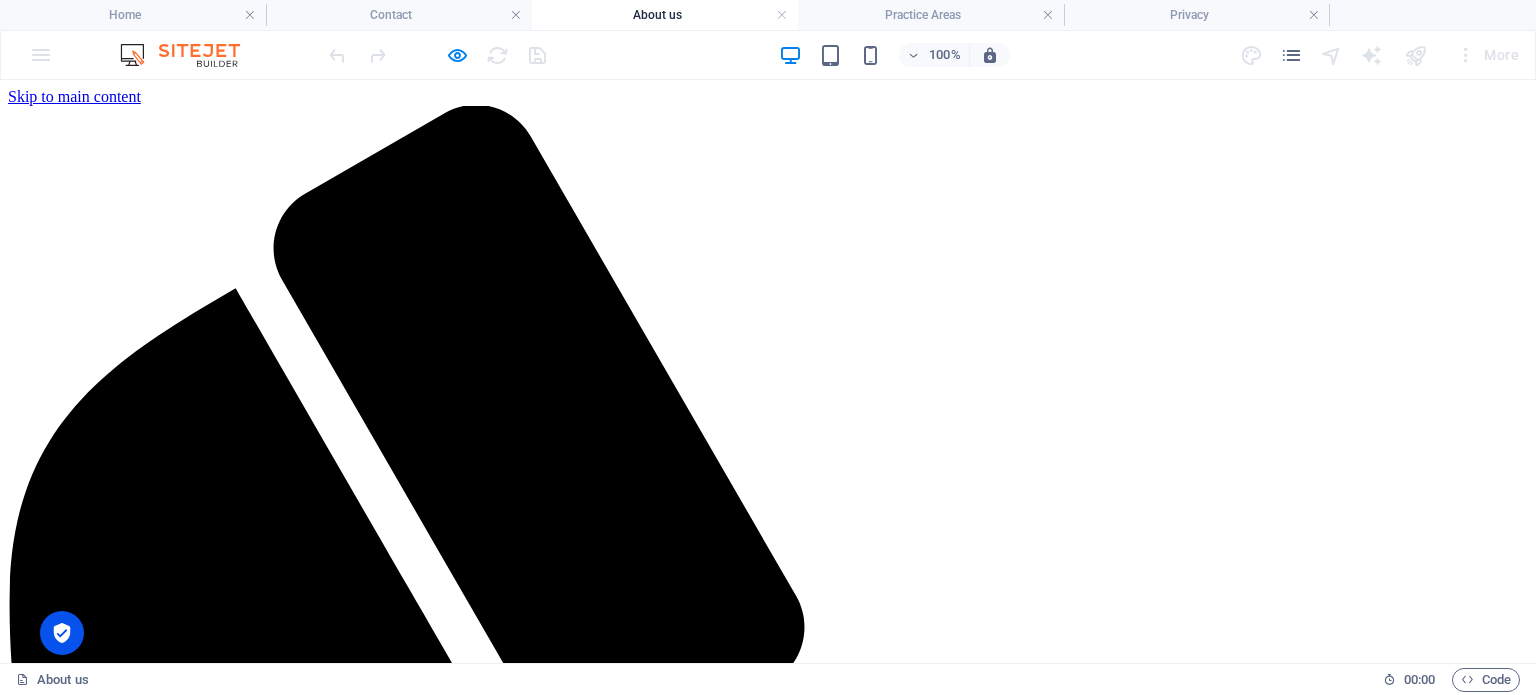 click on "Practice Areas" at bounding box center [94, 5629] 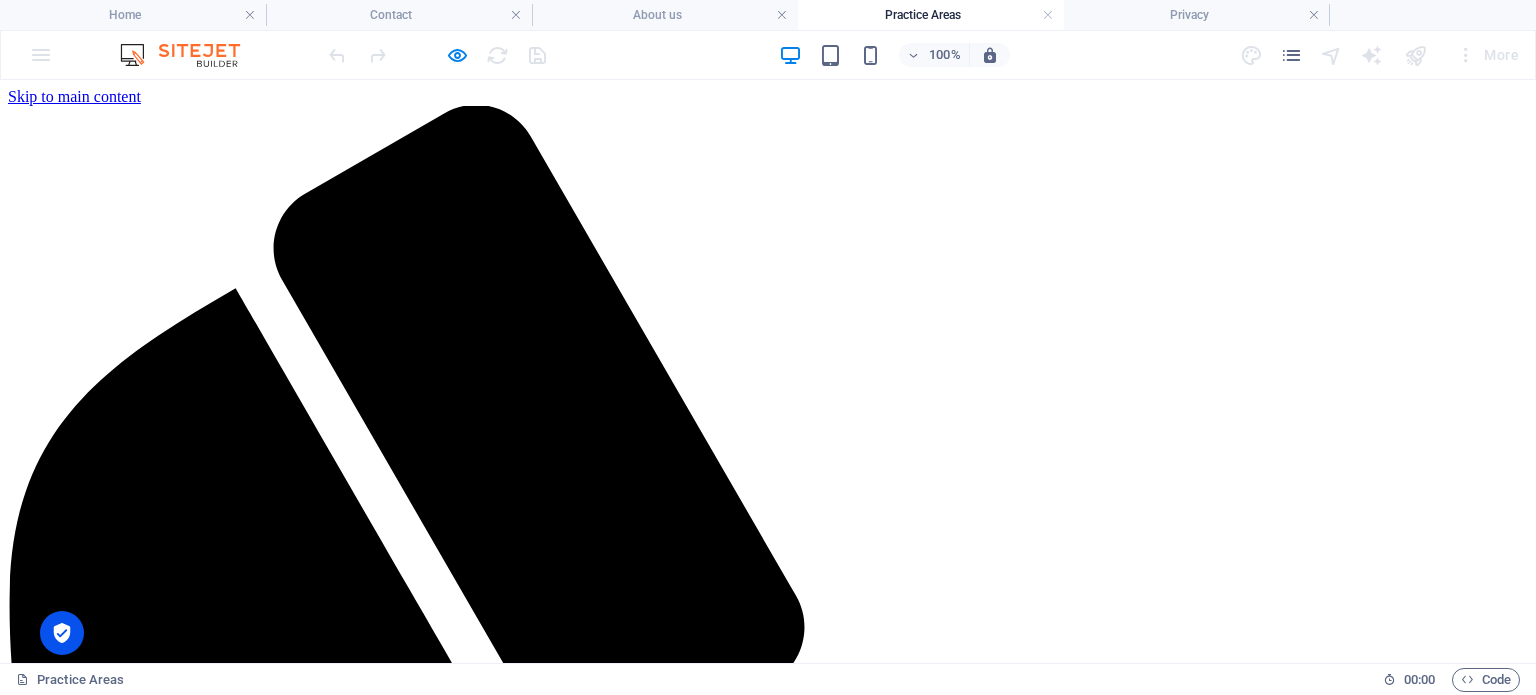 click on "Home" at bounding box center (67, 5611) 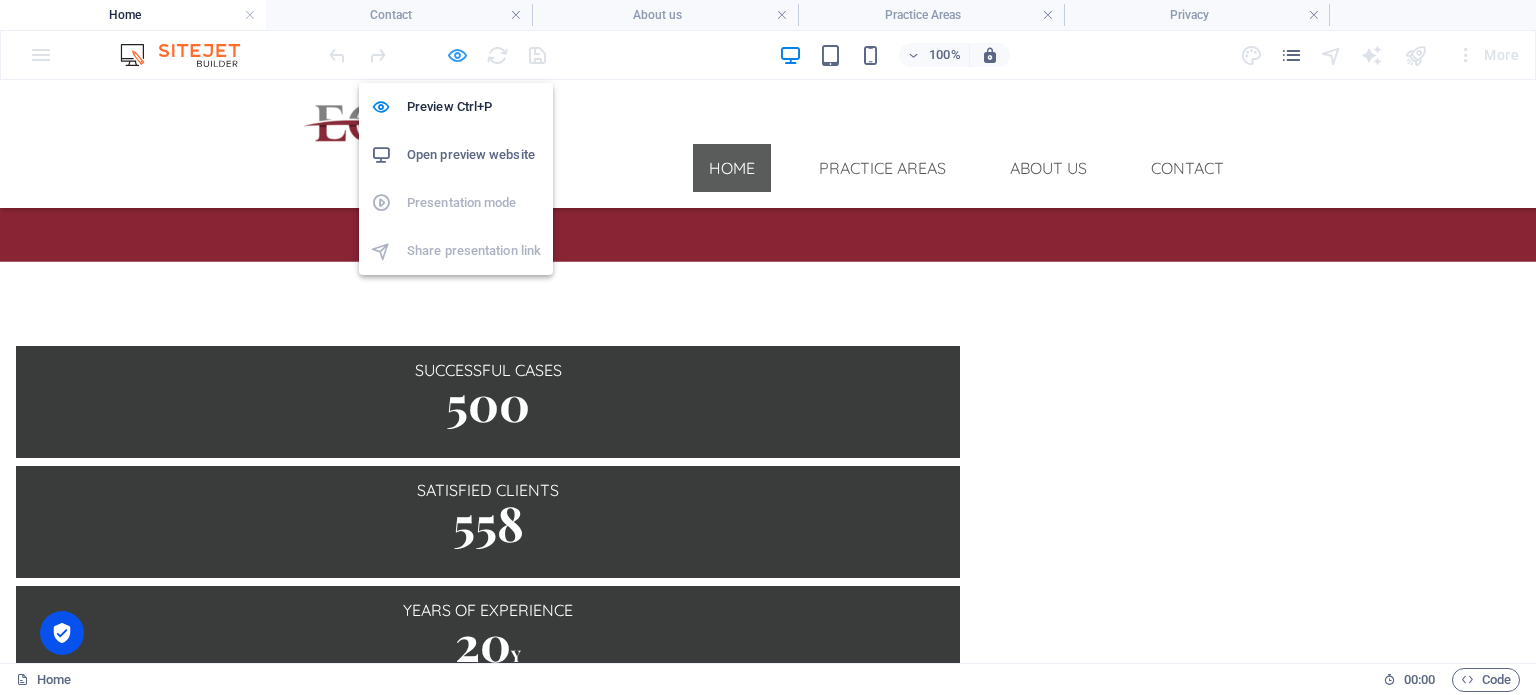 click at bounding box center (457, 55) 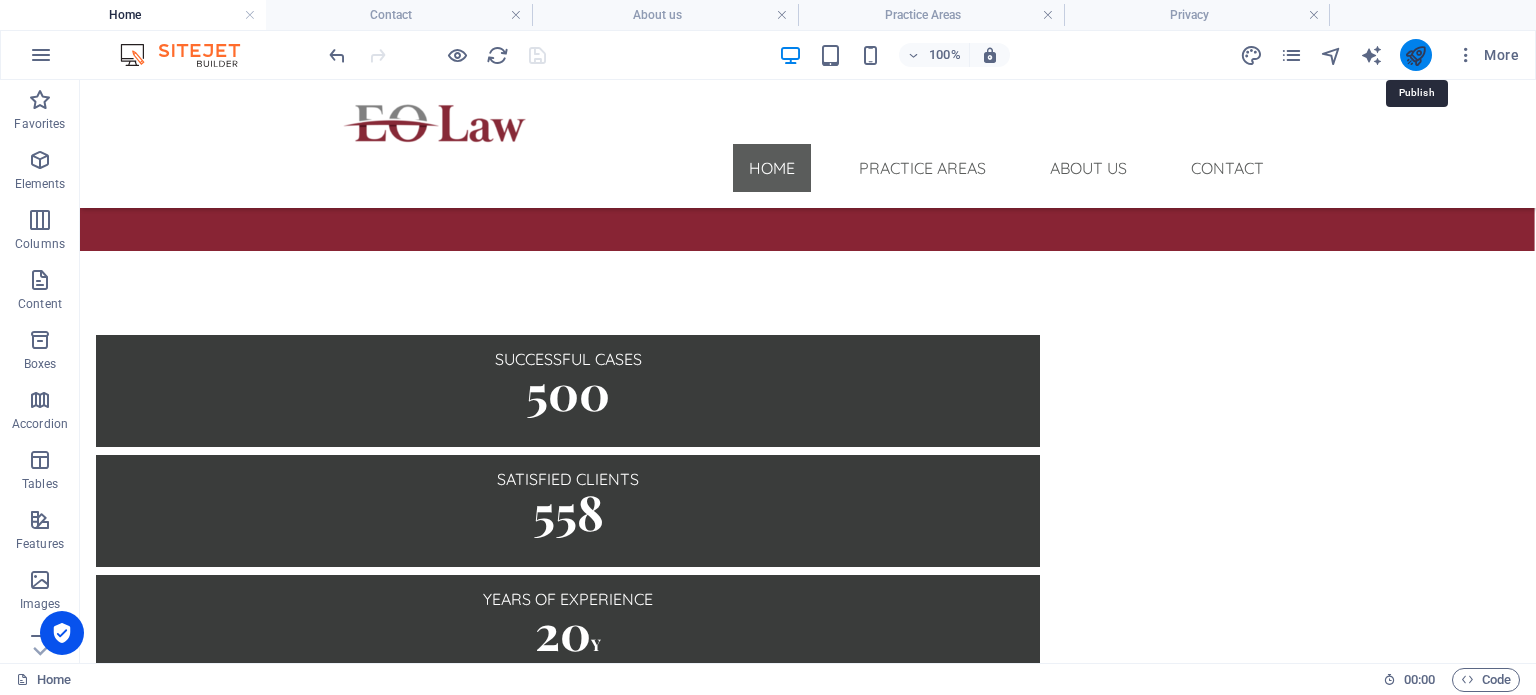 click at bounding box center (1415, 55) 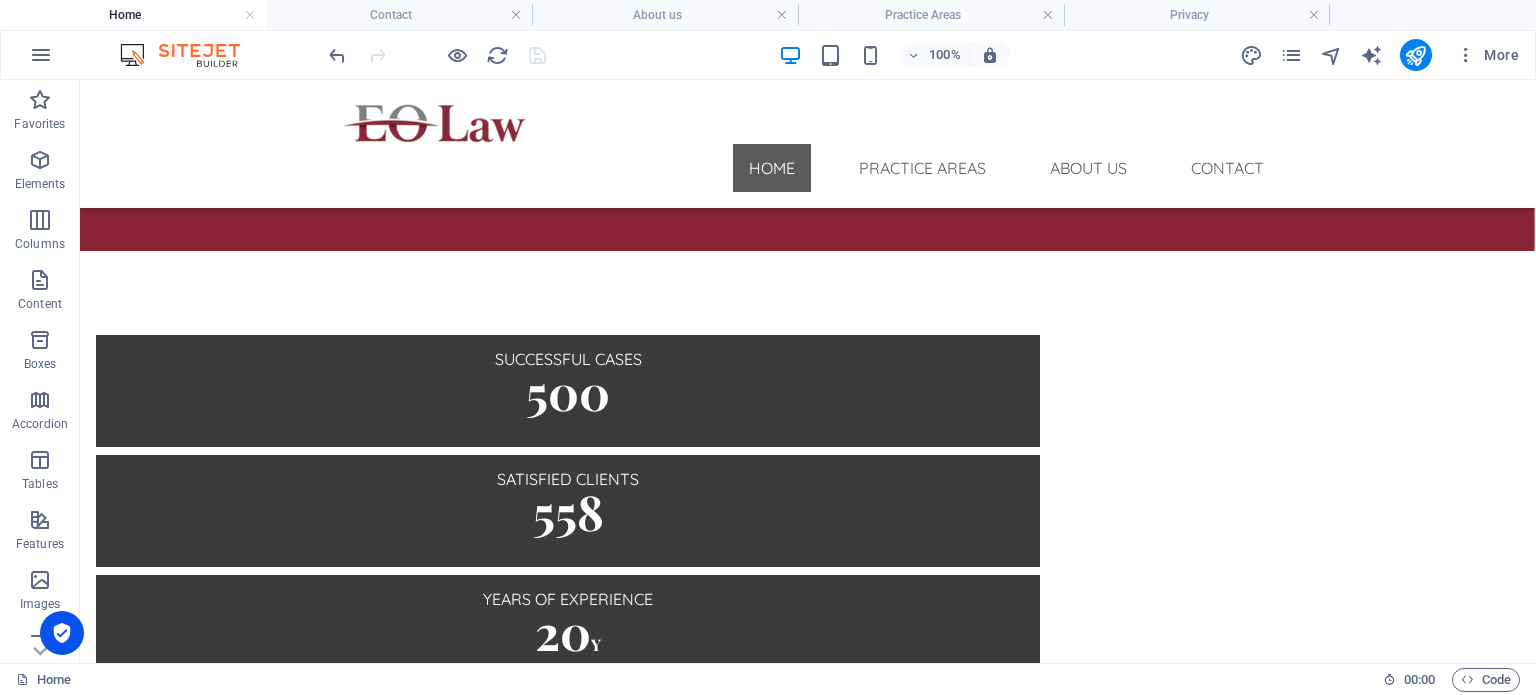 click at bounding box center [437, 55] 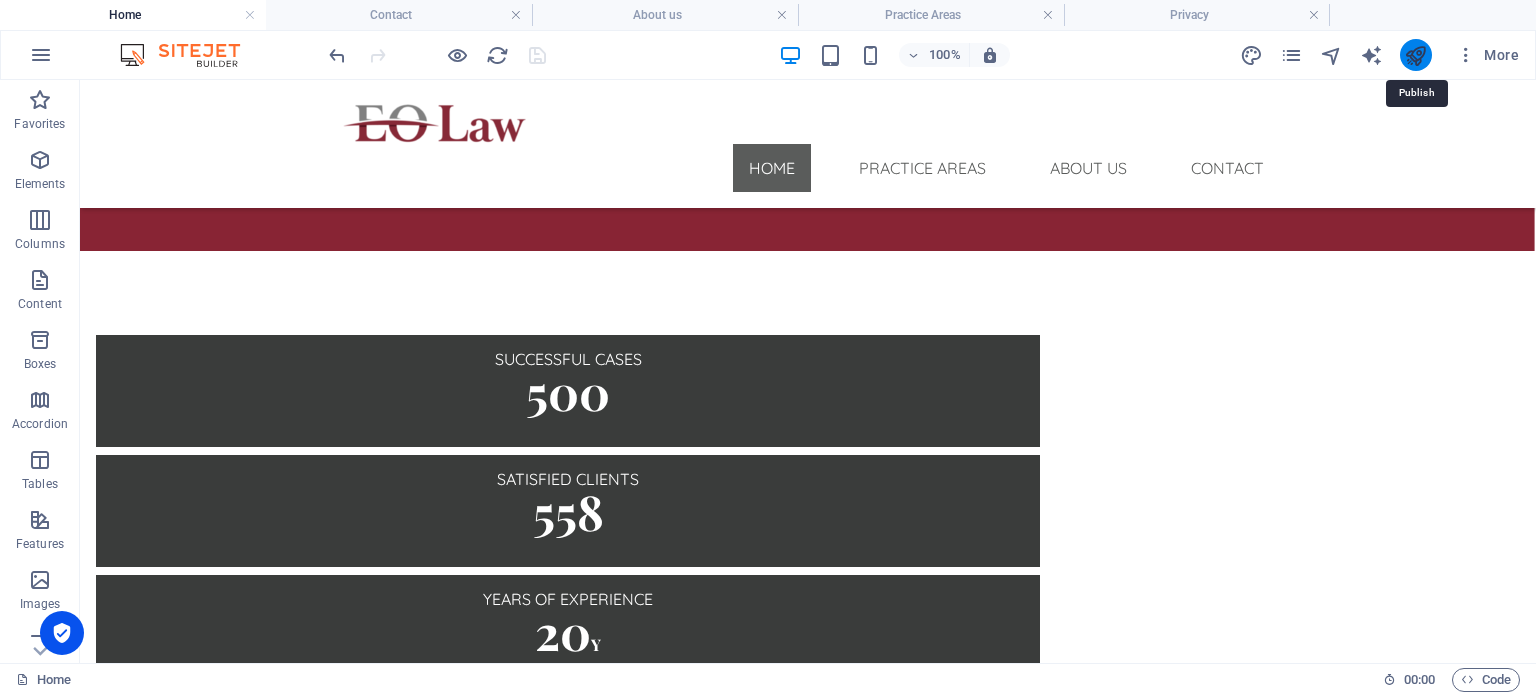 click at bounding box center [1415, 55] 